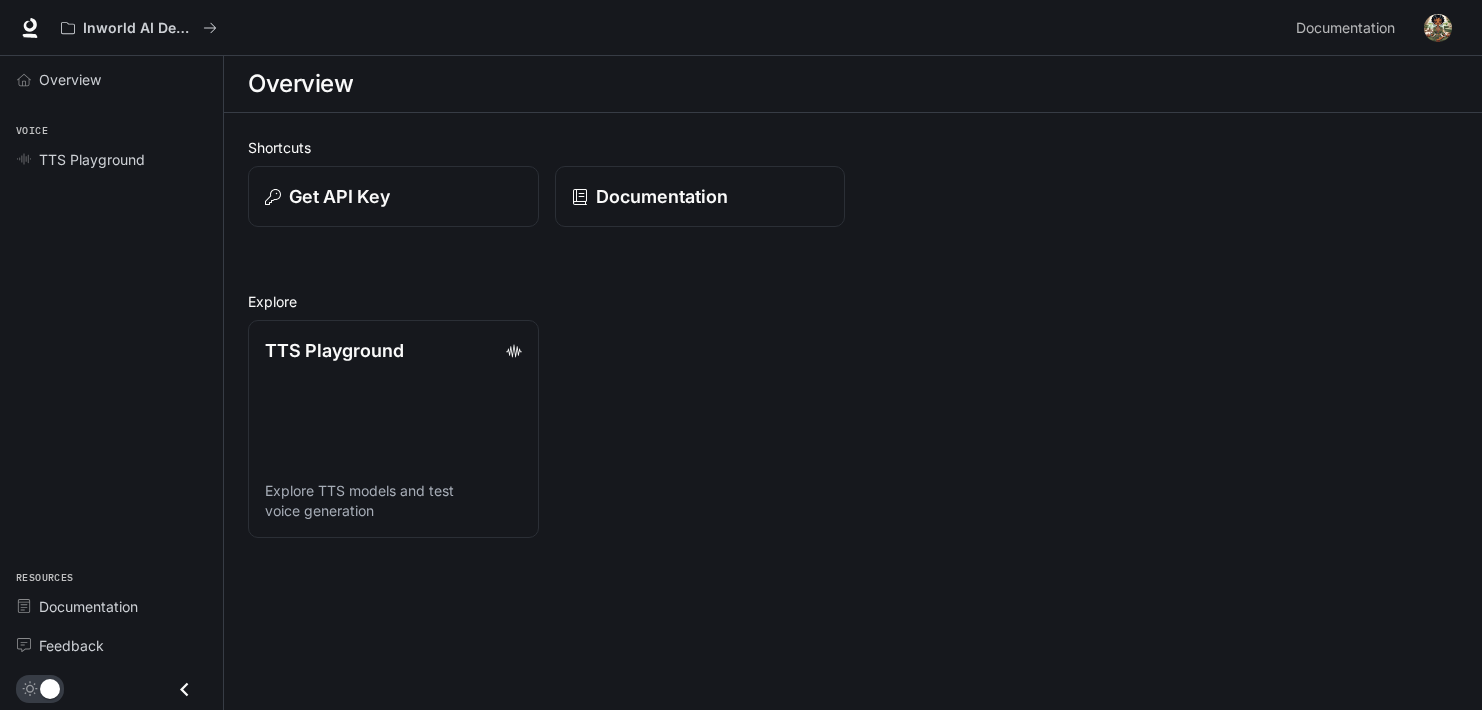 scroll, scrollTop: 0, scrollLeft: 0, axis: both 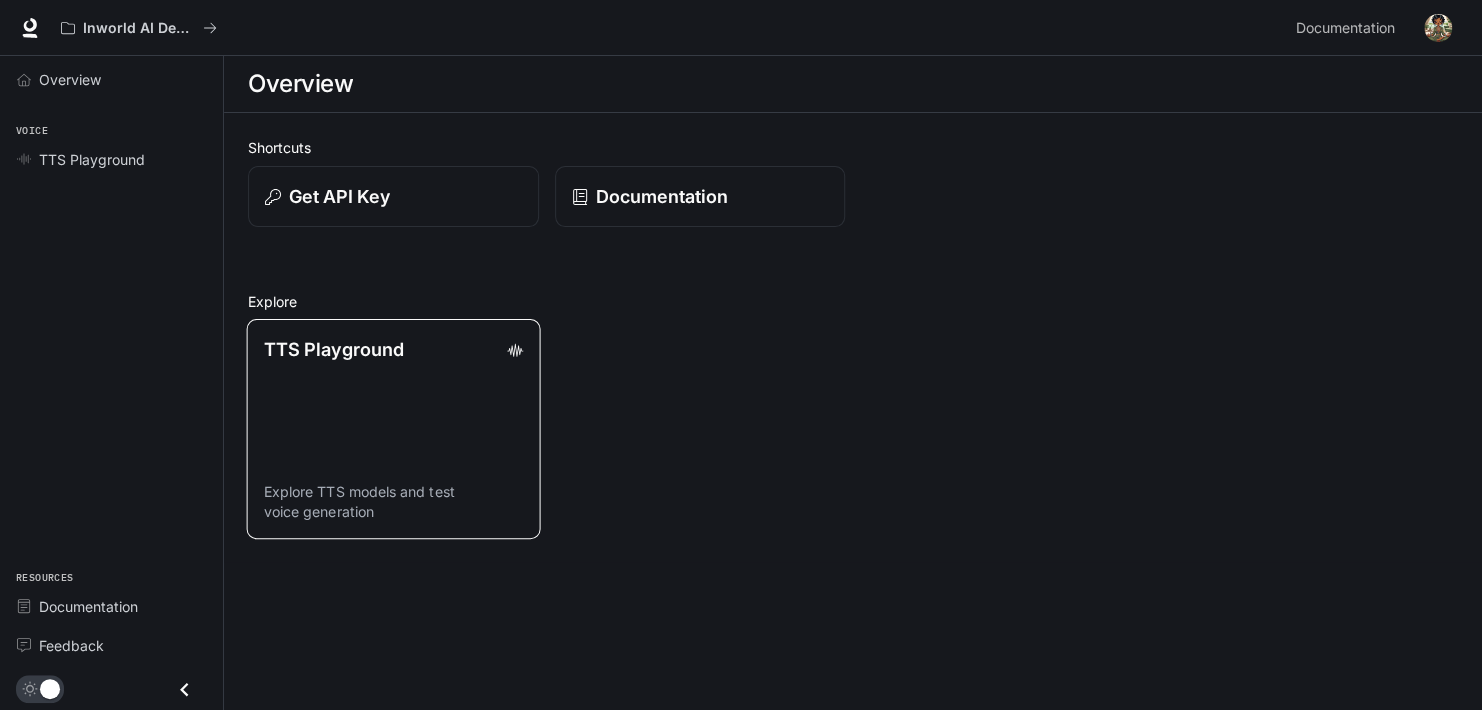 click on "TTS Playground Explore TTS models and test voice generation" at bounding box center [393, 429] 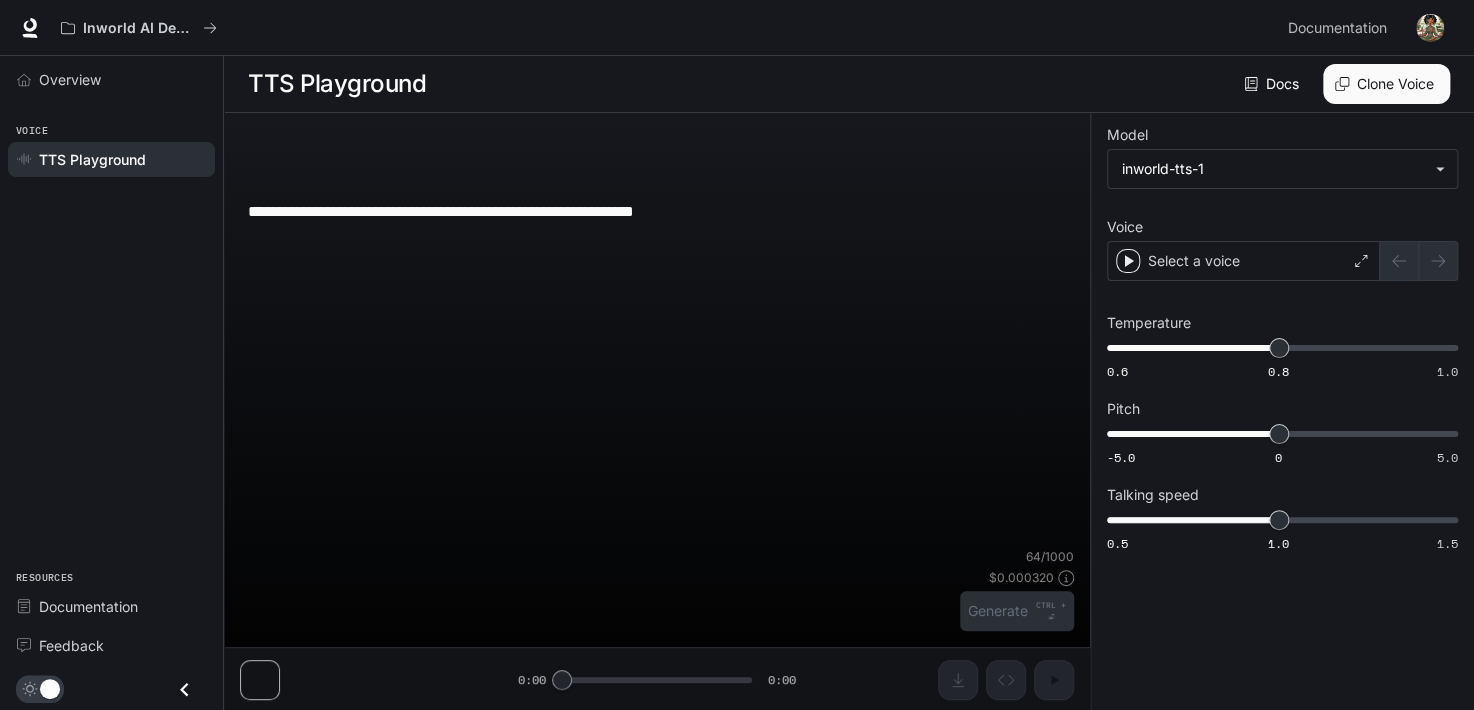 type on "**********" 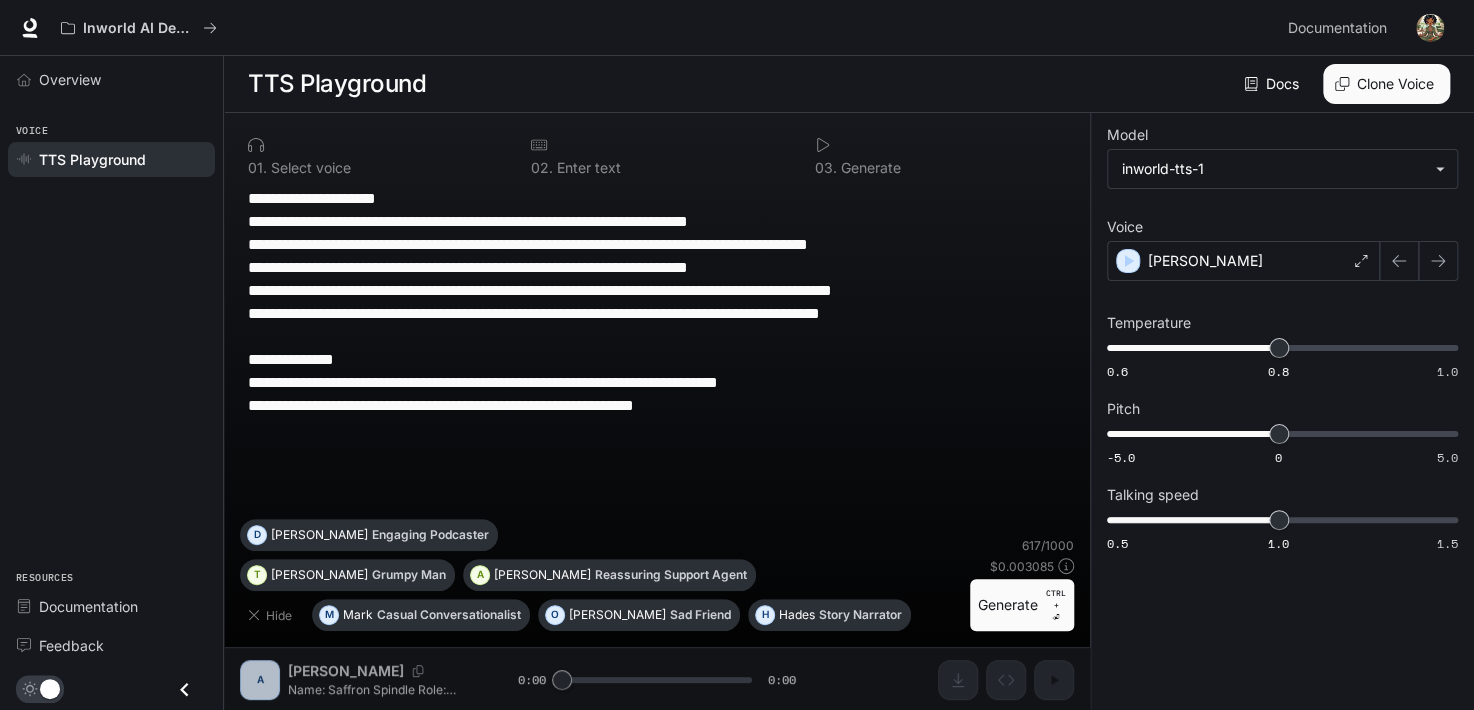 click on "**********" at bounding box center (657, 325) 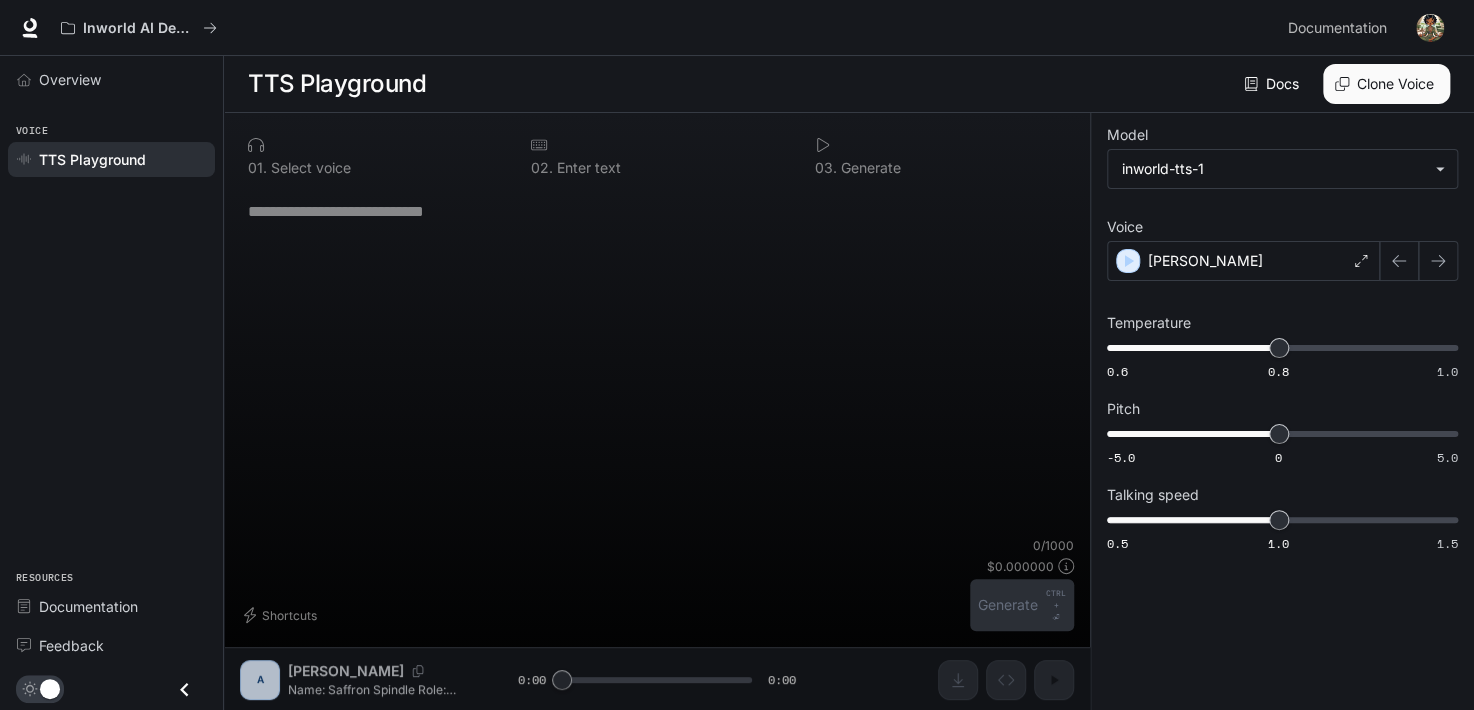 paste on "**********" 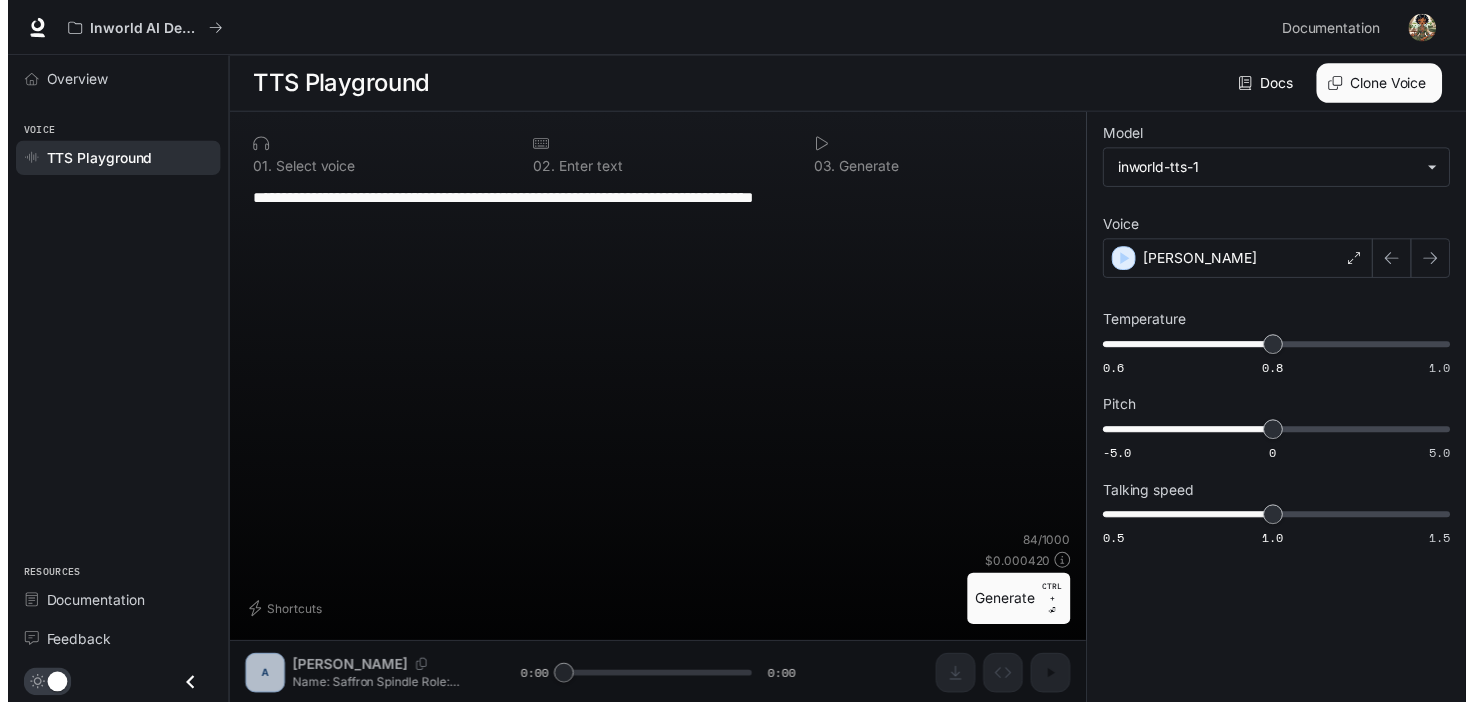 scroll, scrollTop: 0, scrollLeft: 0, axis: both 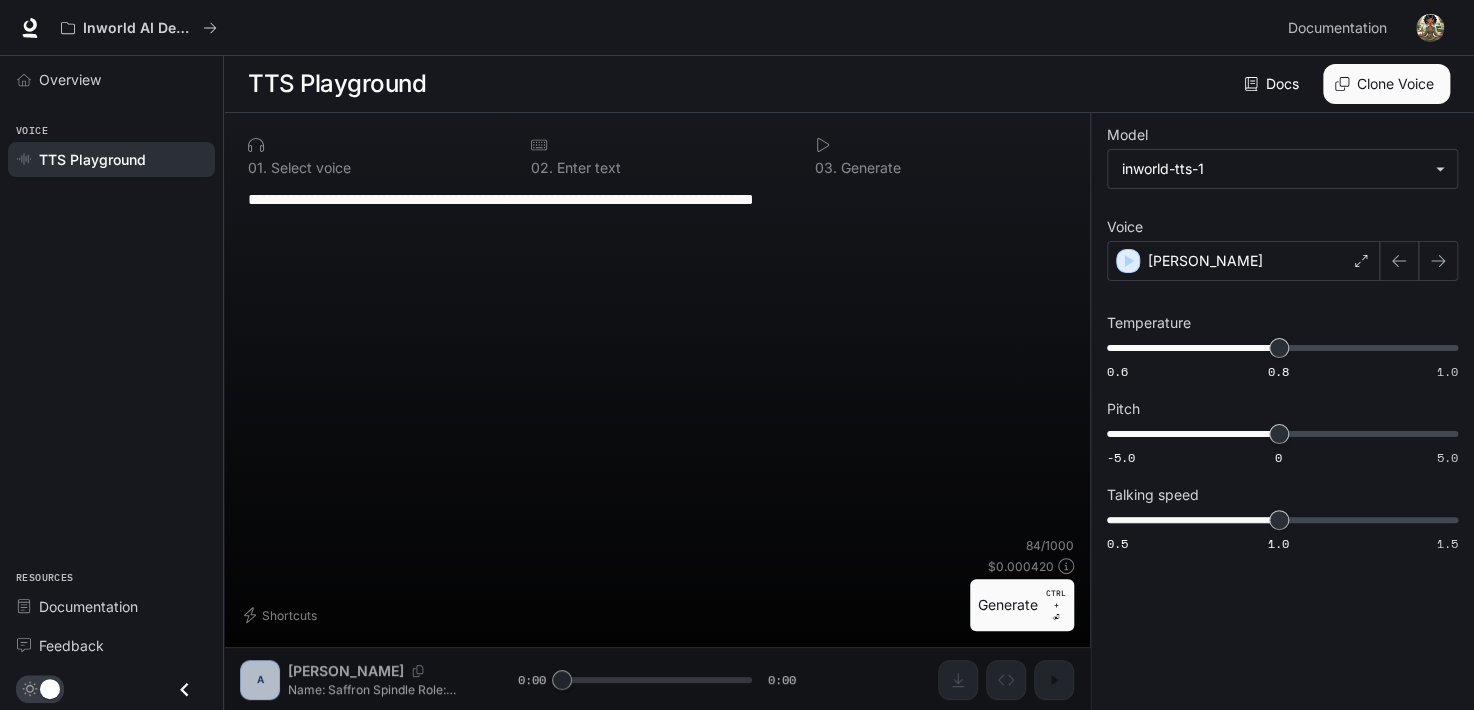 type on "**********" 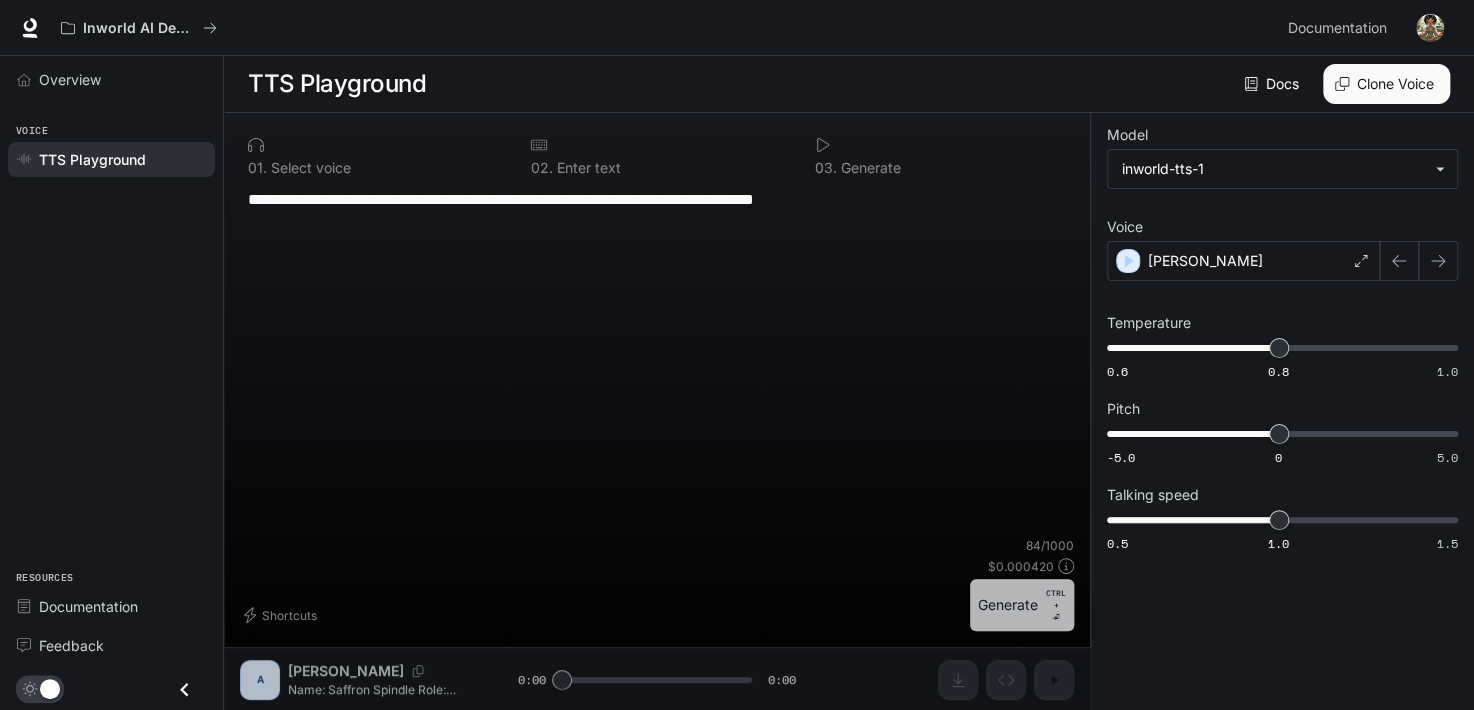 click on "Generate CTRL +  ⏎" at bounding box center (1022, 605) 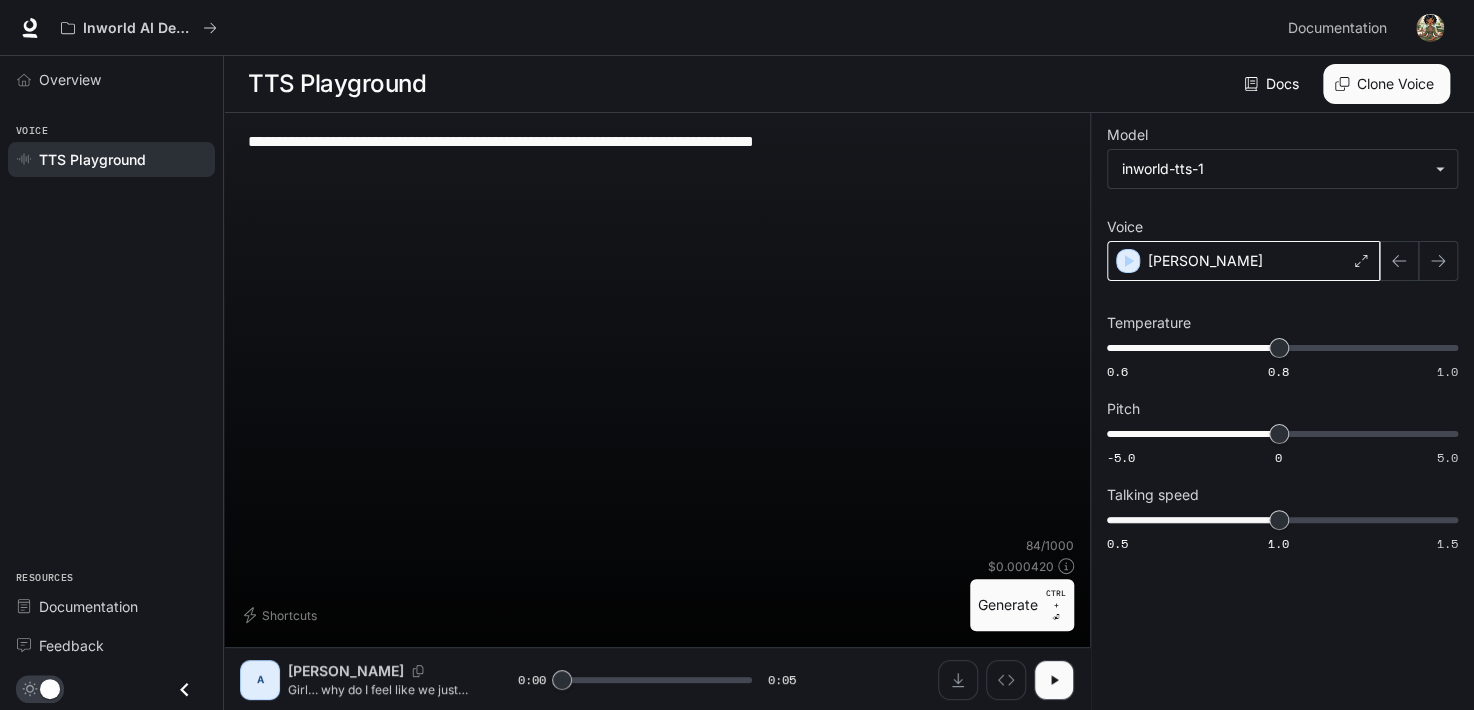 click 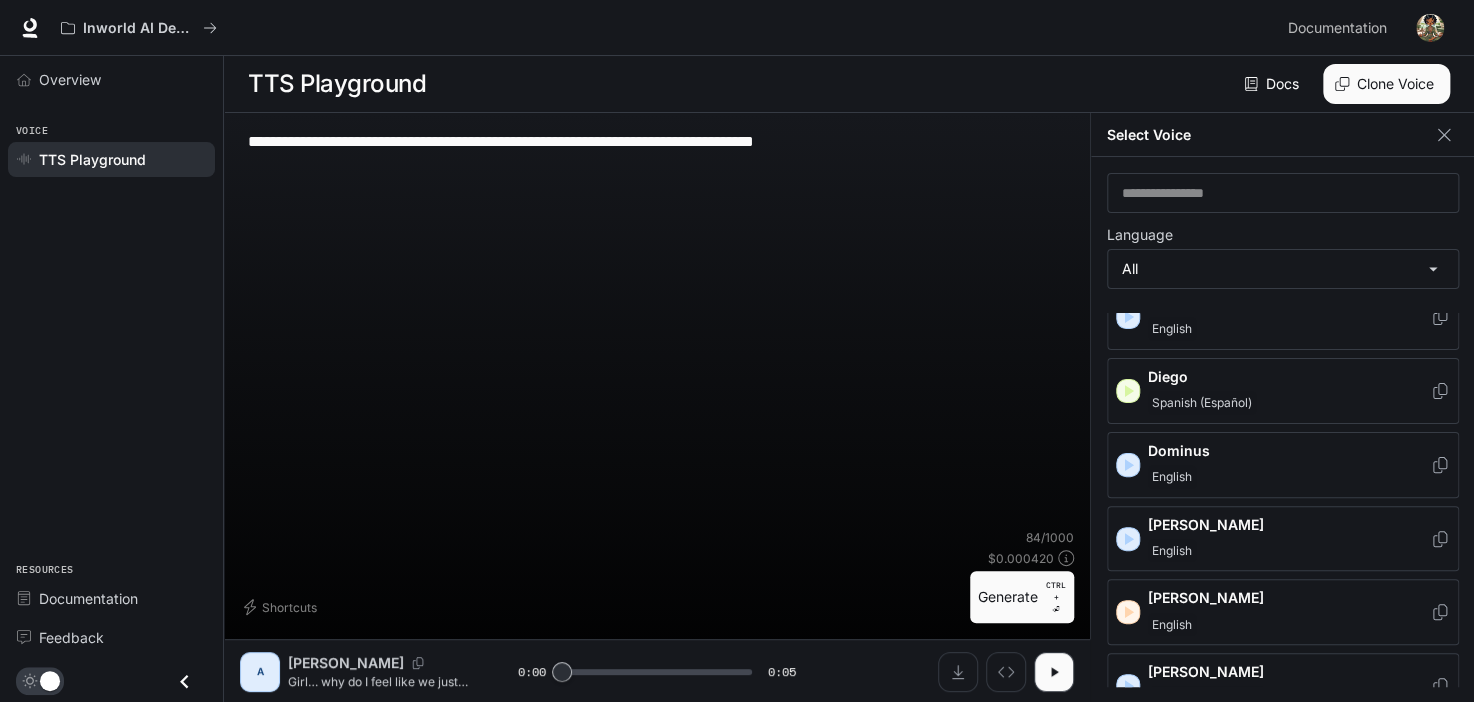 scroll, scrollTop: 535, scrollLeft: 0, axis: vertical 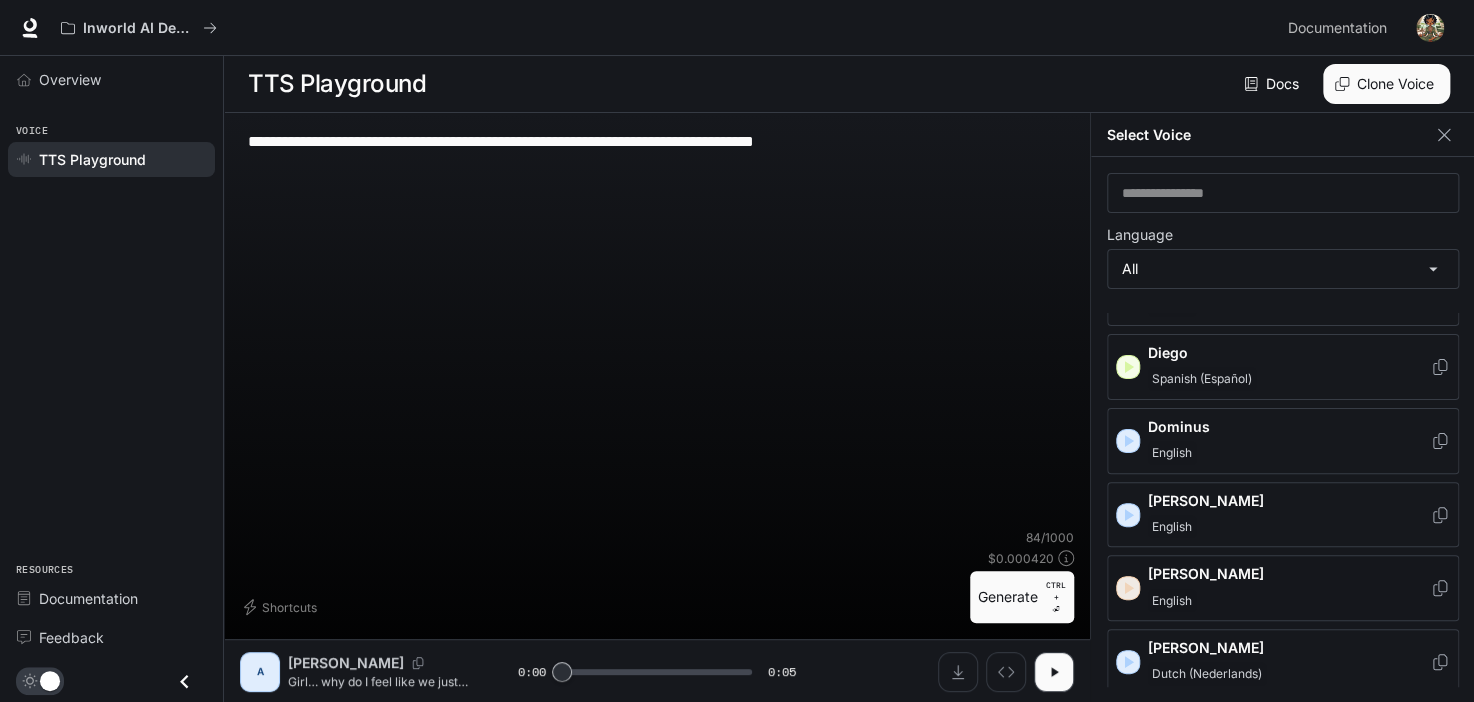 click 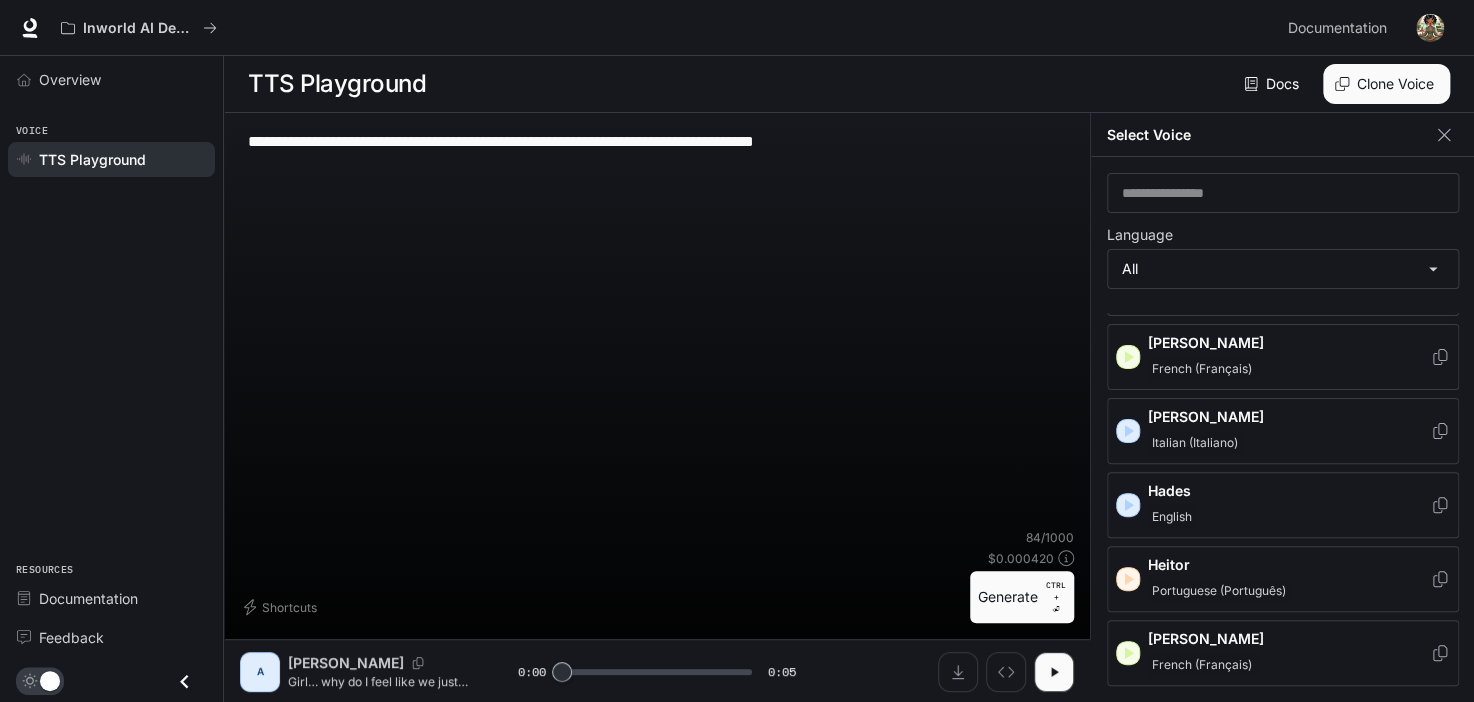 scroll, scrollTop: 1000, scrollLeft: 0, axis: vertical 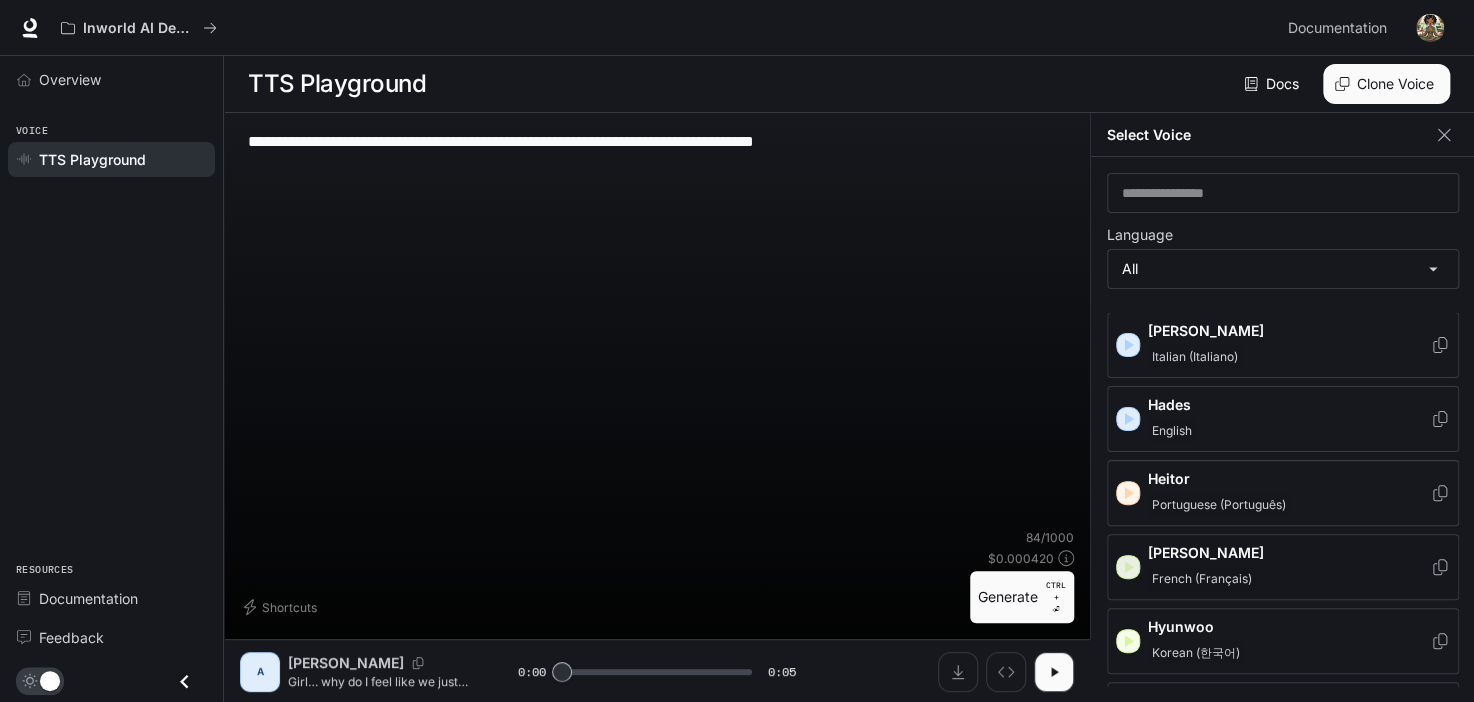 click 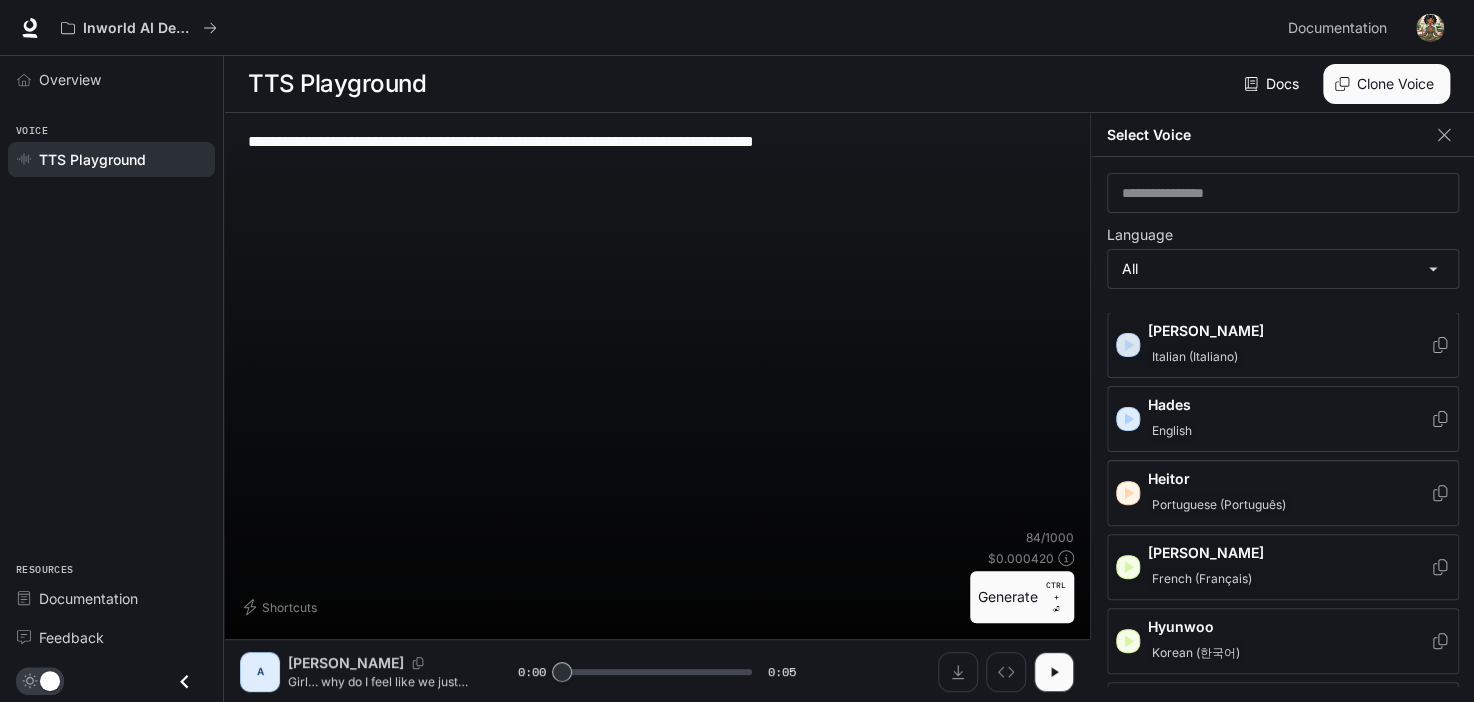 click at bounding box center (1128, 345) 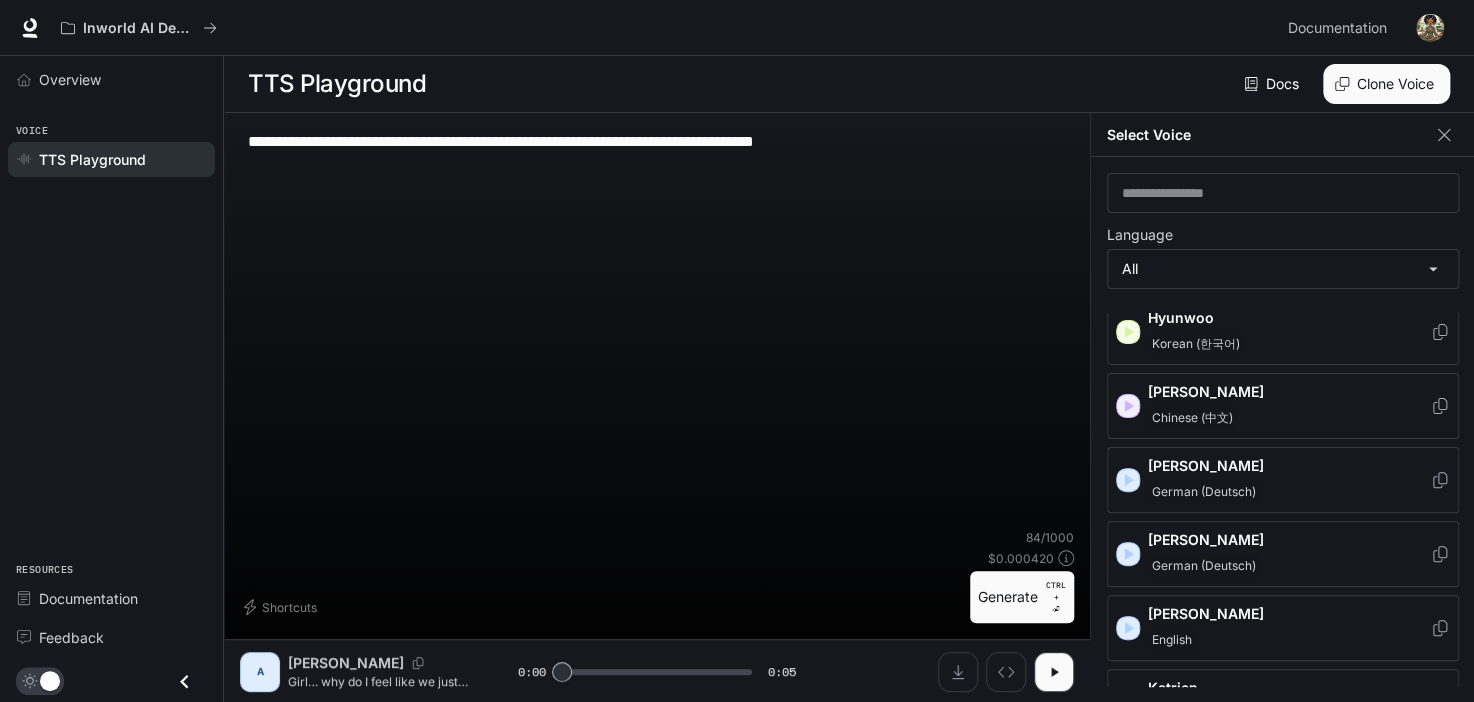 scroll, scrollTop: 1316, scrollLeft: 0, axis: vertical 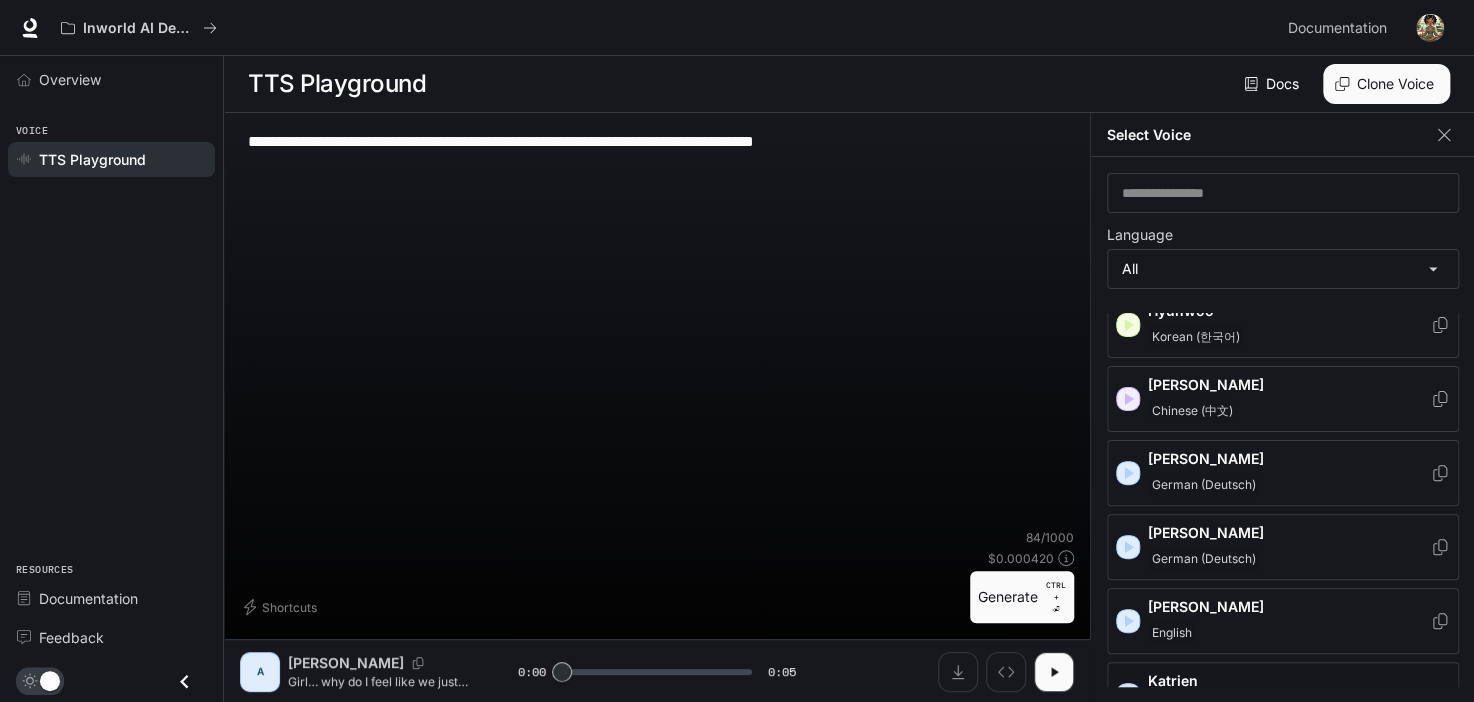 click 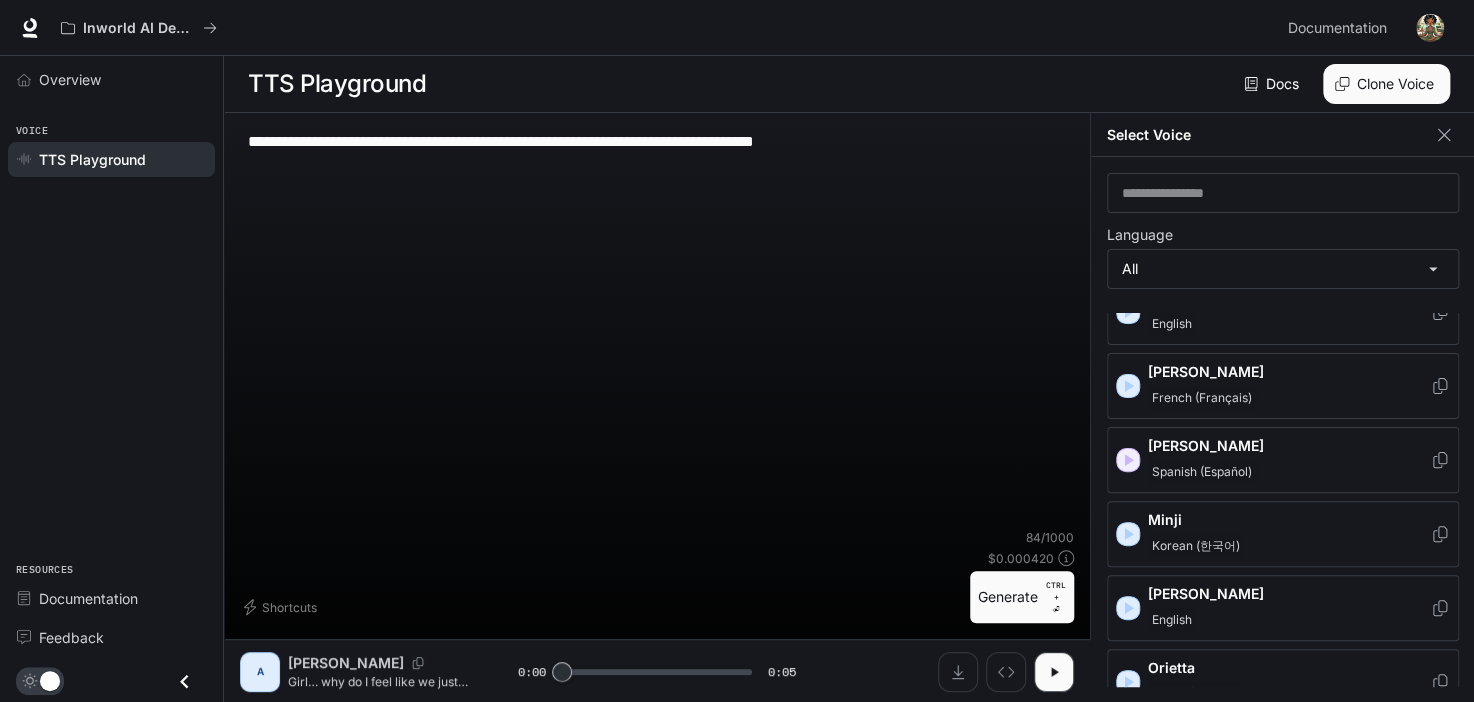 scroll, scrollTop: 2138, scrollLeft: 0, axis: vertical 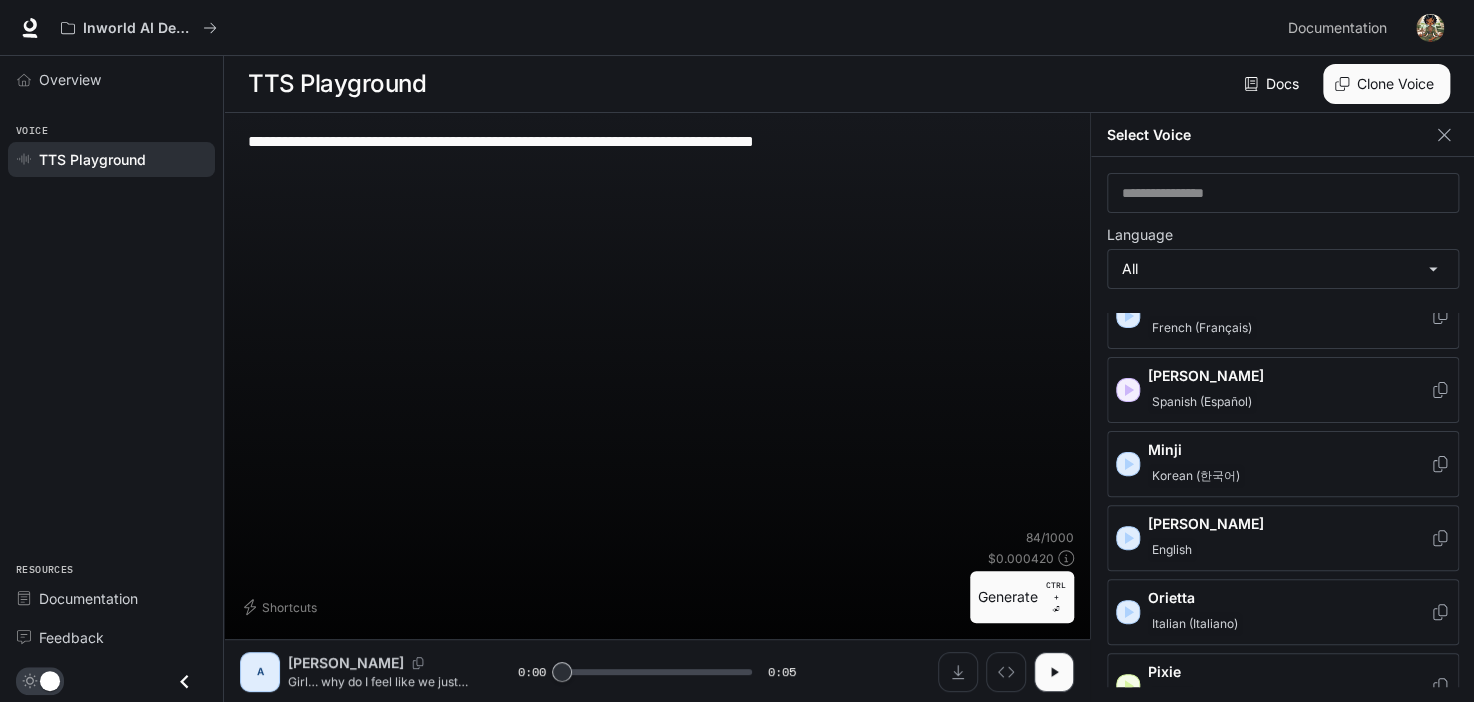 click on "**********" at bounding box center (1283, 430) 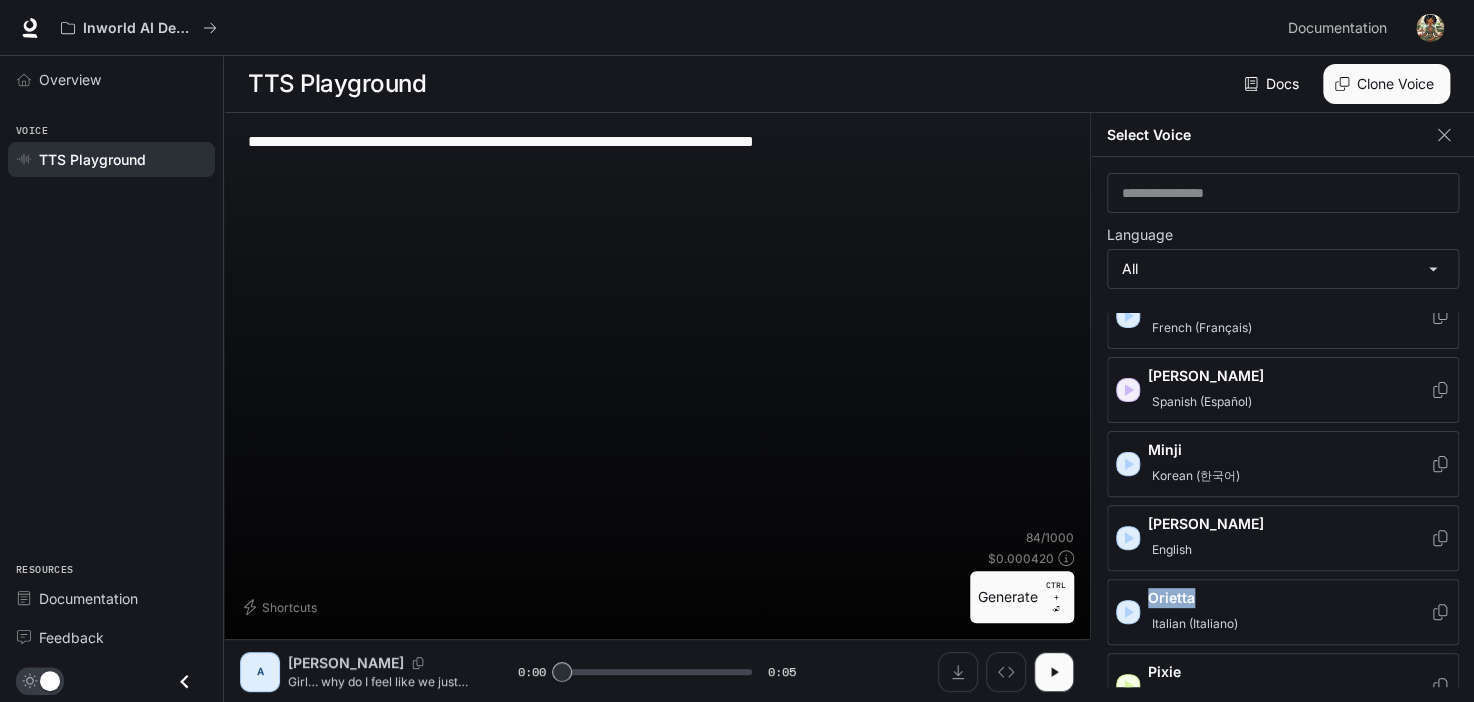 click on "**********" at bounding box center [1283, 430] 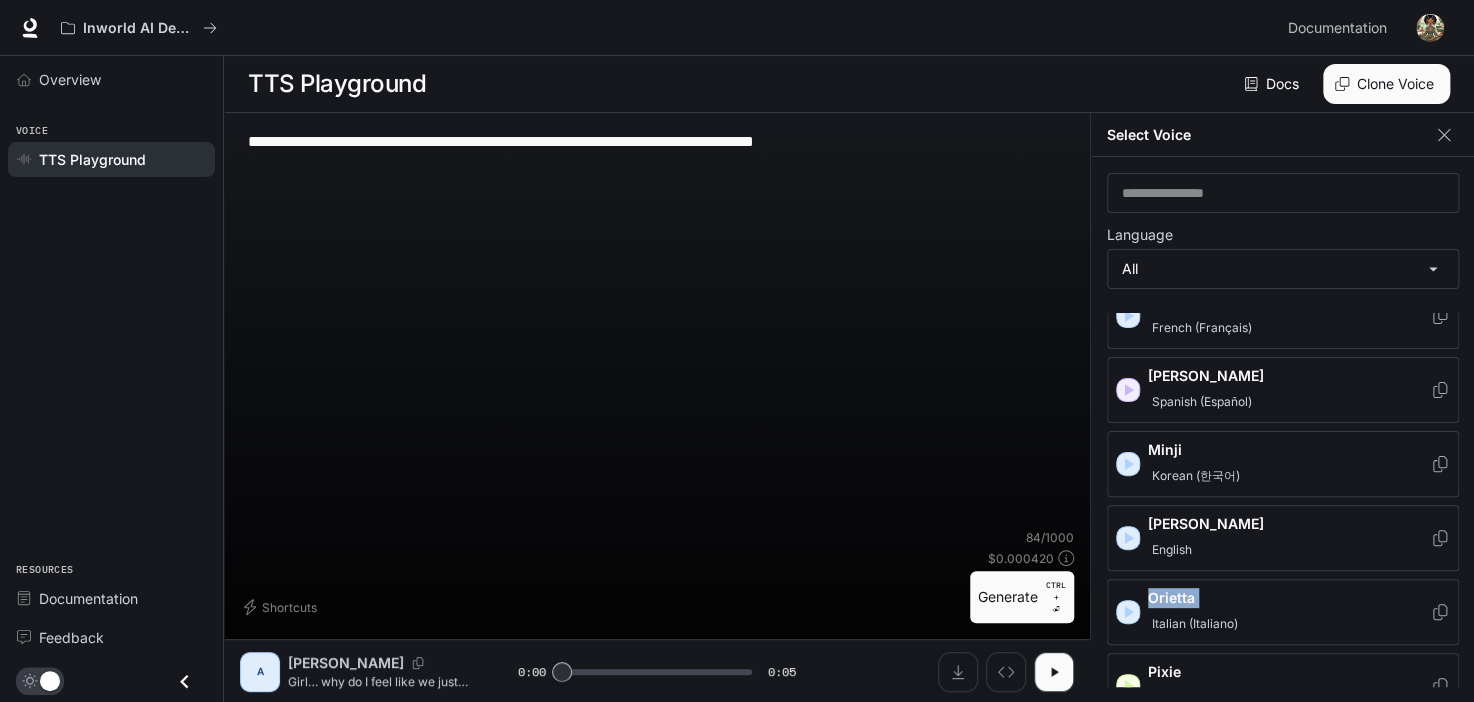 scroll, scrollTop: 0, scrollLeft: 0, axis: both 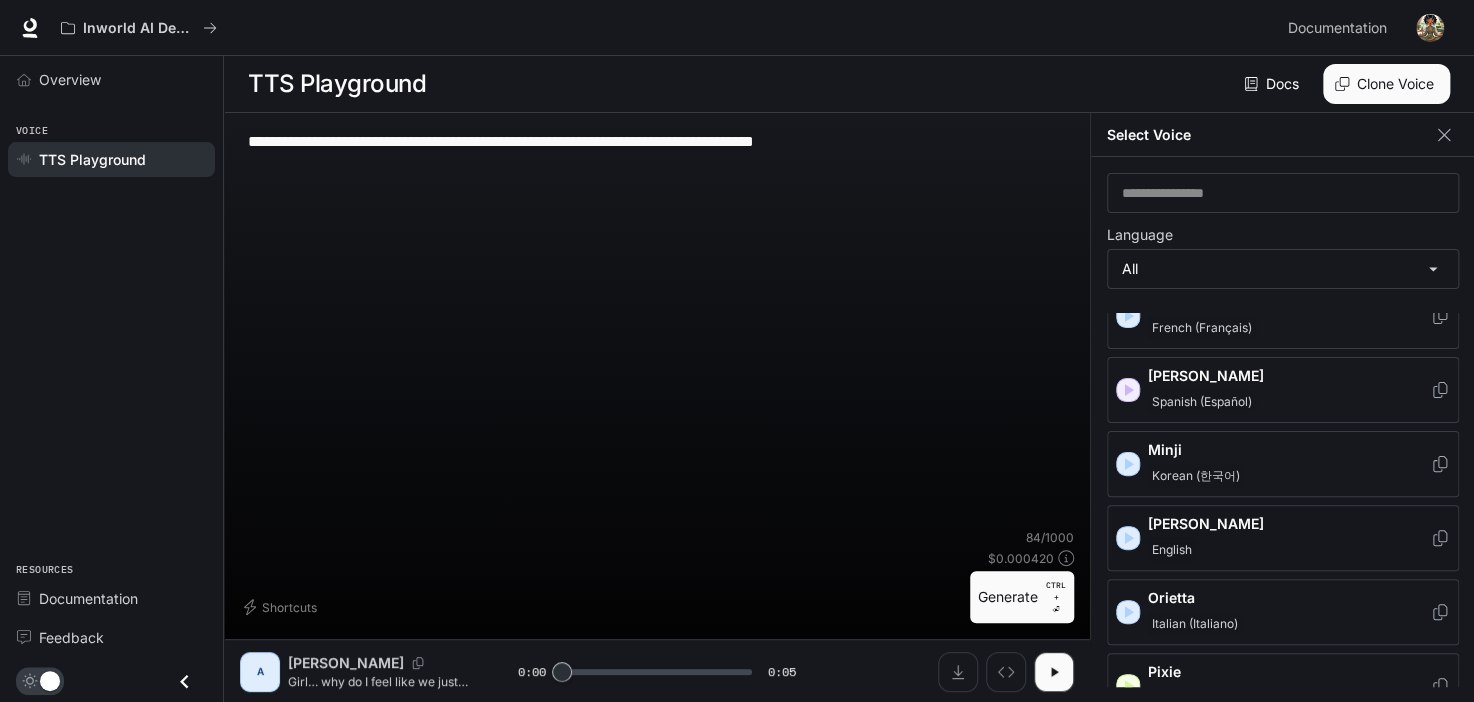 click on "[PERSON_NAME]" at bounding box center (1283, 538) 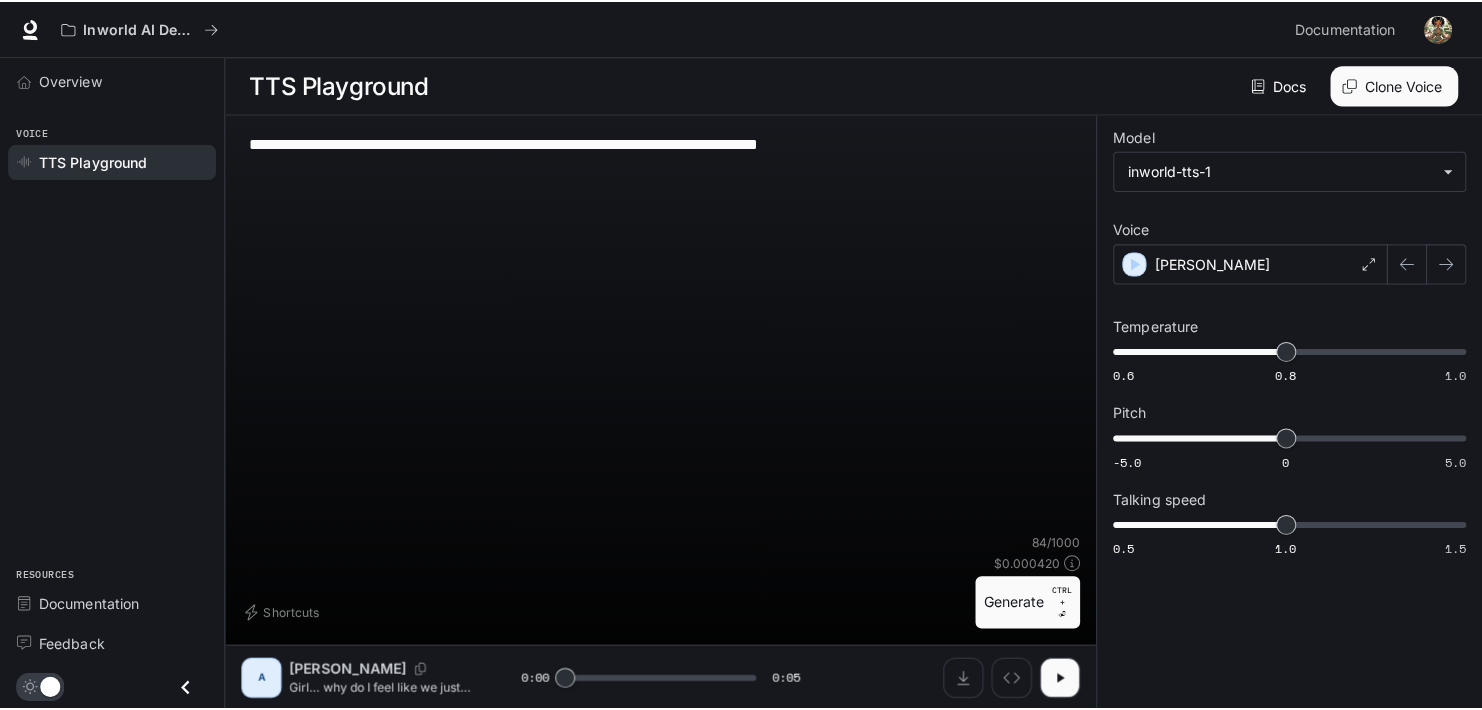 scroll, scrollTop: 0, scrollLeft: 0, axis: both 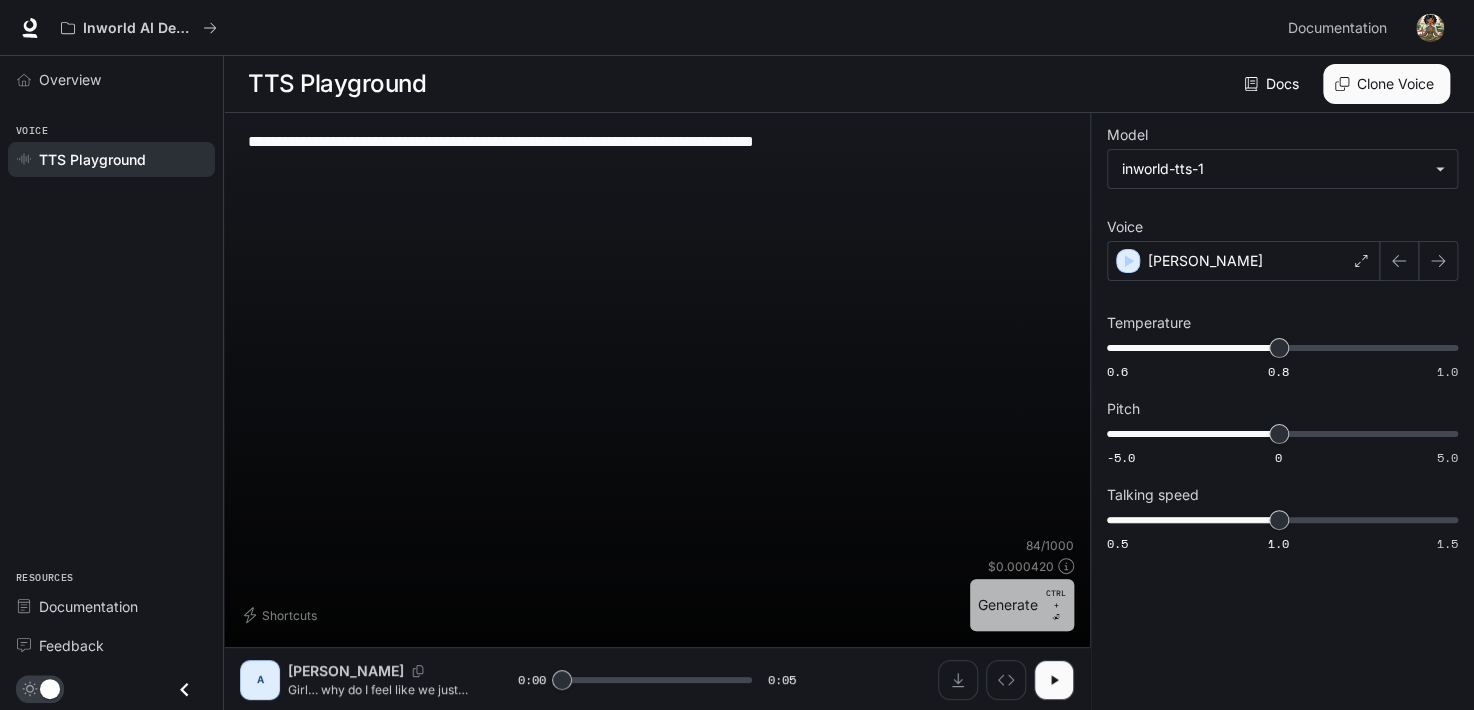 click on "Generate CTRL +  ⏎" at bounding box center (1022, 605) 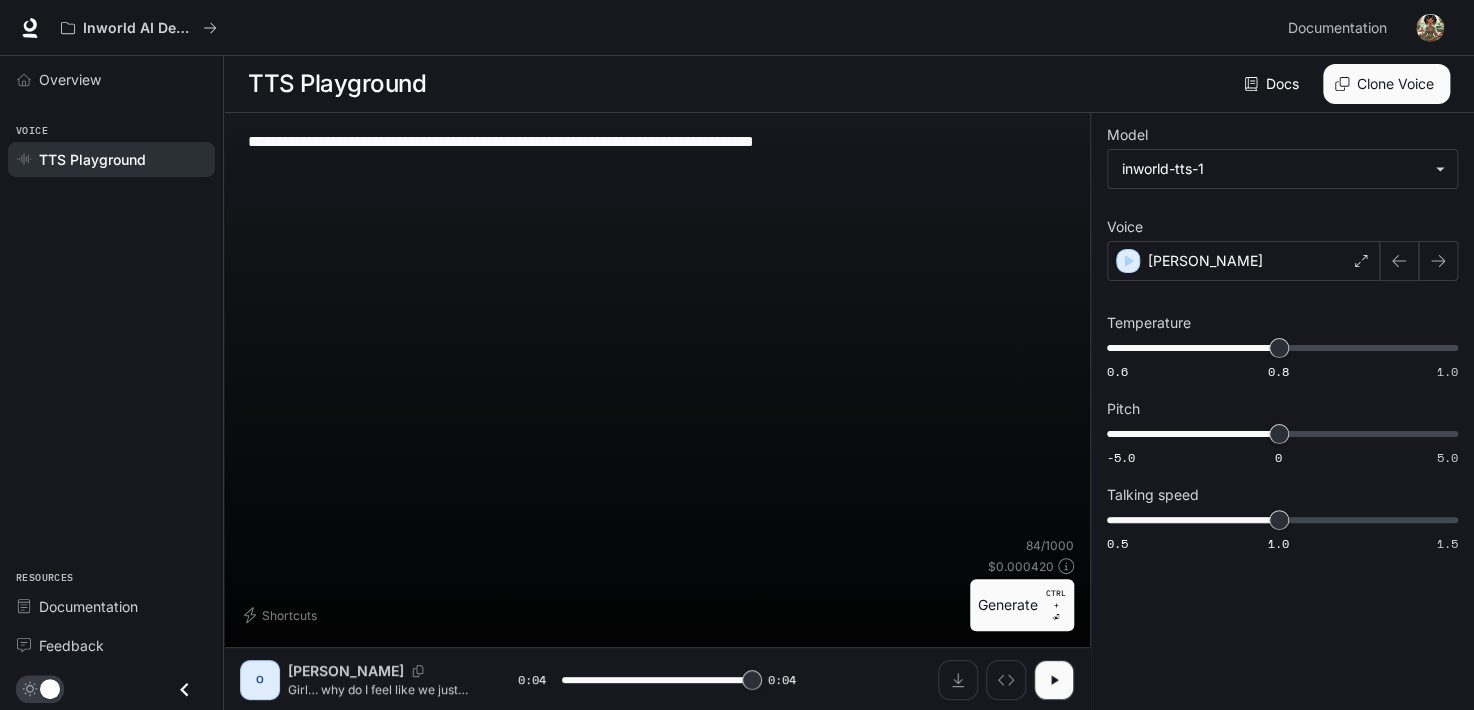 type on "*" 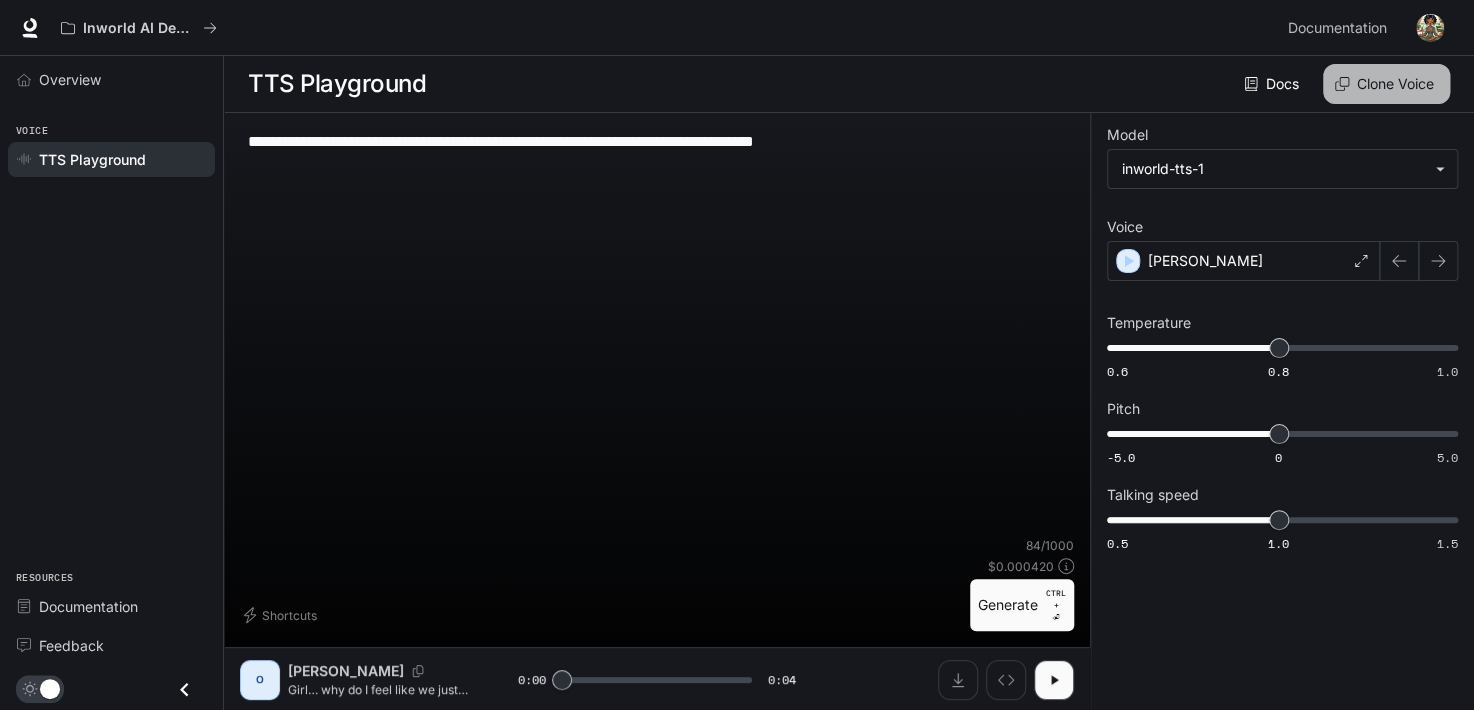 click on "Clone Voice" at bounding box center (1386, 84) 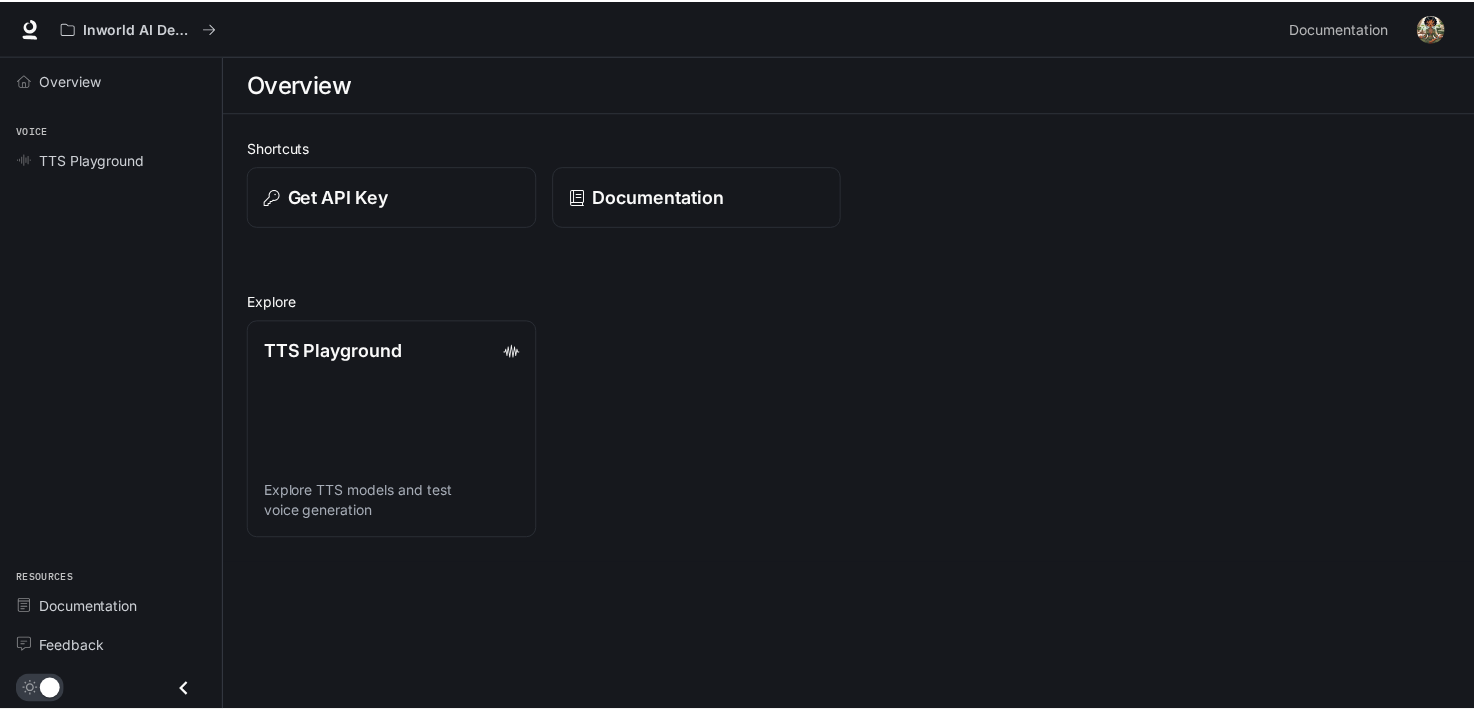 scroll, scrollTop: 0, scrollLeft: 0, axis: both 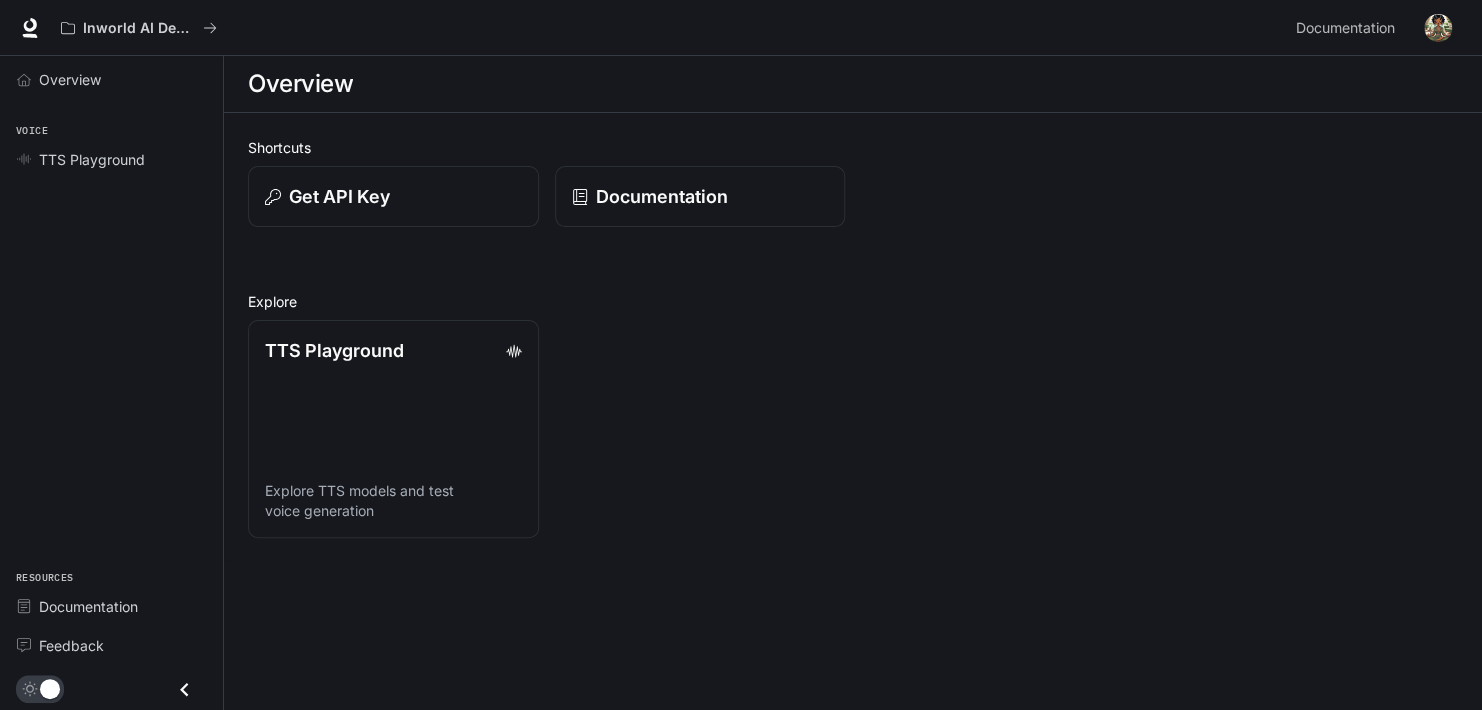 drag, startPoint x: 356, startPoint y: 367, endPoint x: 1136, endPoint y: 418, distance: 781.6655 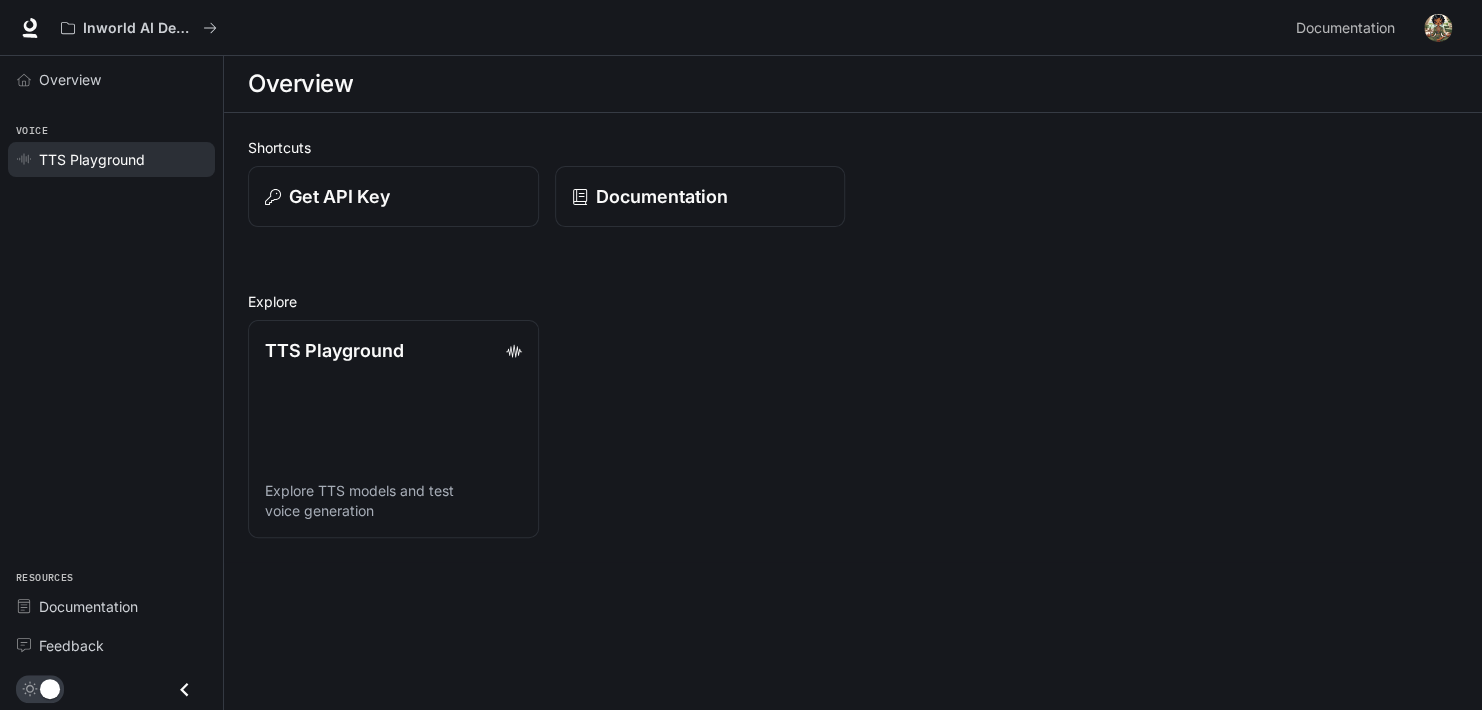 click on "TTS Playground" at bounding box center (92, 159) 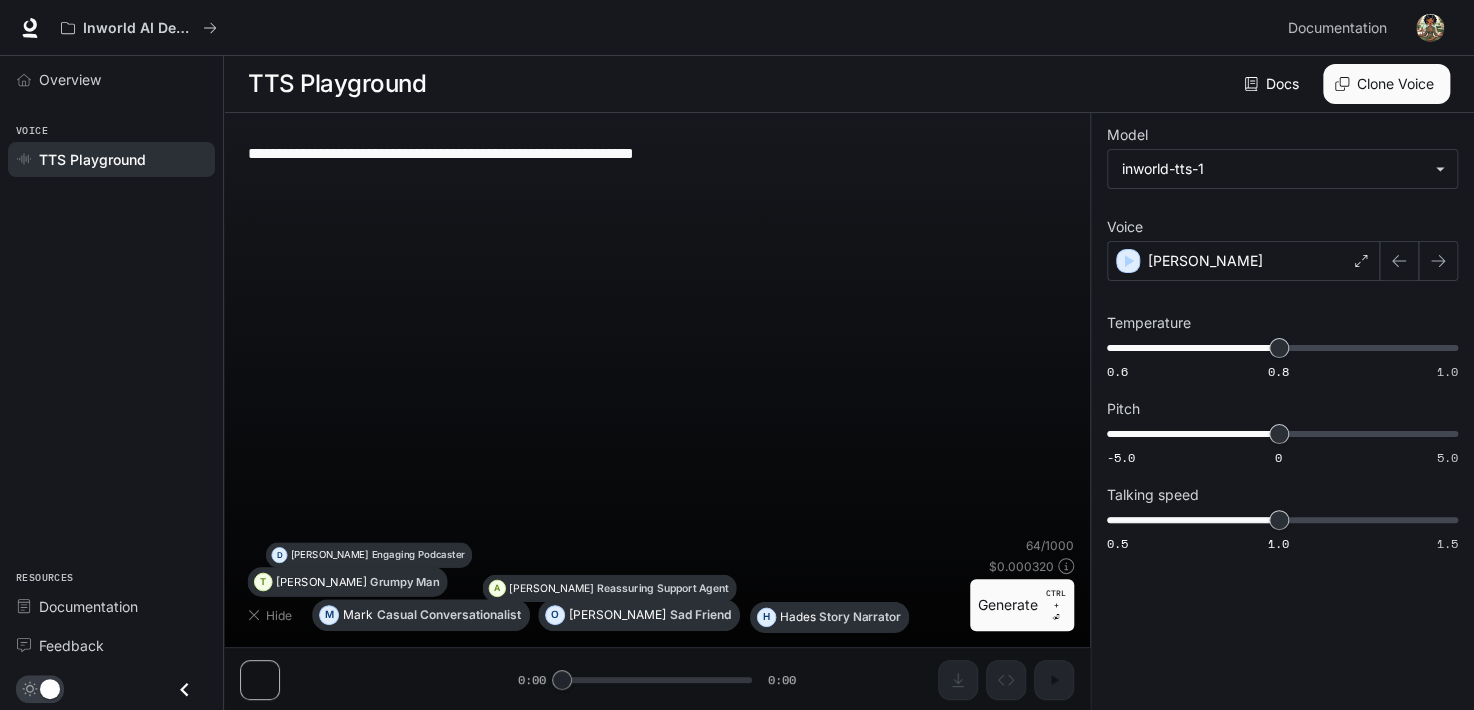 type on "**********" 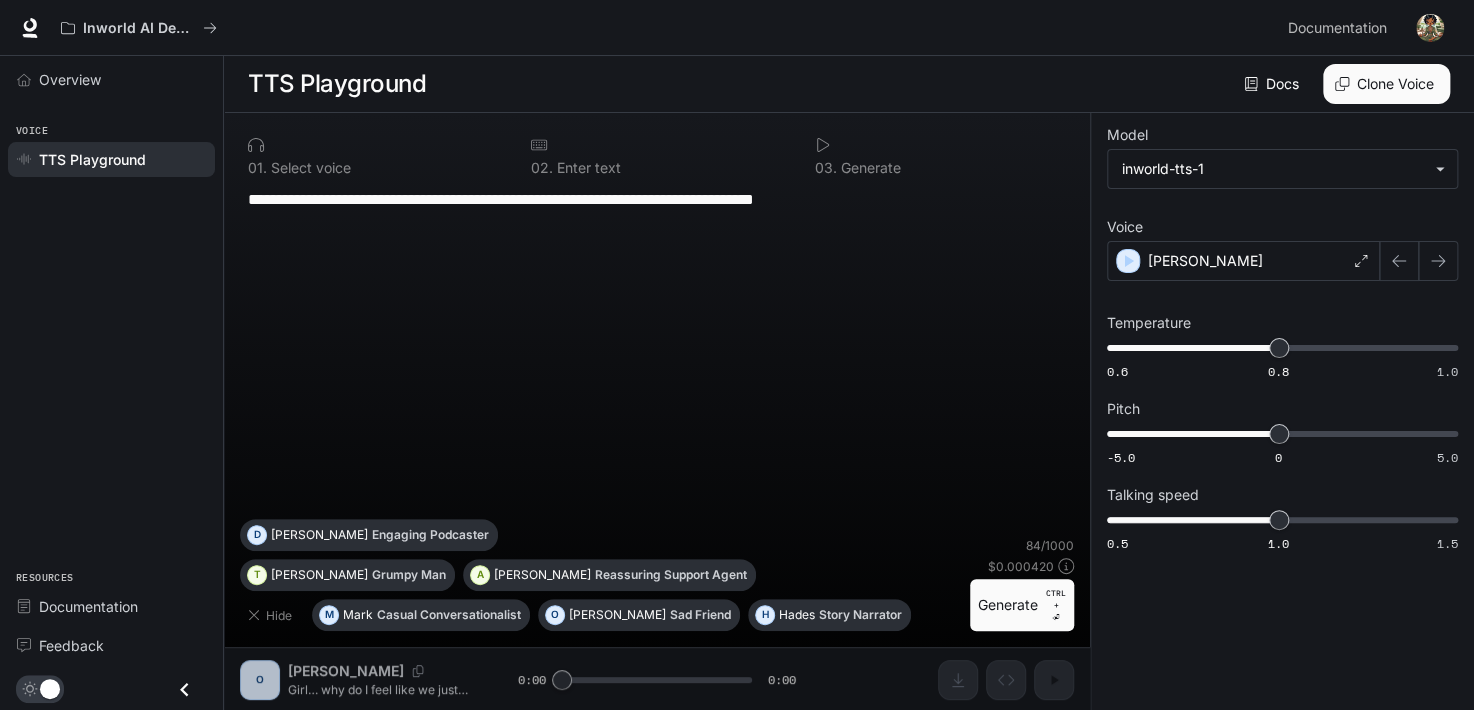 click on "TTS Playground" at bounding box center (111, 159) 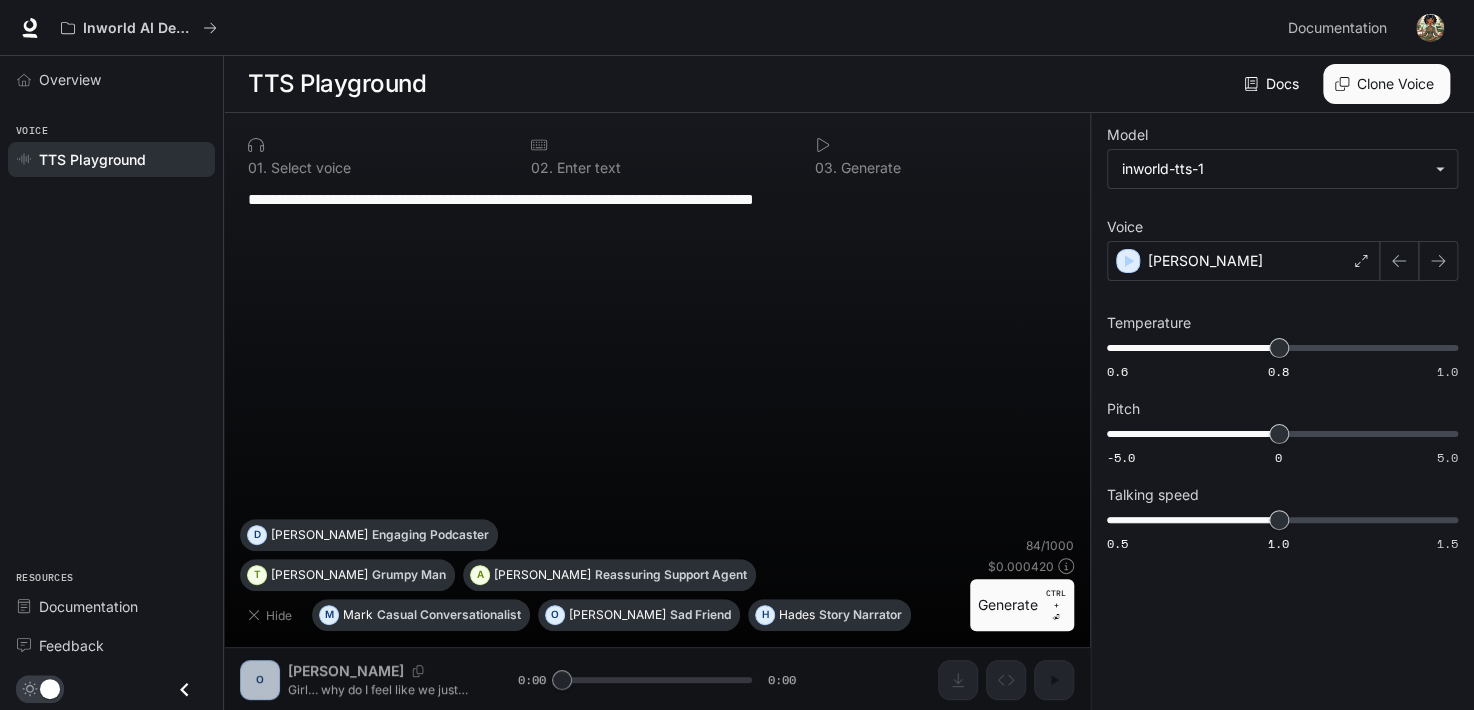 drag, startPoint x: 1186, startPoint y: 602, endPoint x: 1173, endPoint y: 606, distance: 13.601471 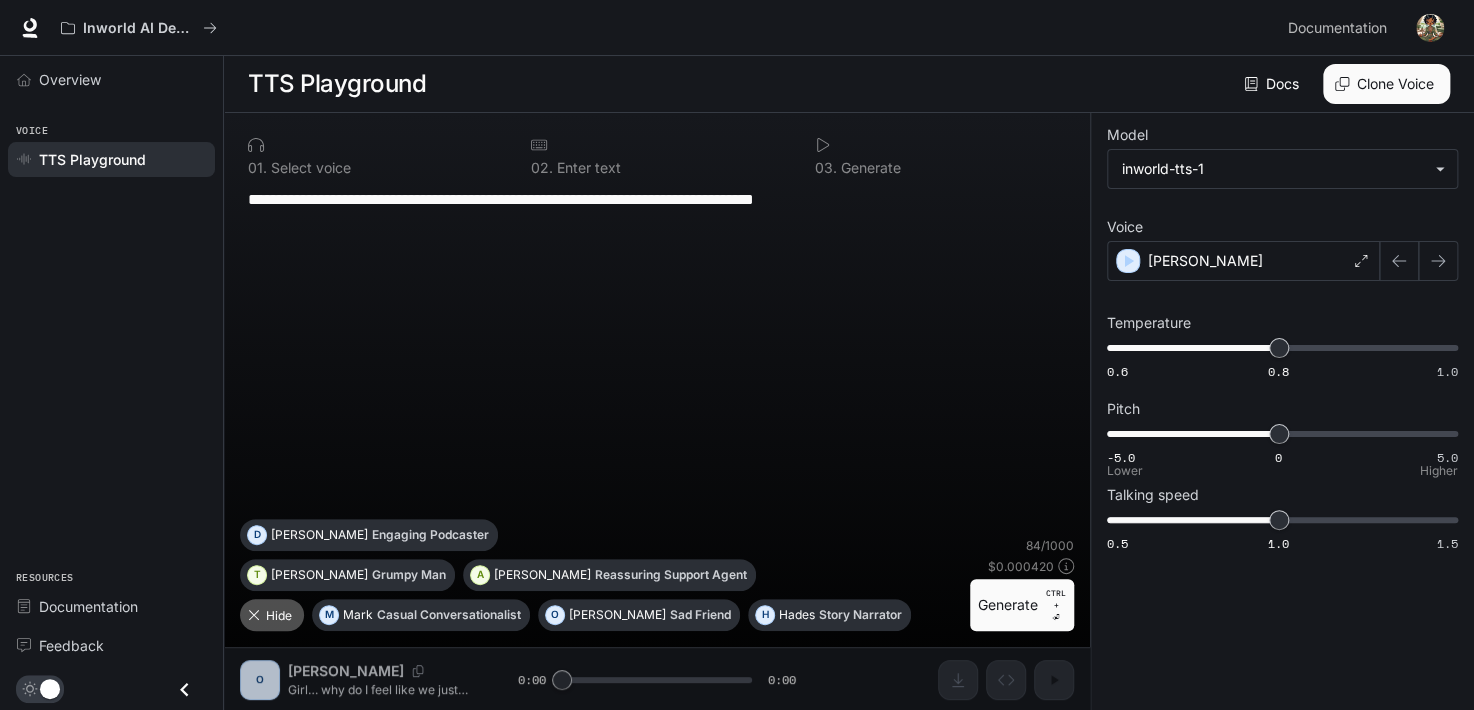 click 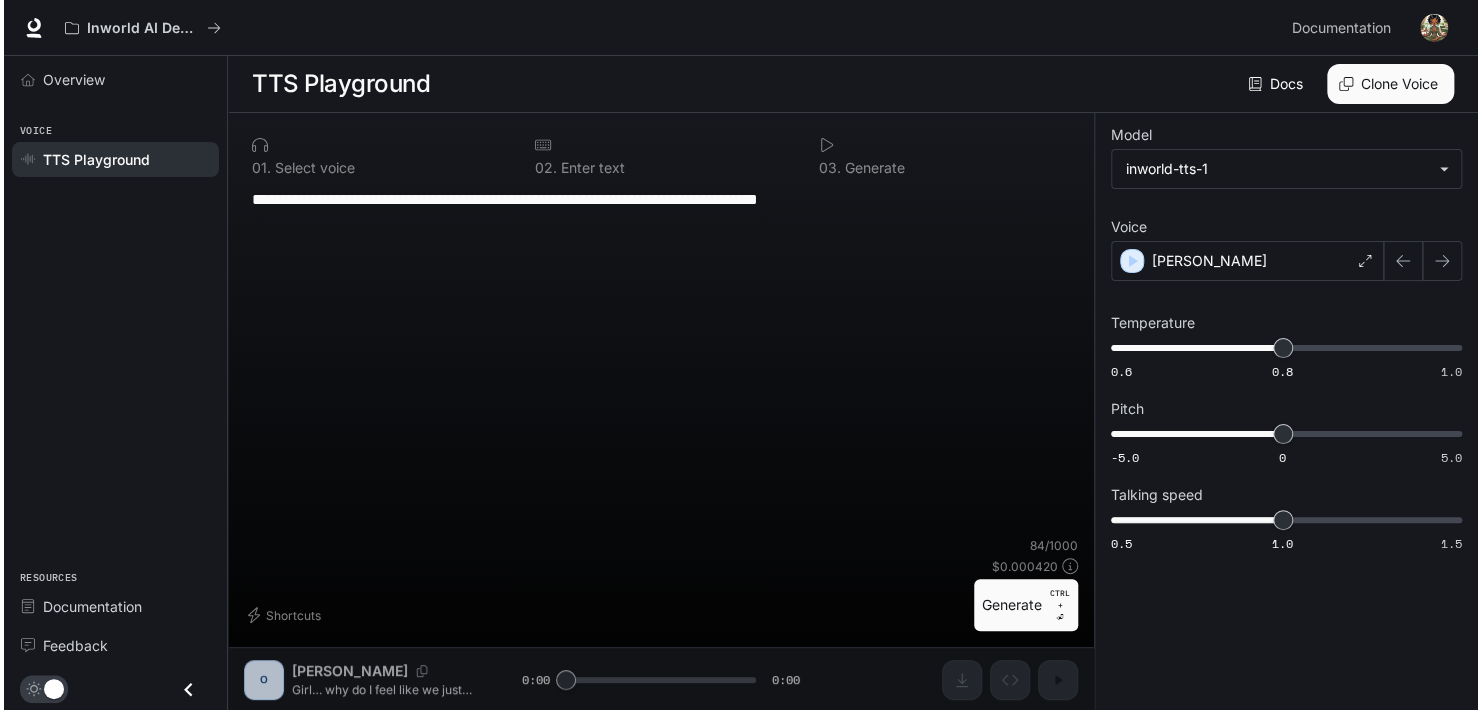 scroll, scrollTop: 0, scrollLeft: 0, axis: both 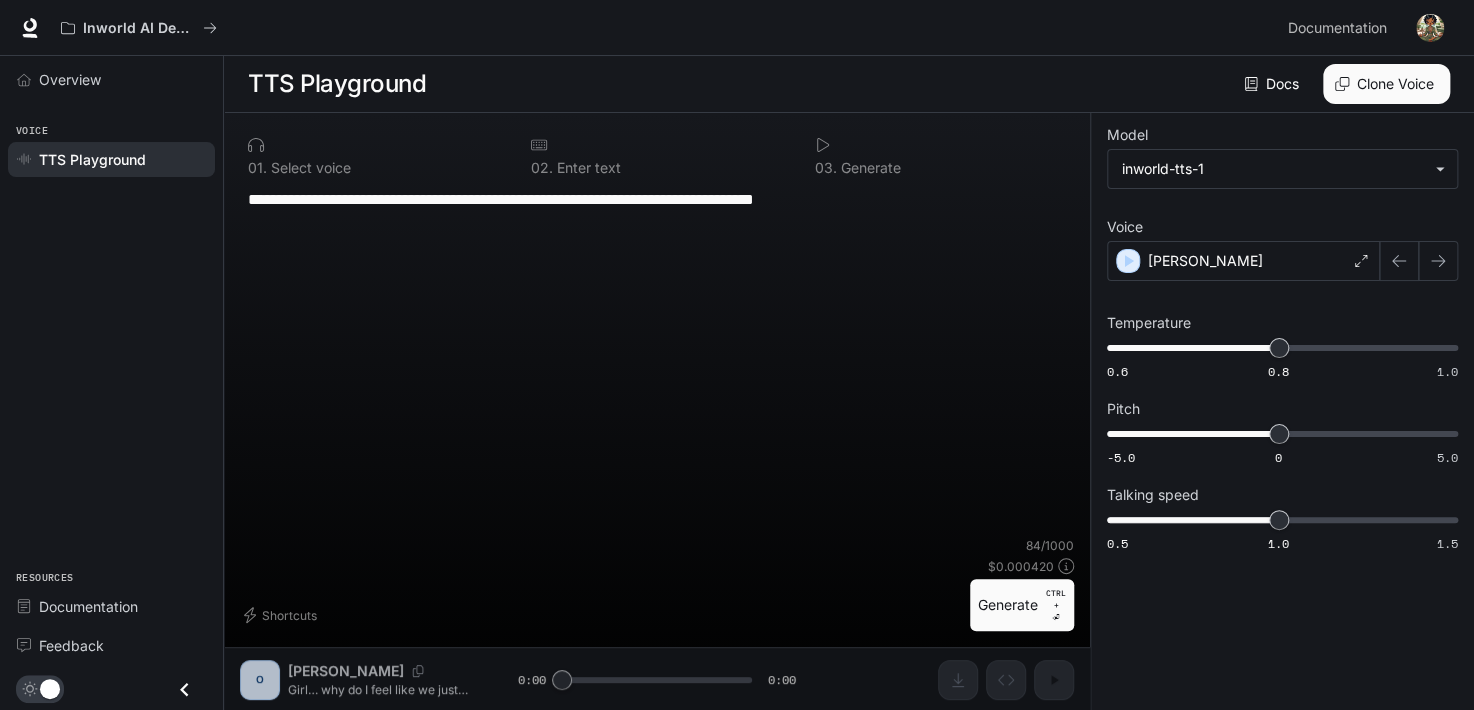 click on "**********" at bounding box center (657, 412) 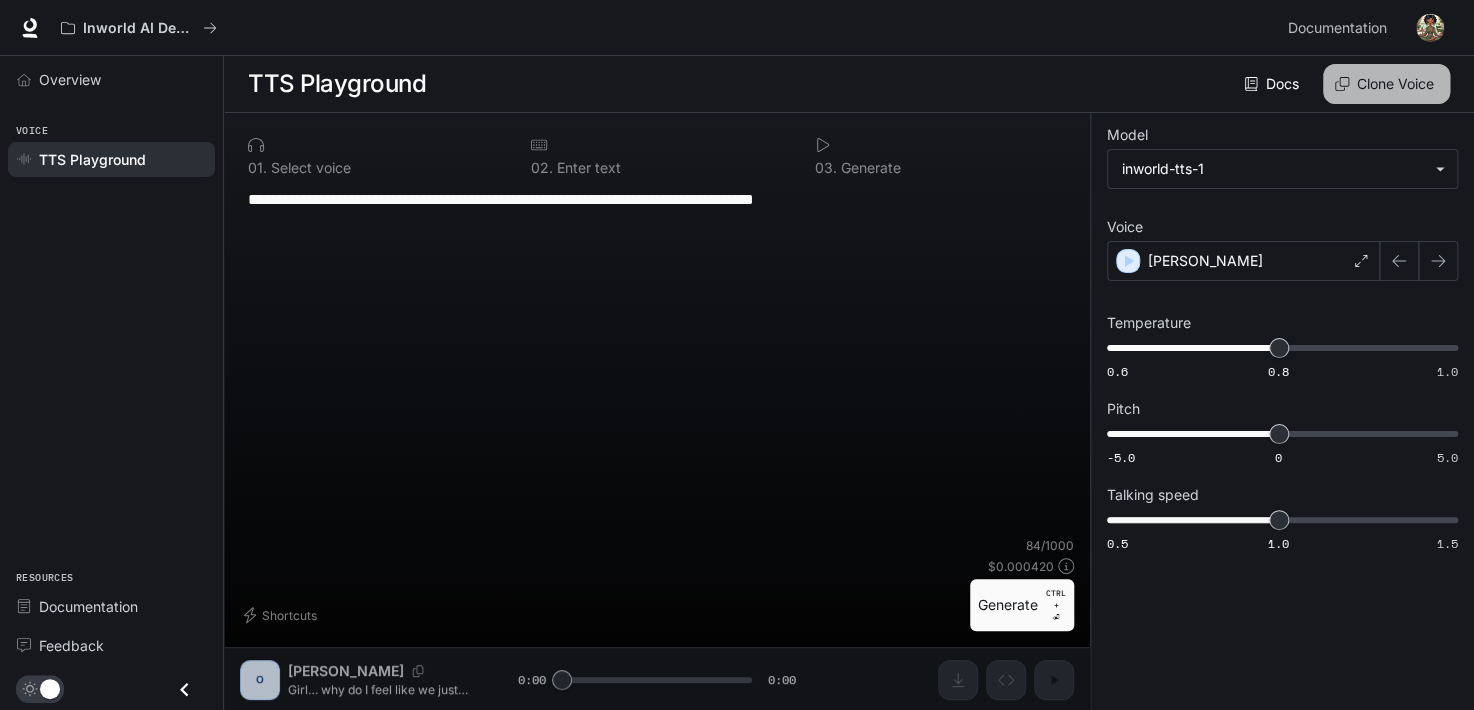 click on "Clone Voice" at bounding box center (1386, 84) 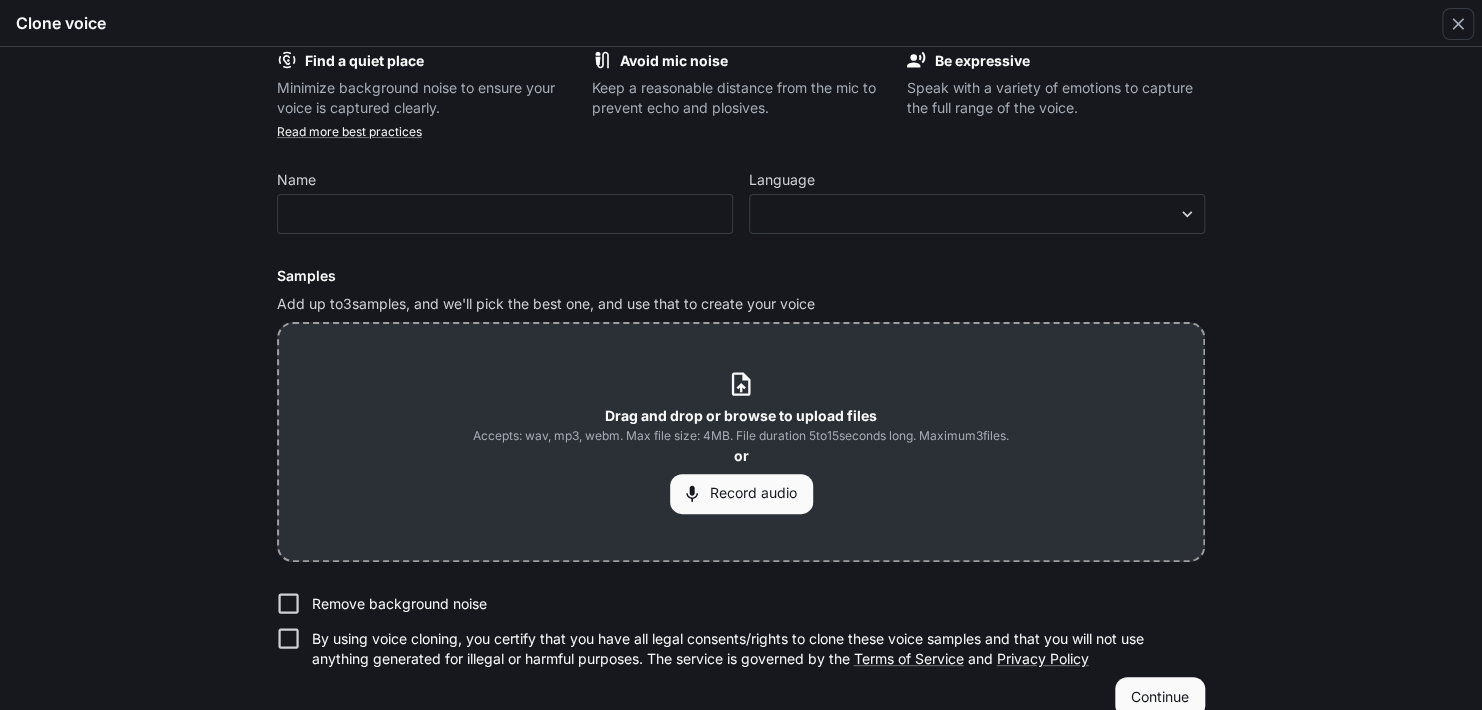 scroll, scrollTop: 0, scrollLeft: 0, axis: both 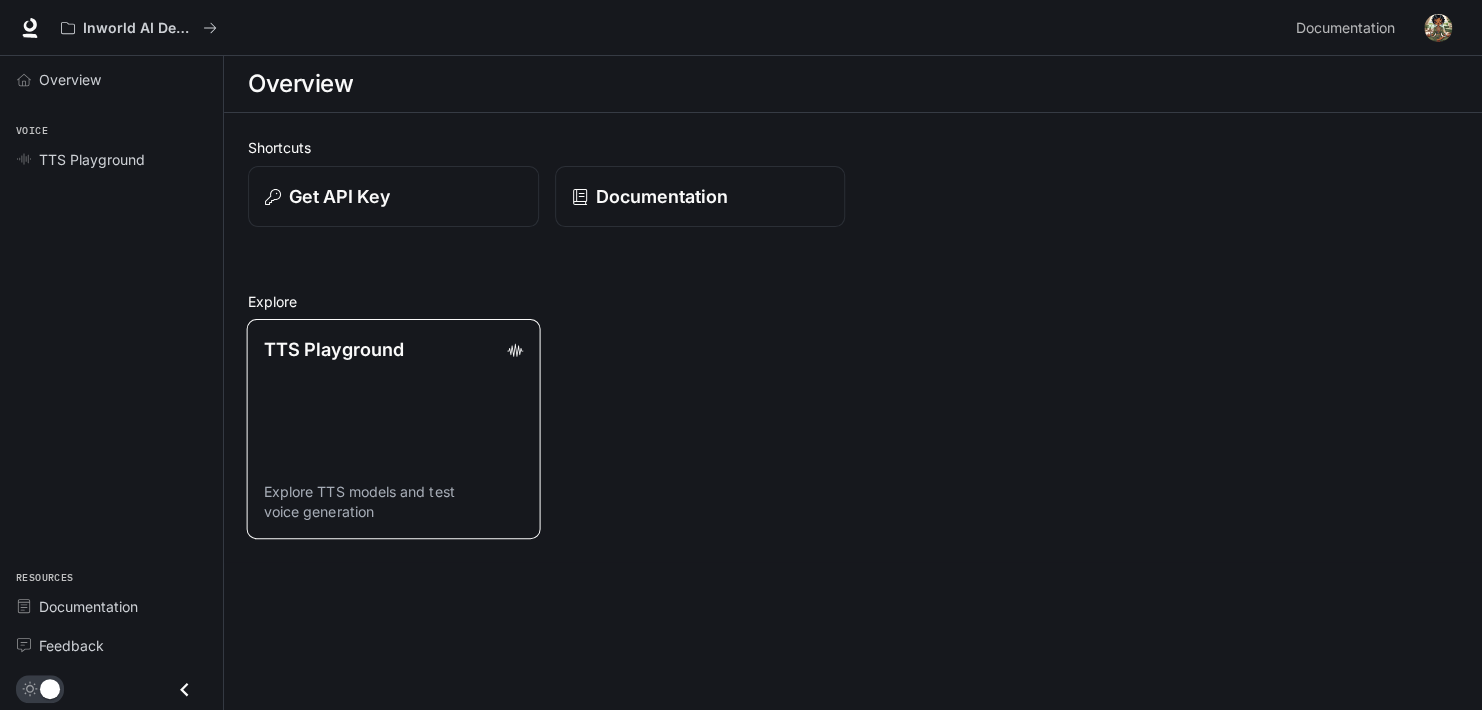 click on "TTS Playground Explore TTS models and test voice generation" at bounding box center [393, 429] 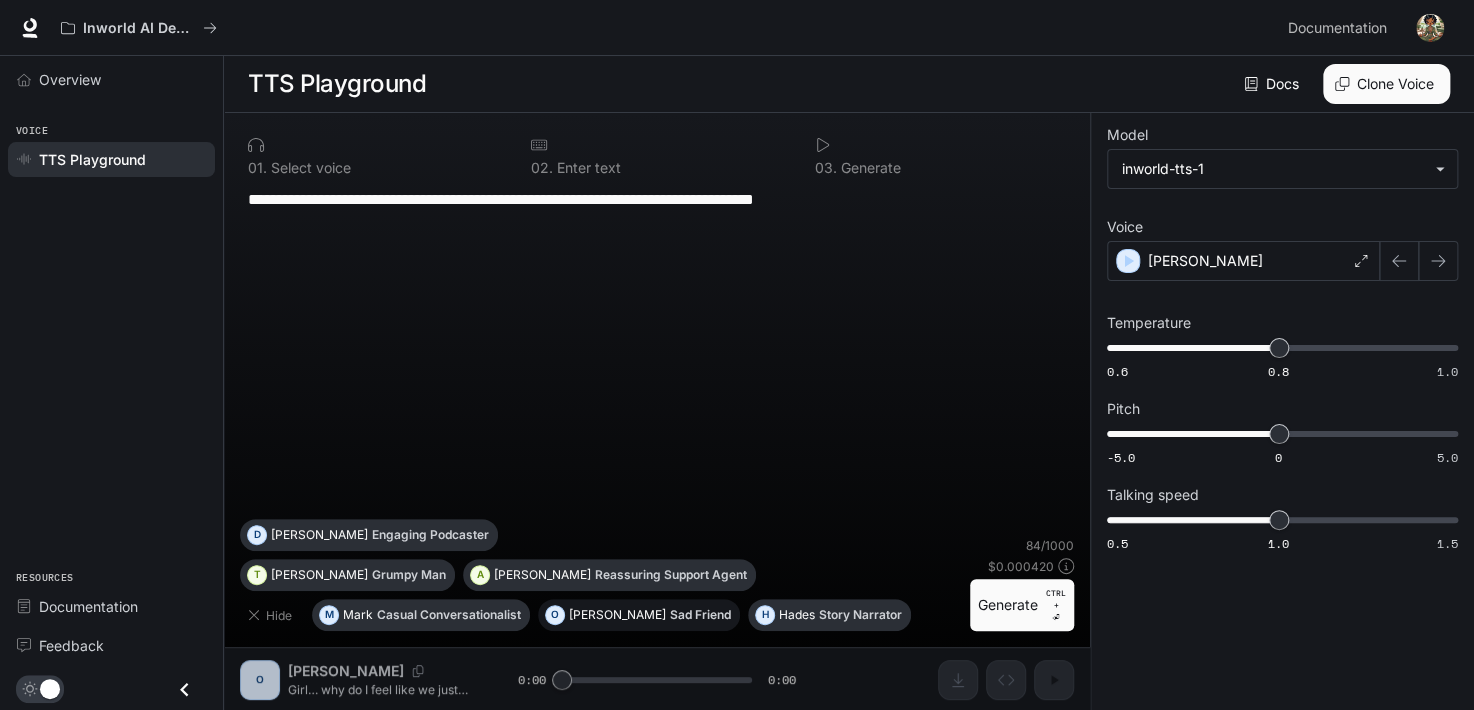 click on "[PERSON_NAME] Sad Friend" at bounding box center (650, 615) 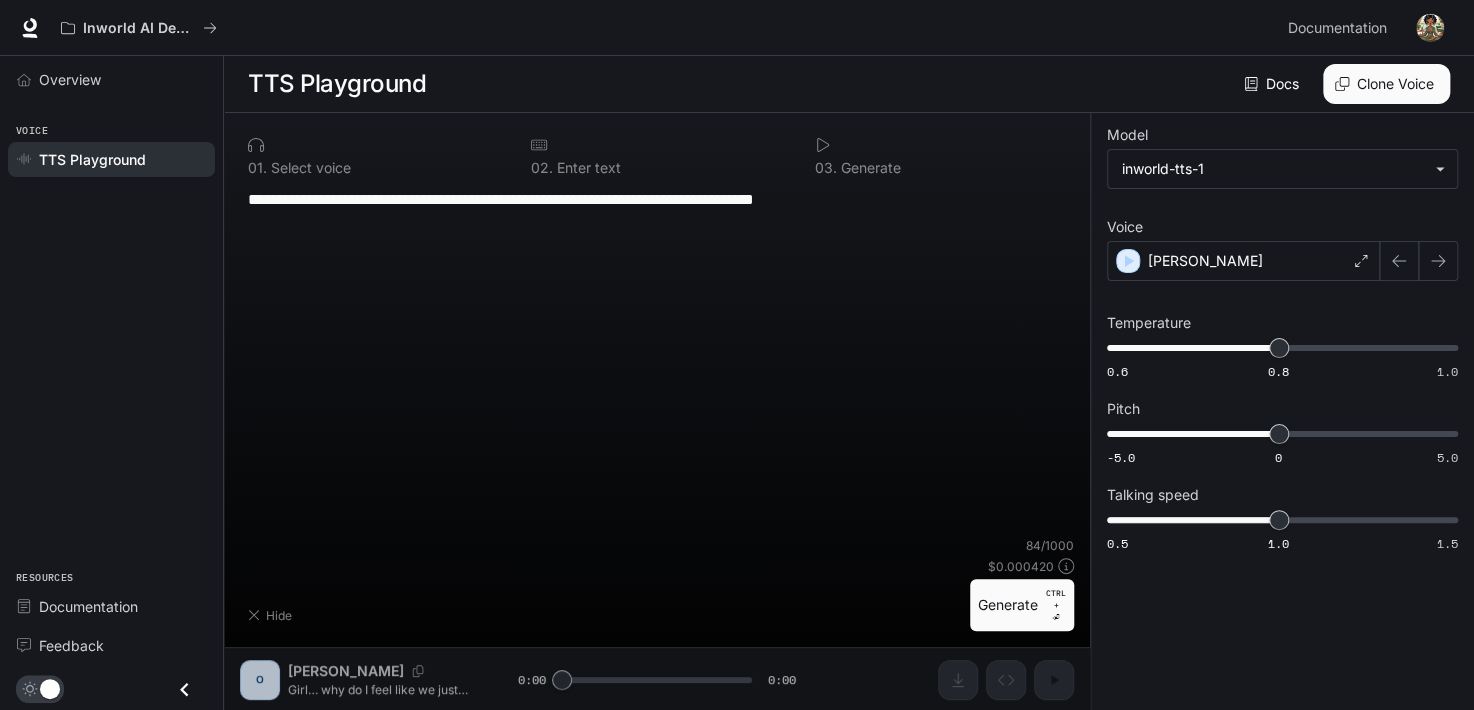 type on "**********" 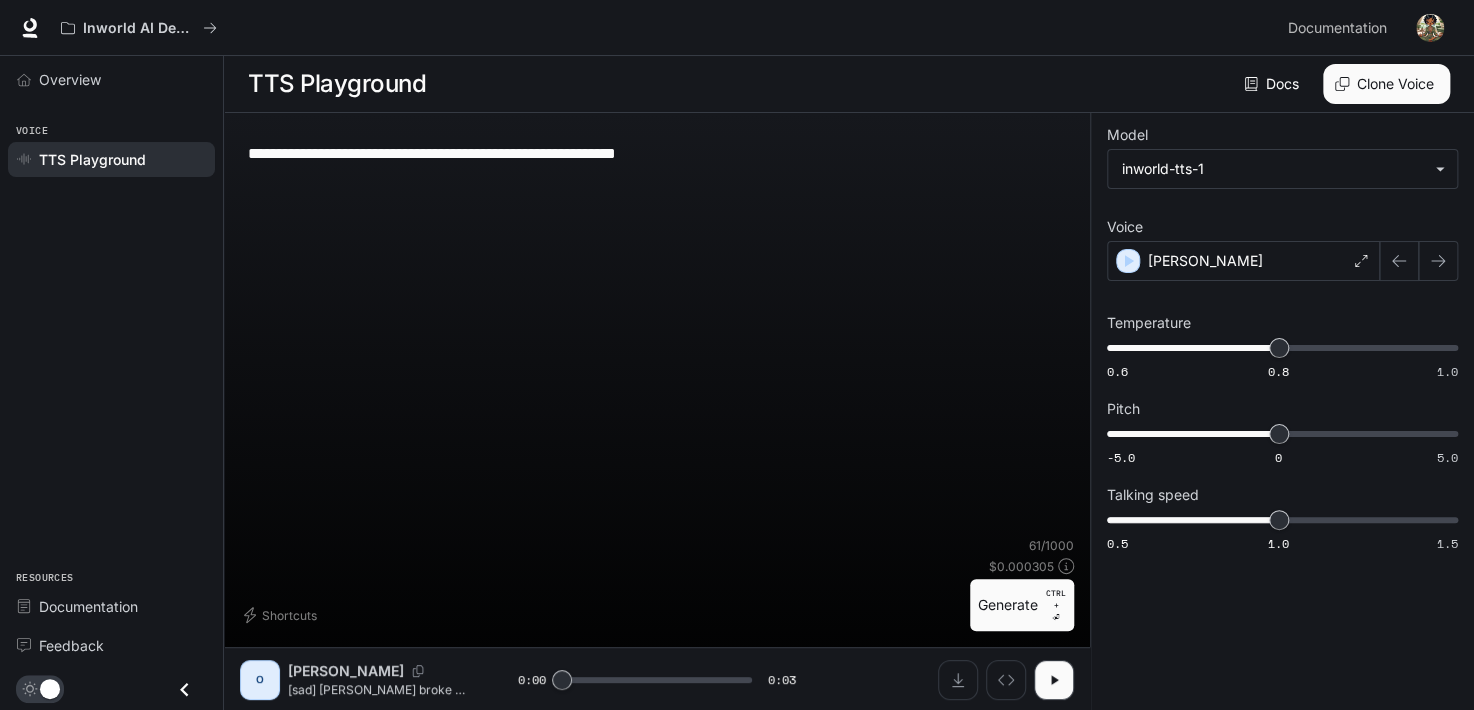 click on "**********" at bounding box center [657, 333] 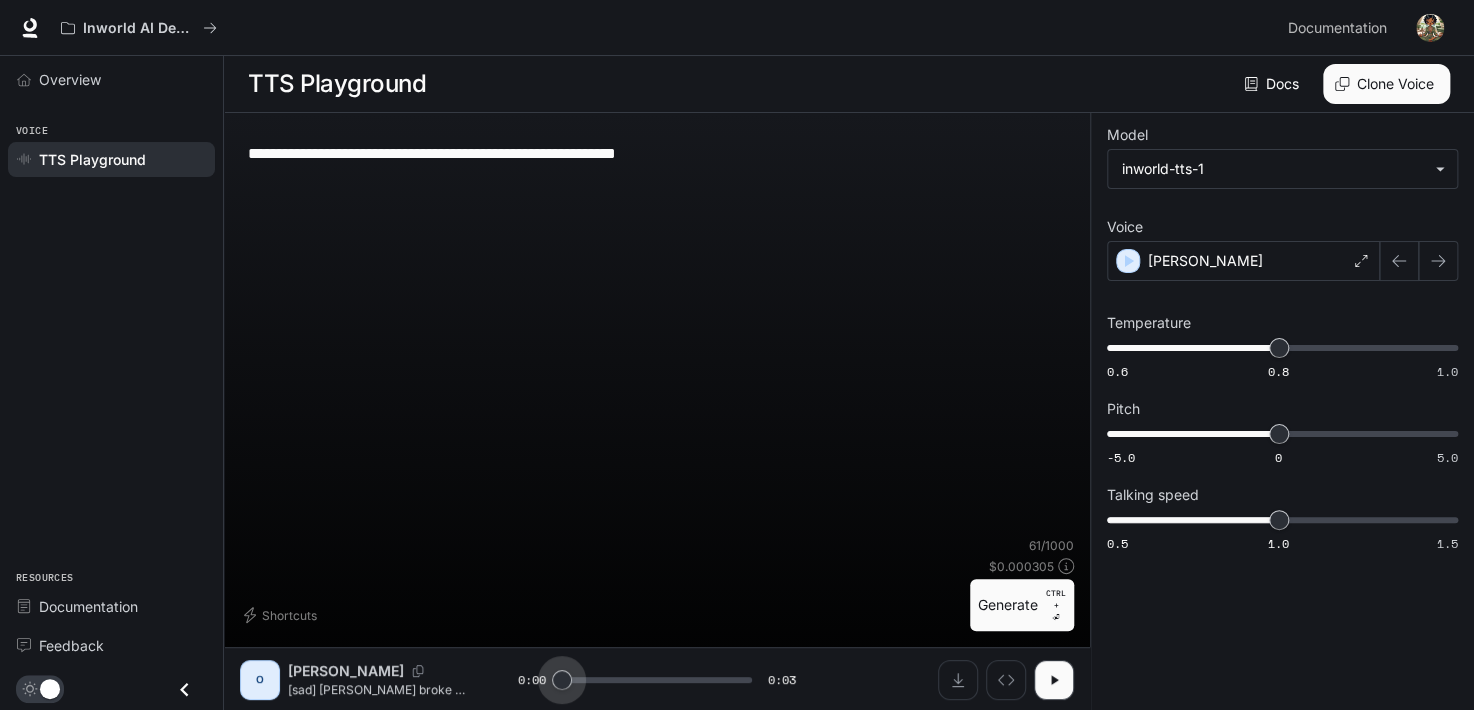 click at bounding box center (562, 680) 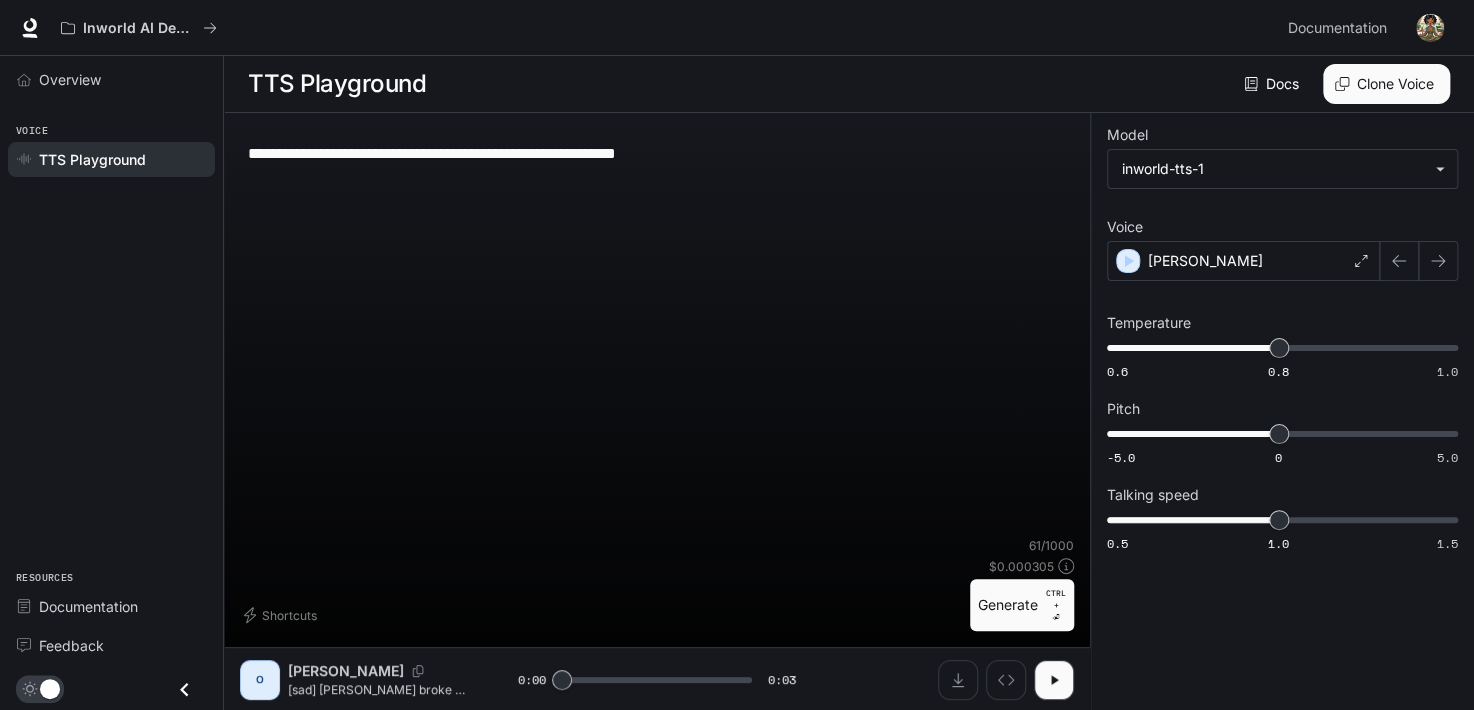 click on "O" at bounding box center (260, 680) 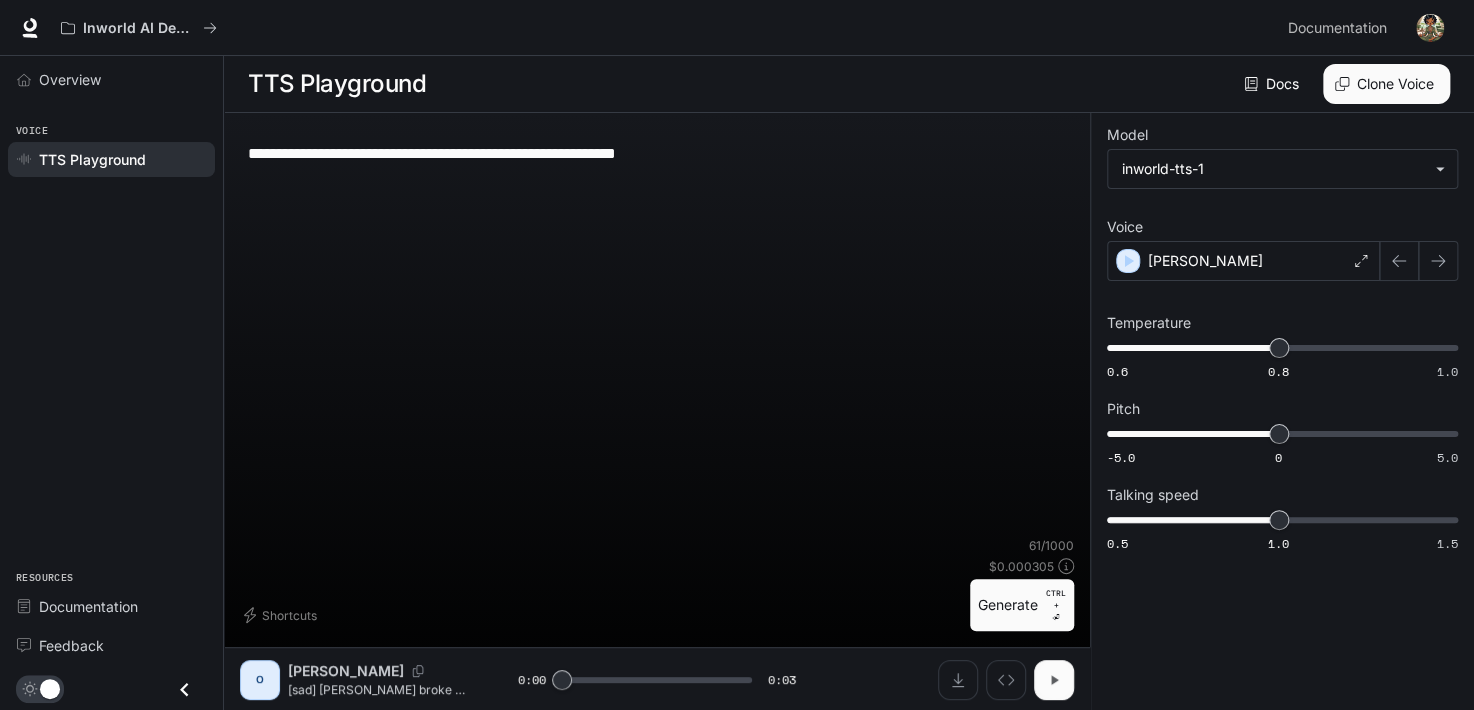 click at bounding box center (1054, 680) 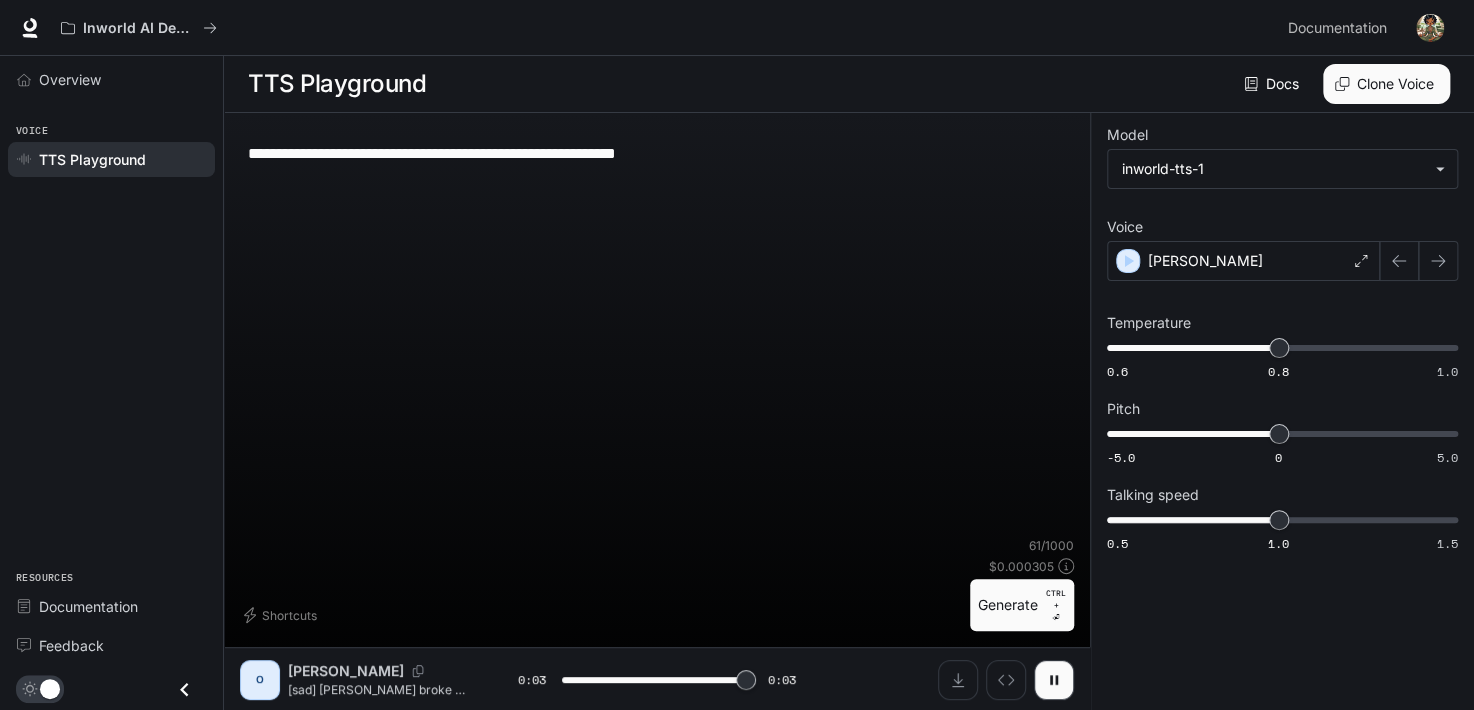 type on "*" 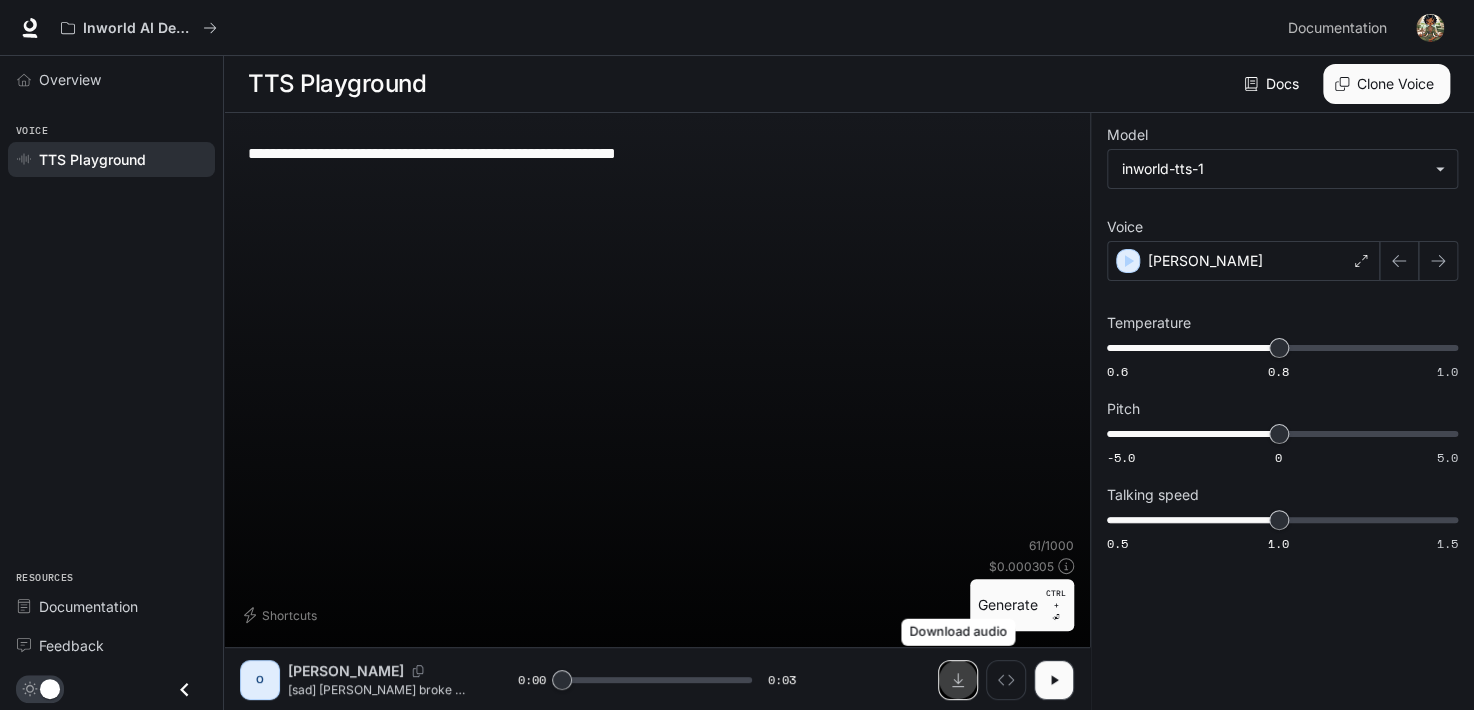 click 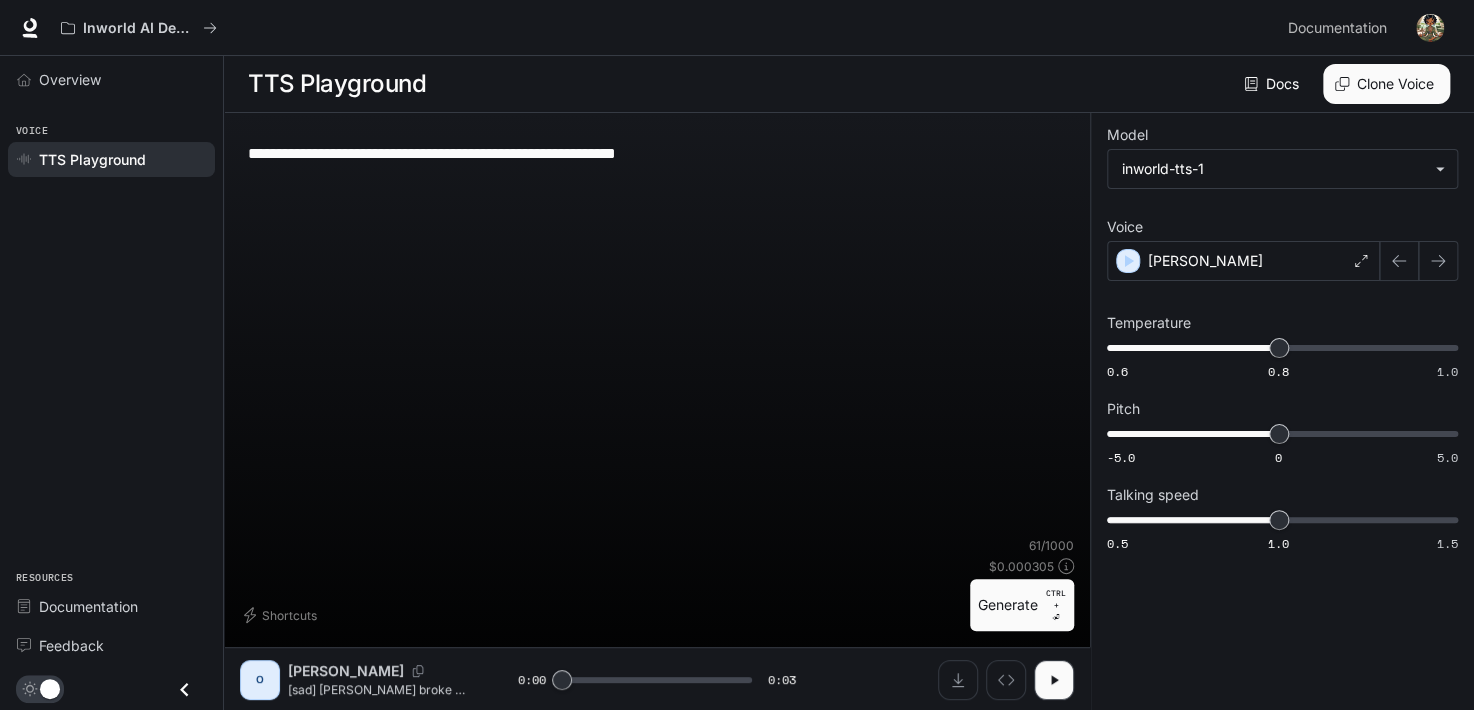 click on "**********" at bounding box center [657, 153] 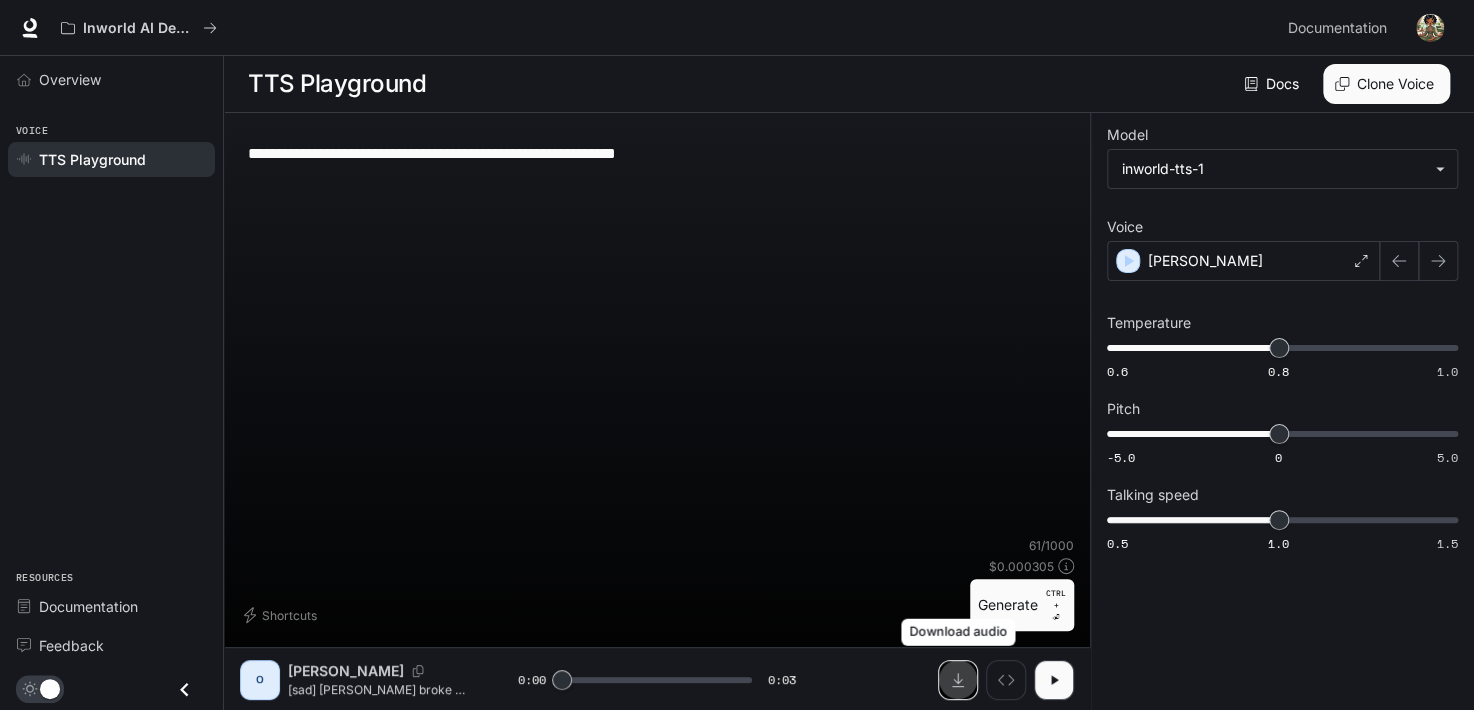 click at bounding box center [958, 680] 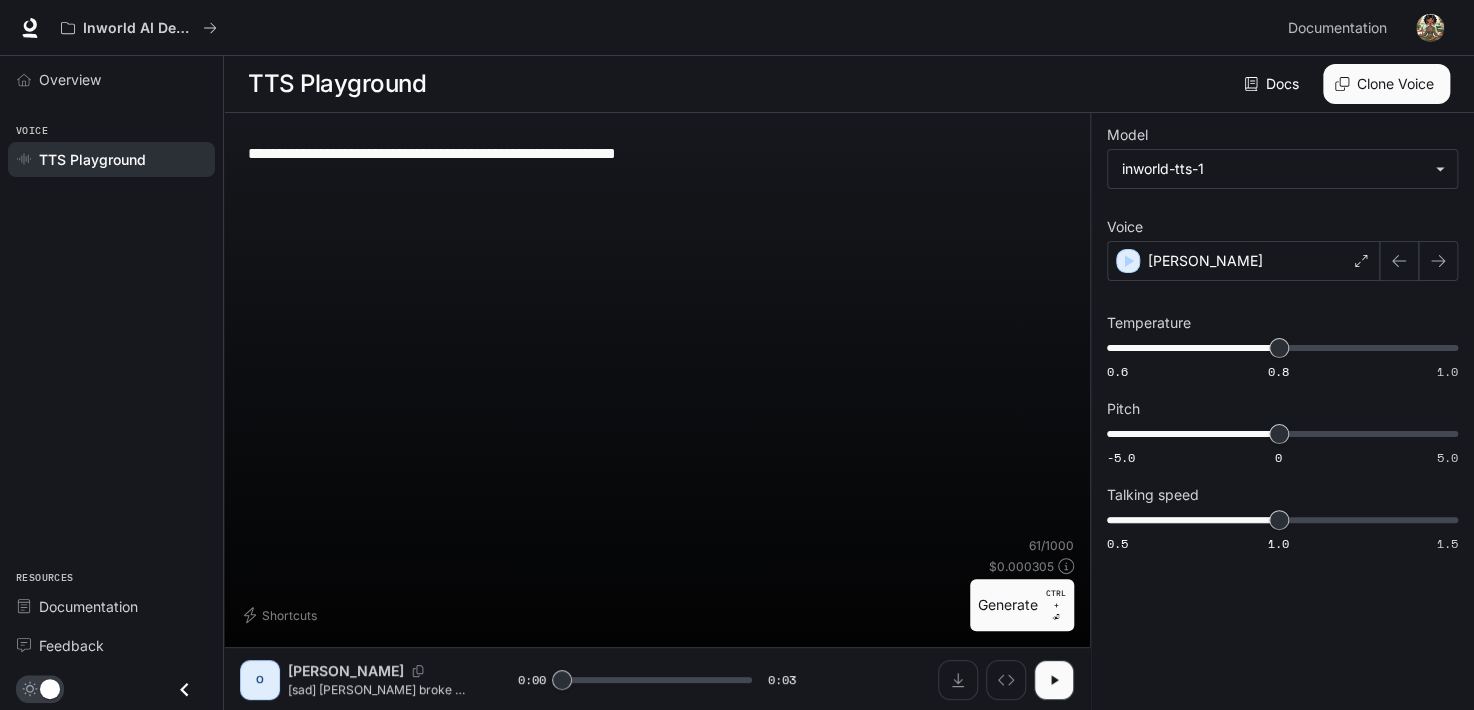 click on "**********" at bounding box center [657, 333] 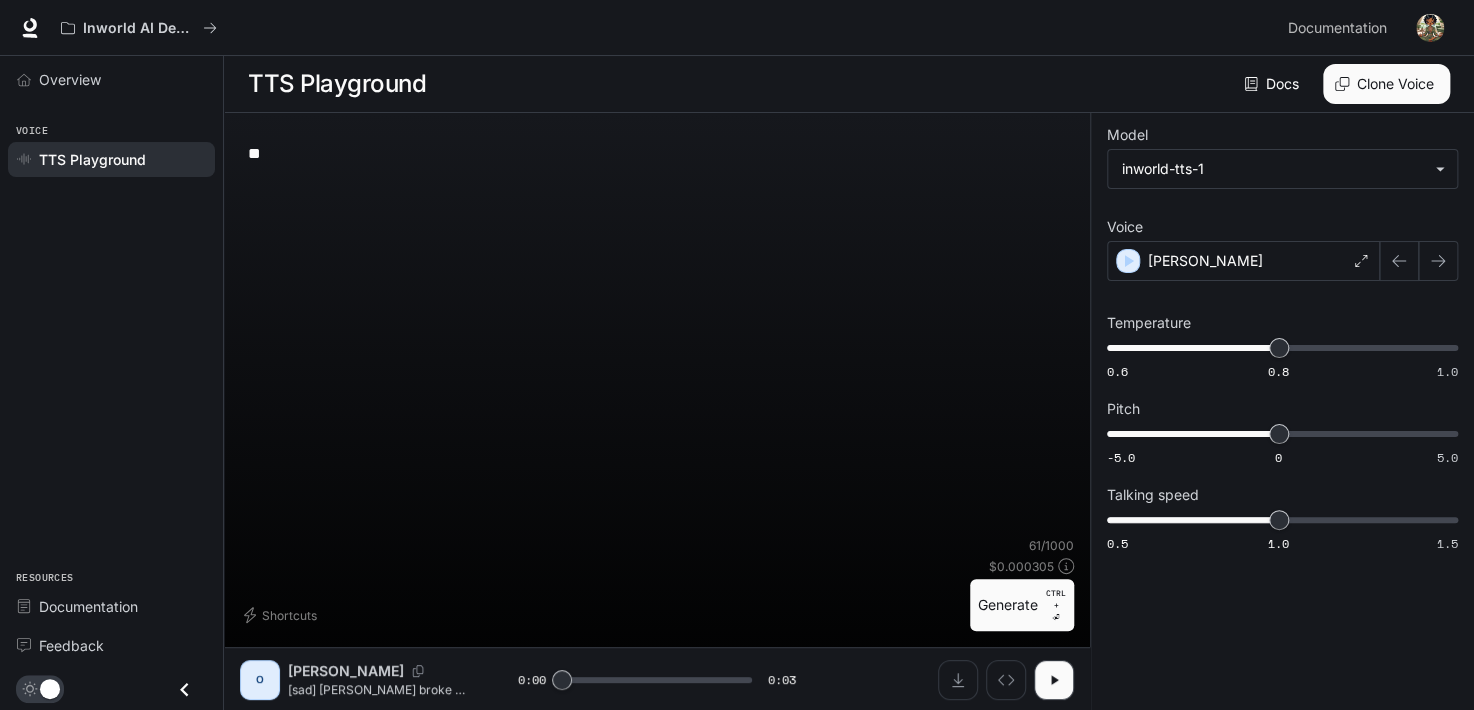 type on "*" 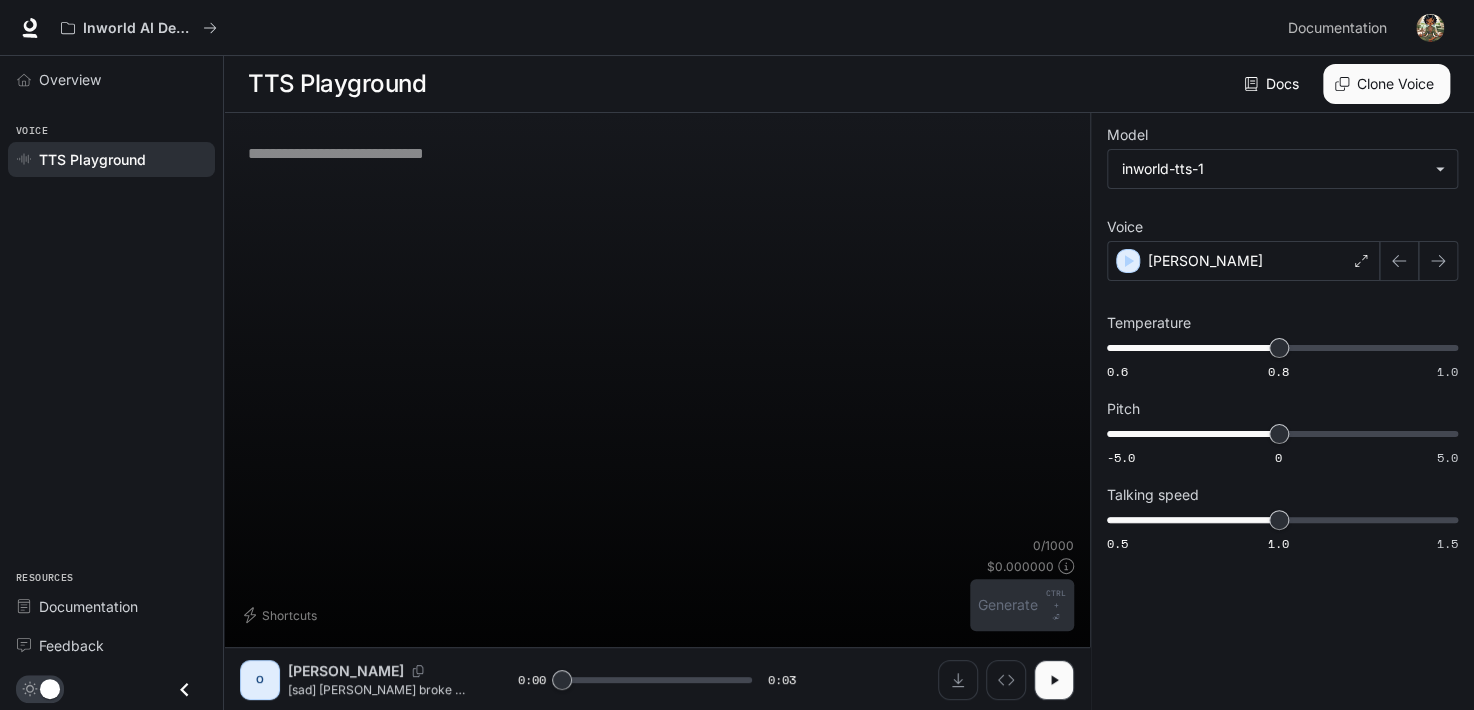 paste on "**********" 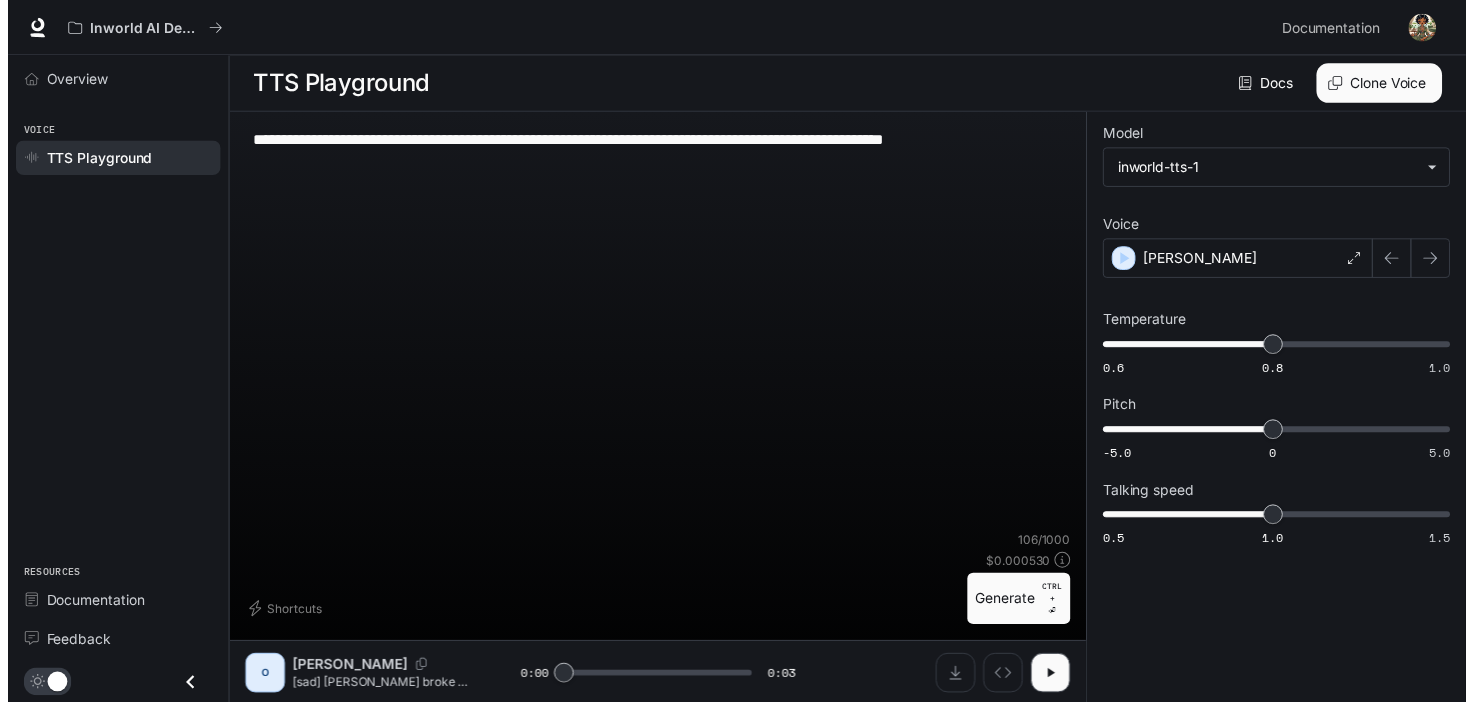 scroll, scrollTop: 0, scrollLeft: 0, axis: both 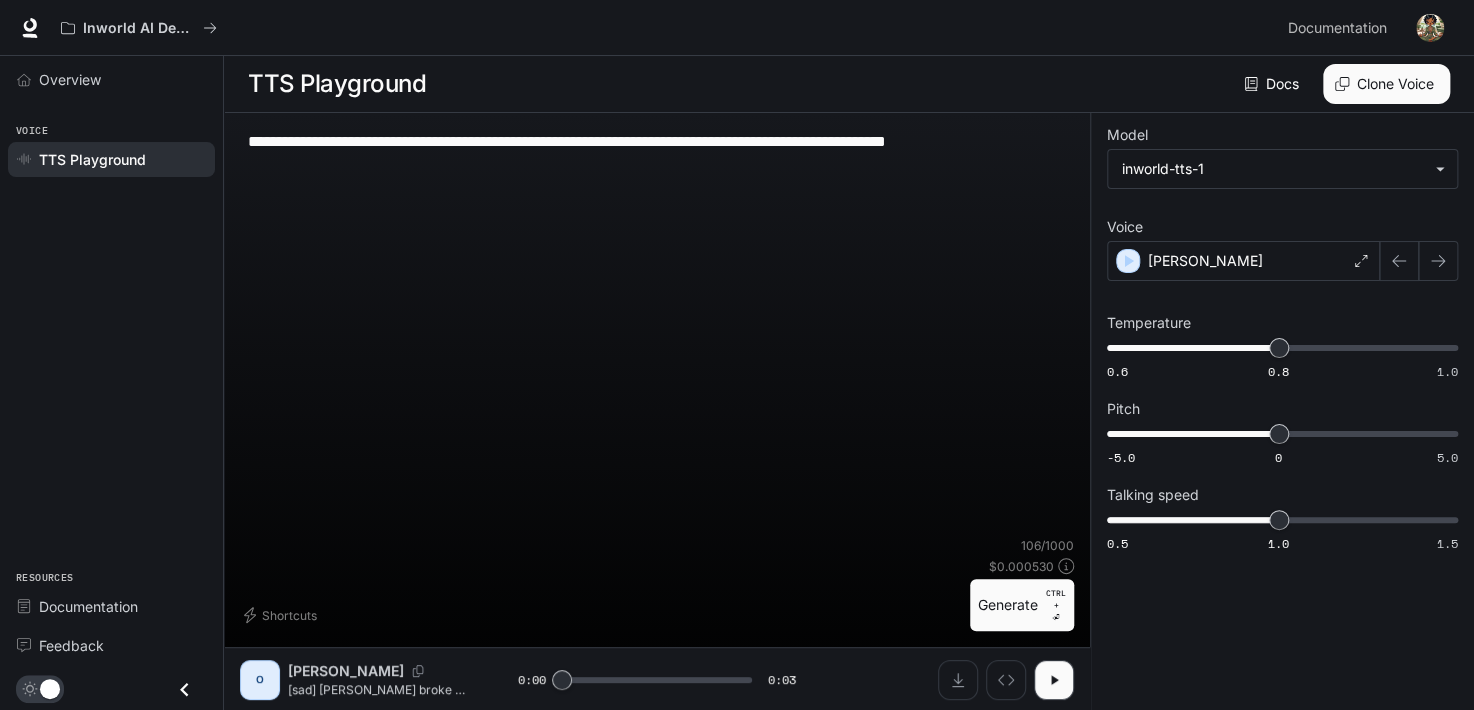 type on "**********" 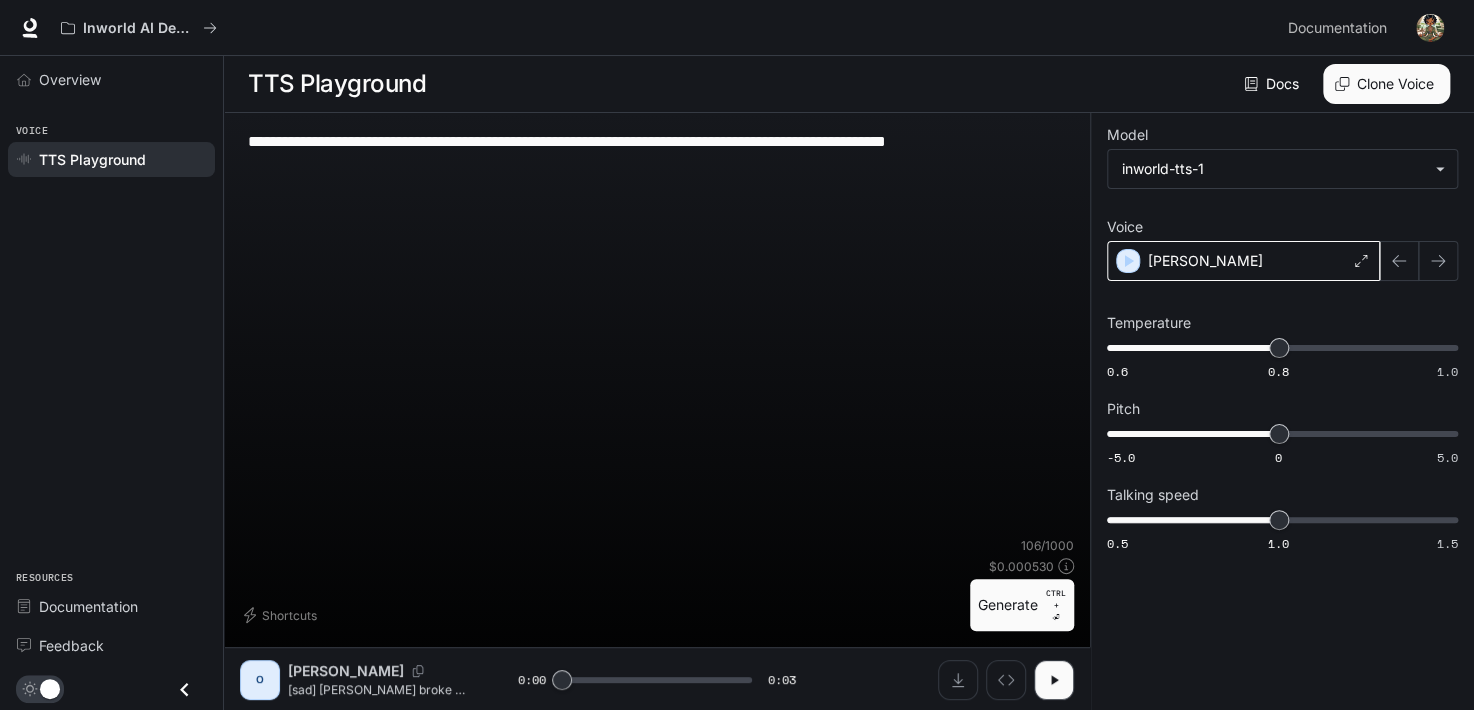 click 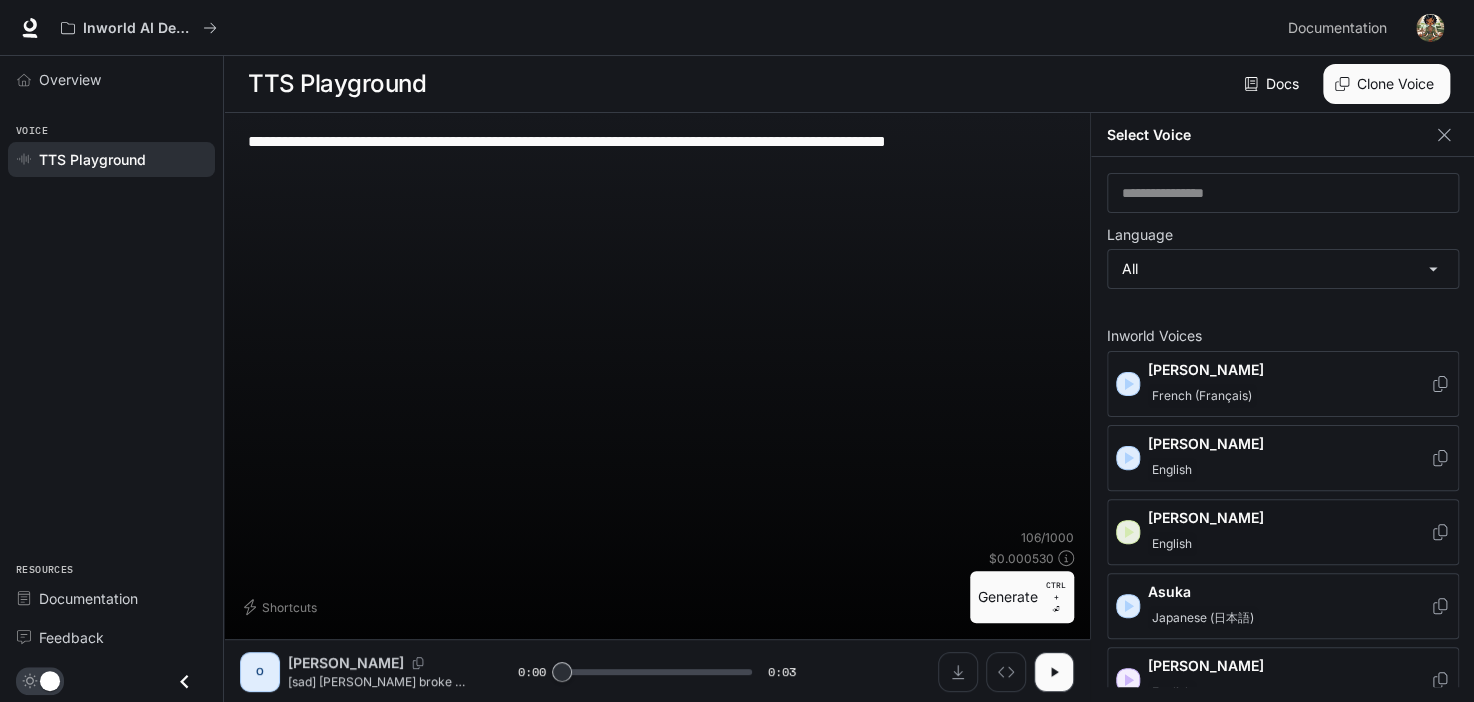 click 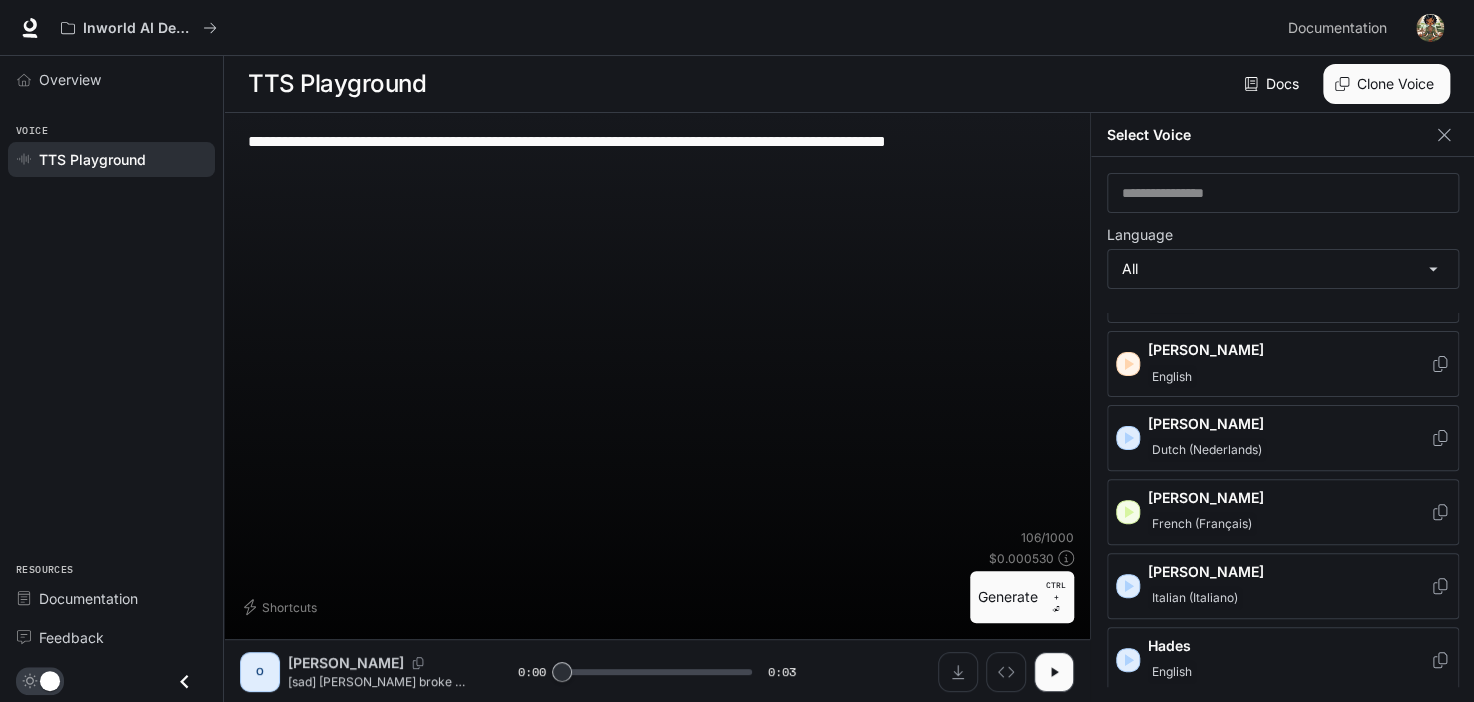 scroll, scrollTop: 782, scrollLeft: 0, axis: vertical 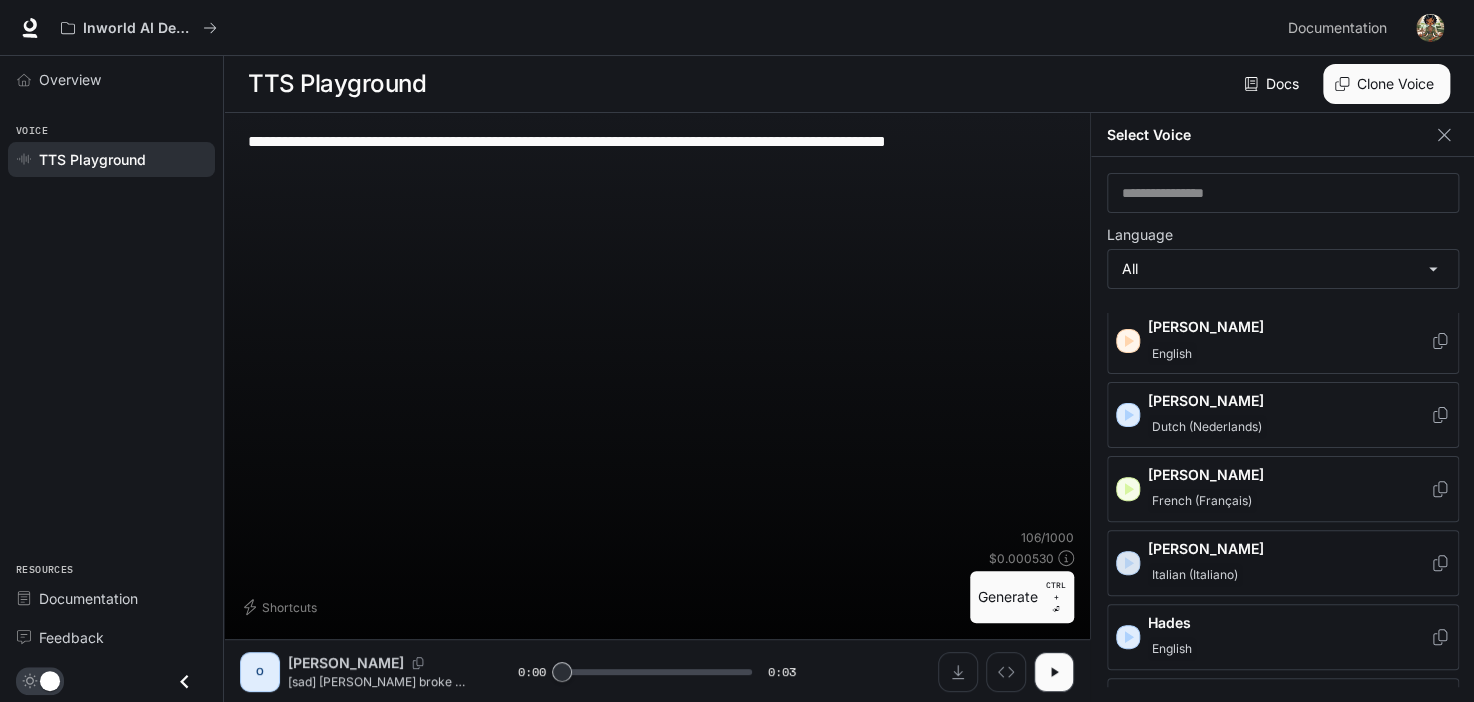 click 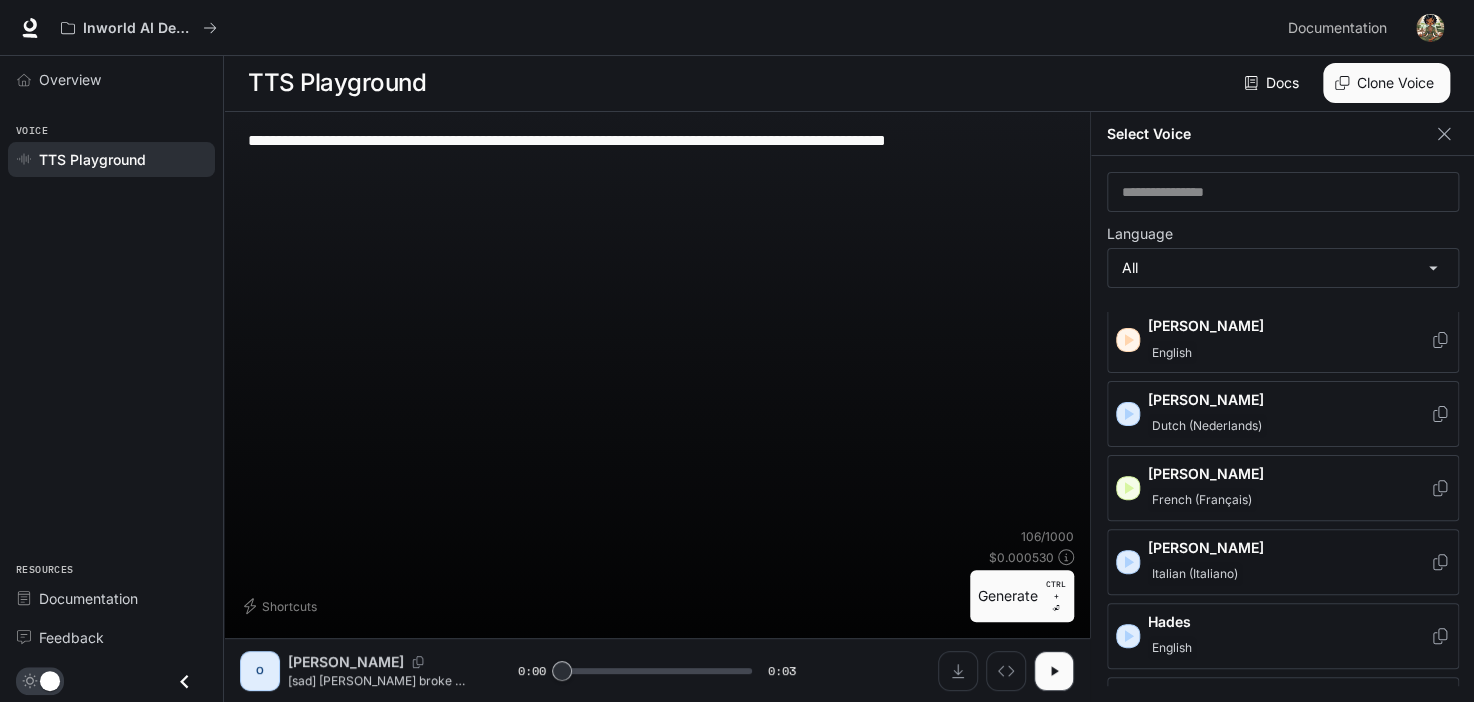 scroll, scrollTop: 8, scrollLeft: 0, axis: vertical 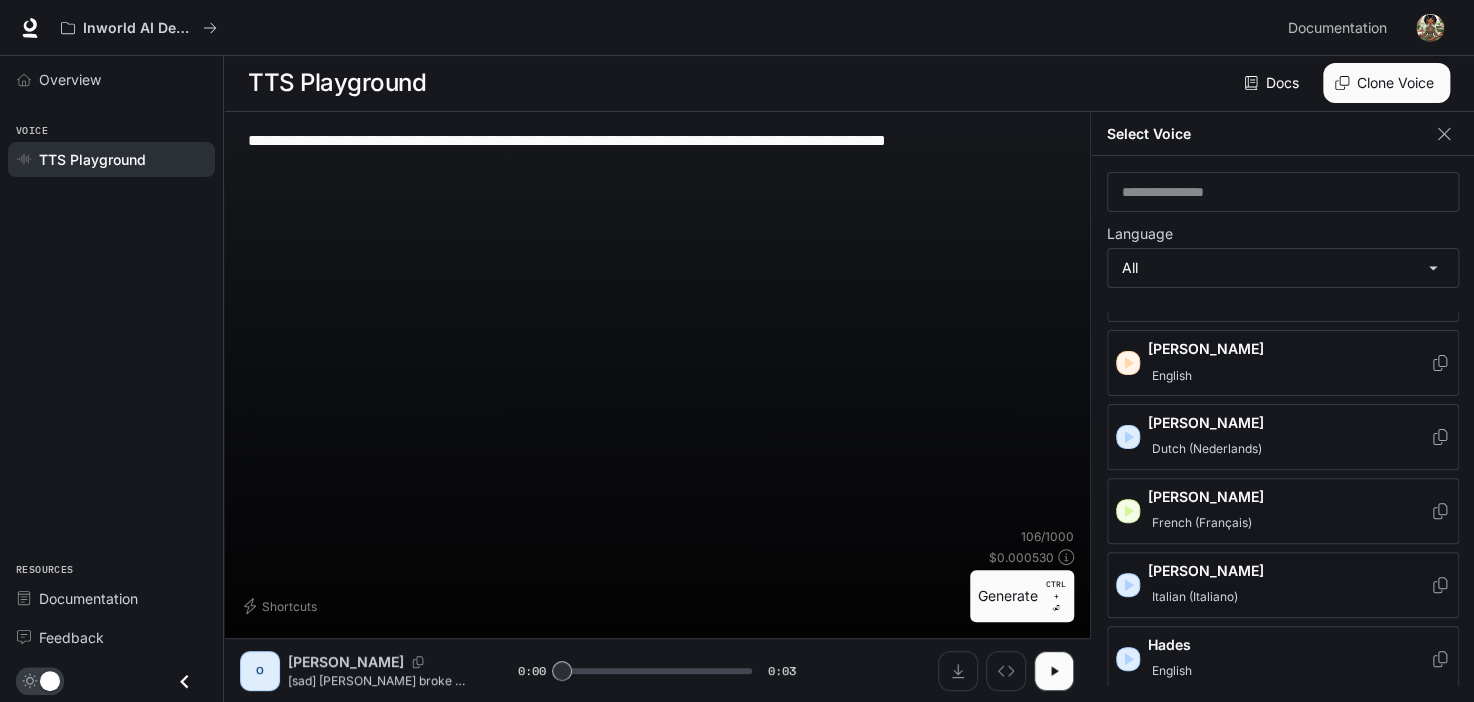 click on "[PERSON_NAME]" at bounding box center [1283, 363] 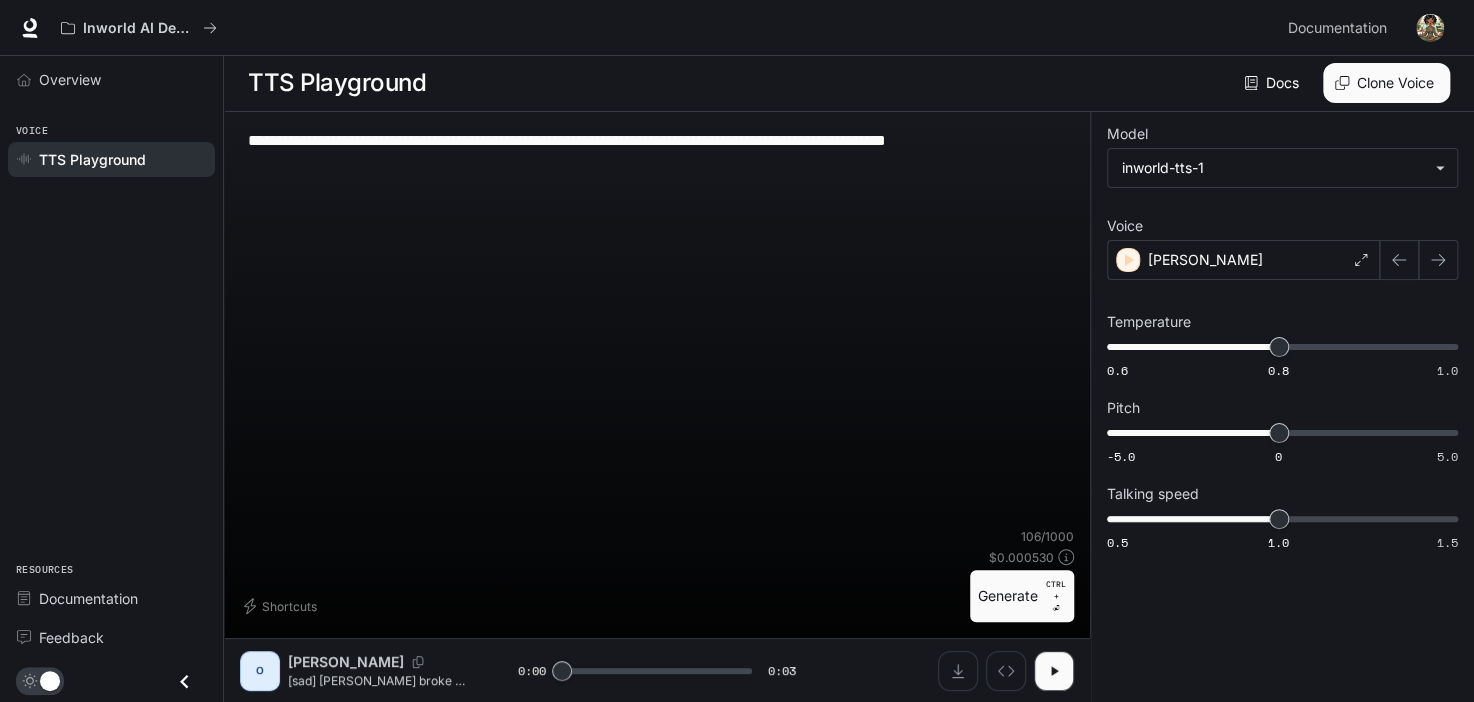 scroll, scrollTop: 0, scrollLeft: 0, axis: both 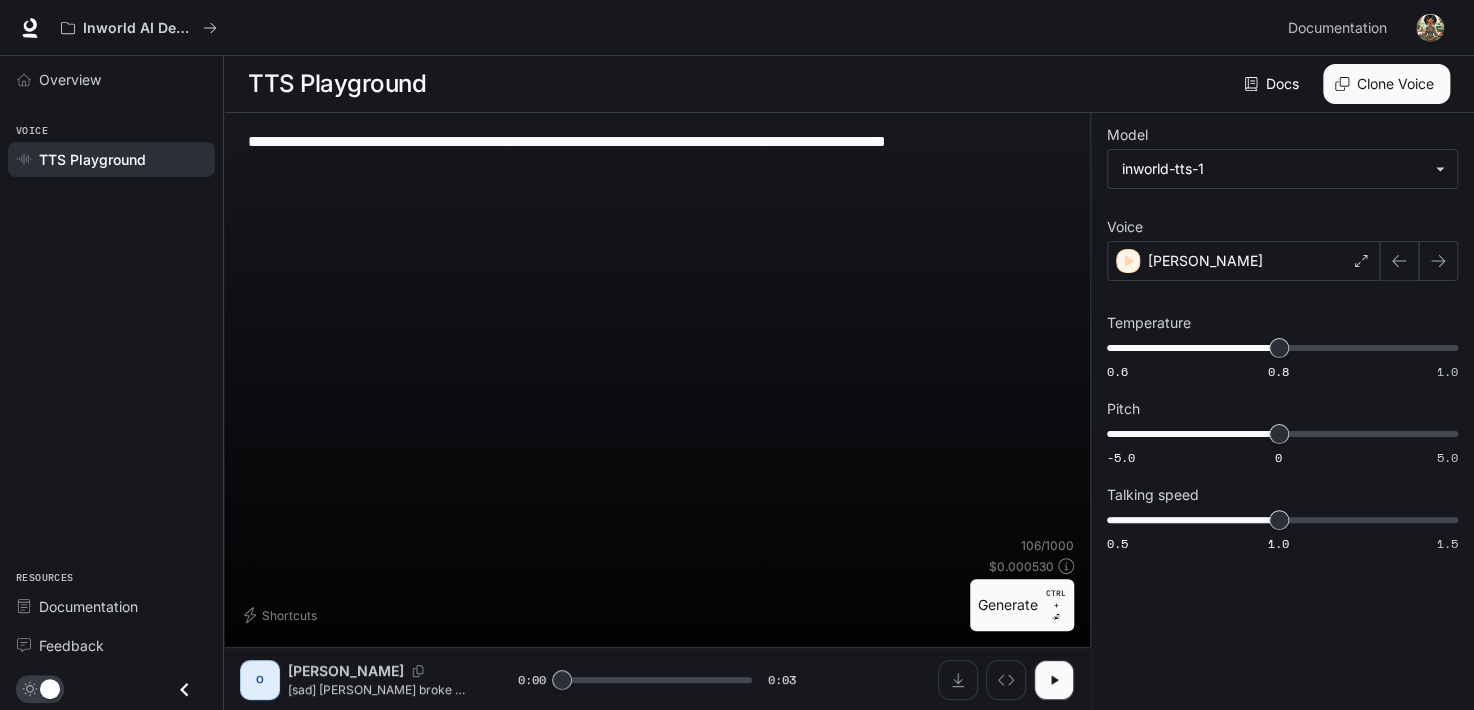 drag, startPoint x: 1009, startPoint y: 601, endPoint x: 999, endPoint y: 603, distance: 10.198039 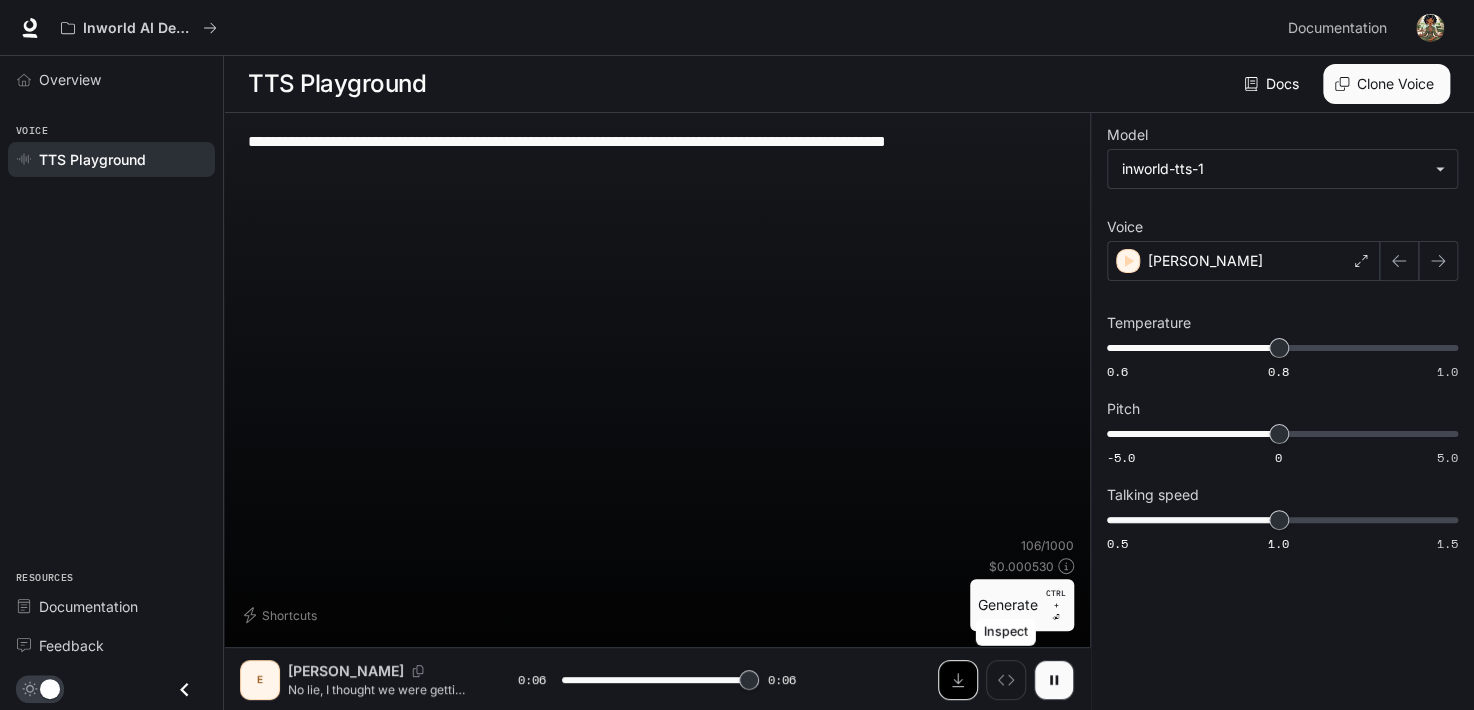 type on "*" 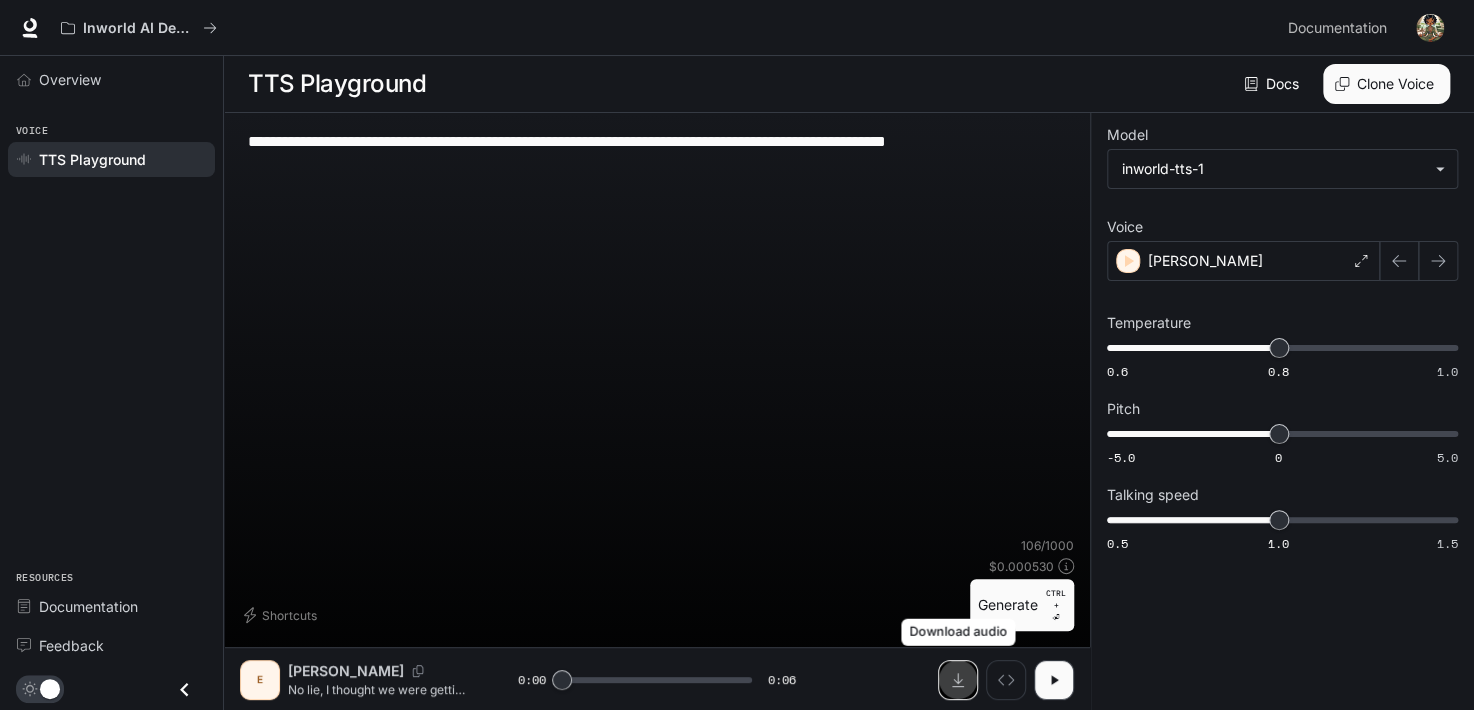 click 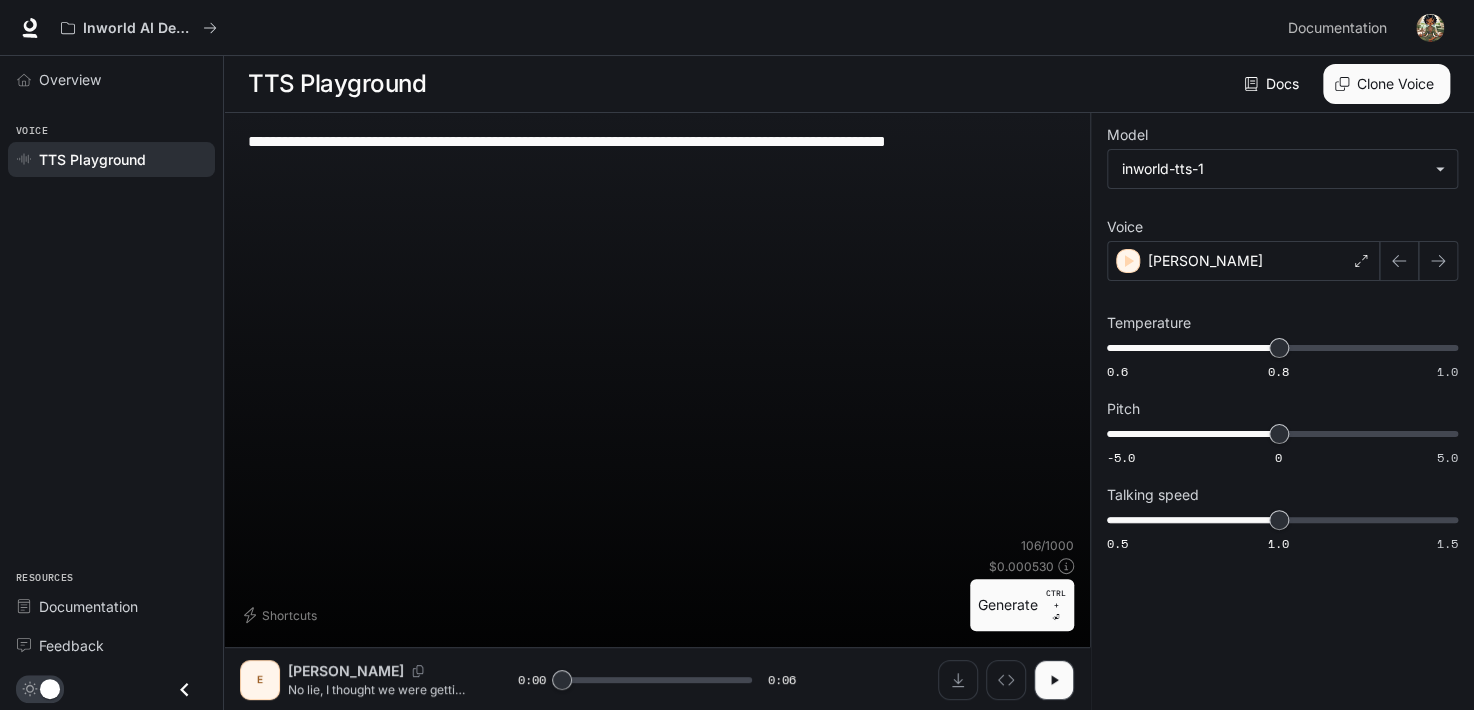 drag, startPoint x: 249, startPoint y: 138, endPoint x: 1071, endPoint y: 151, distance: 822.1028 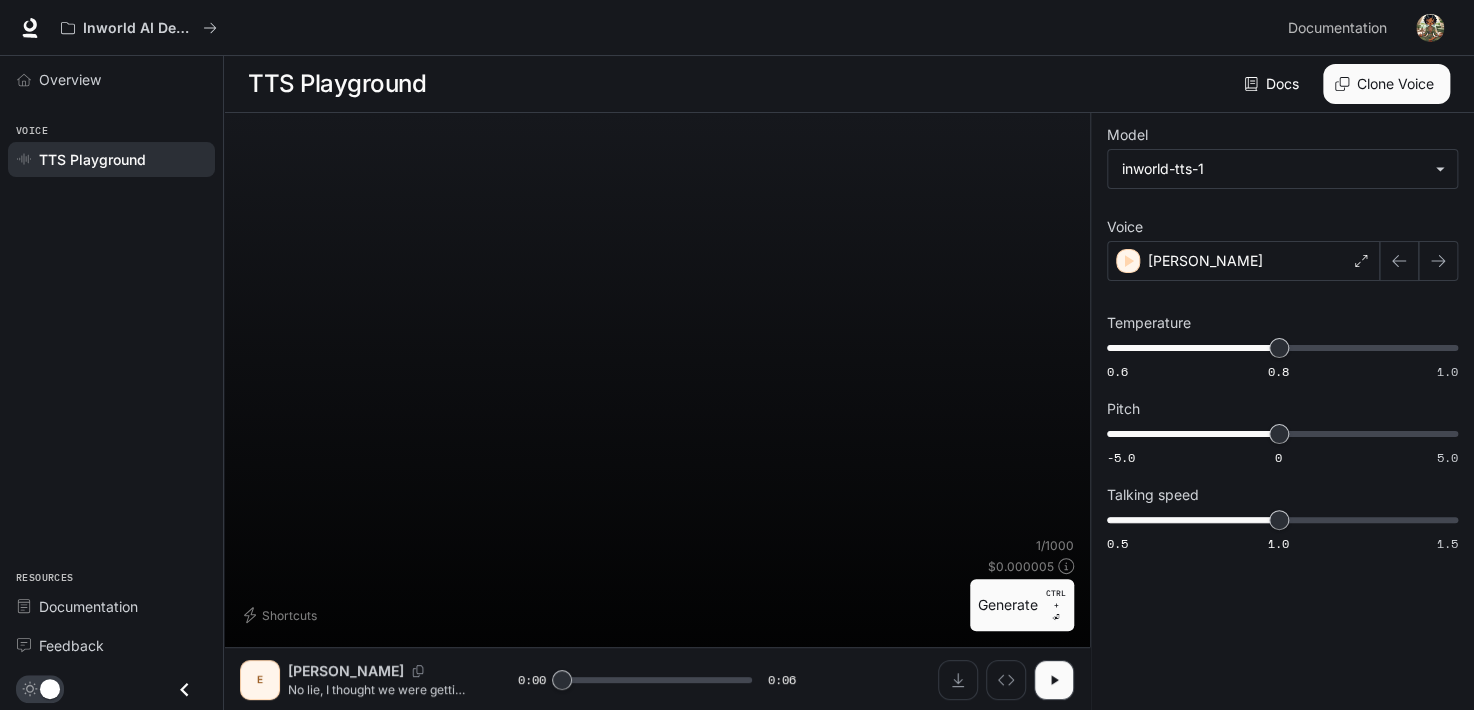 paste on "**********" 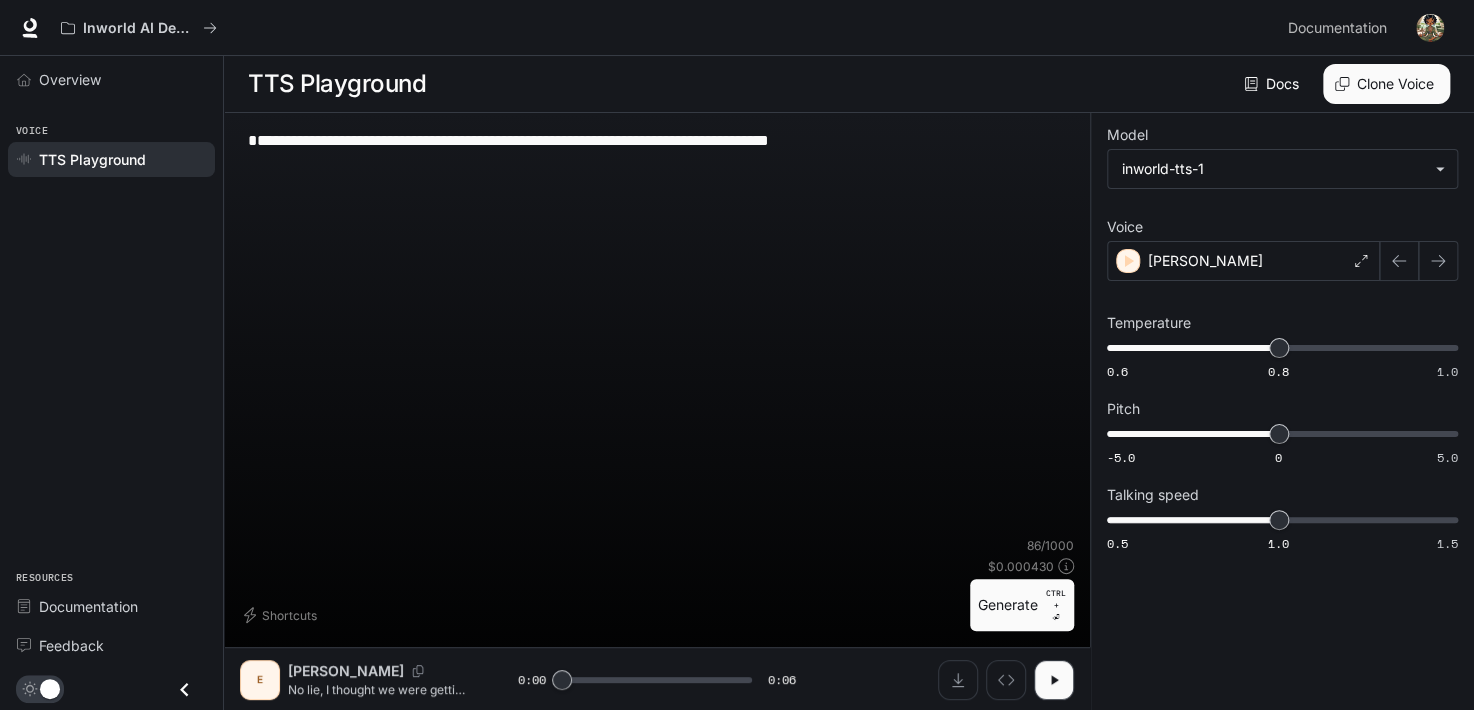 drag, startPoint x: 248, startPoint y: 159, endPoint x: 885, endPoint y: 159, distance: 637 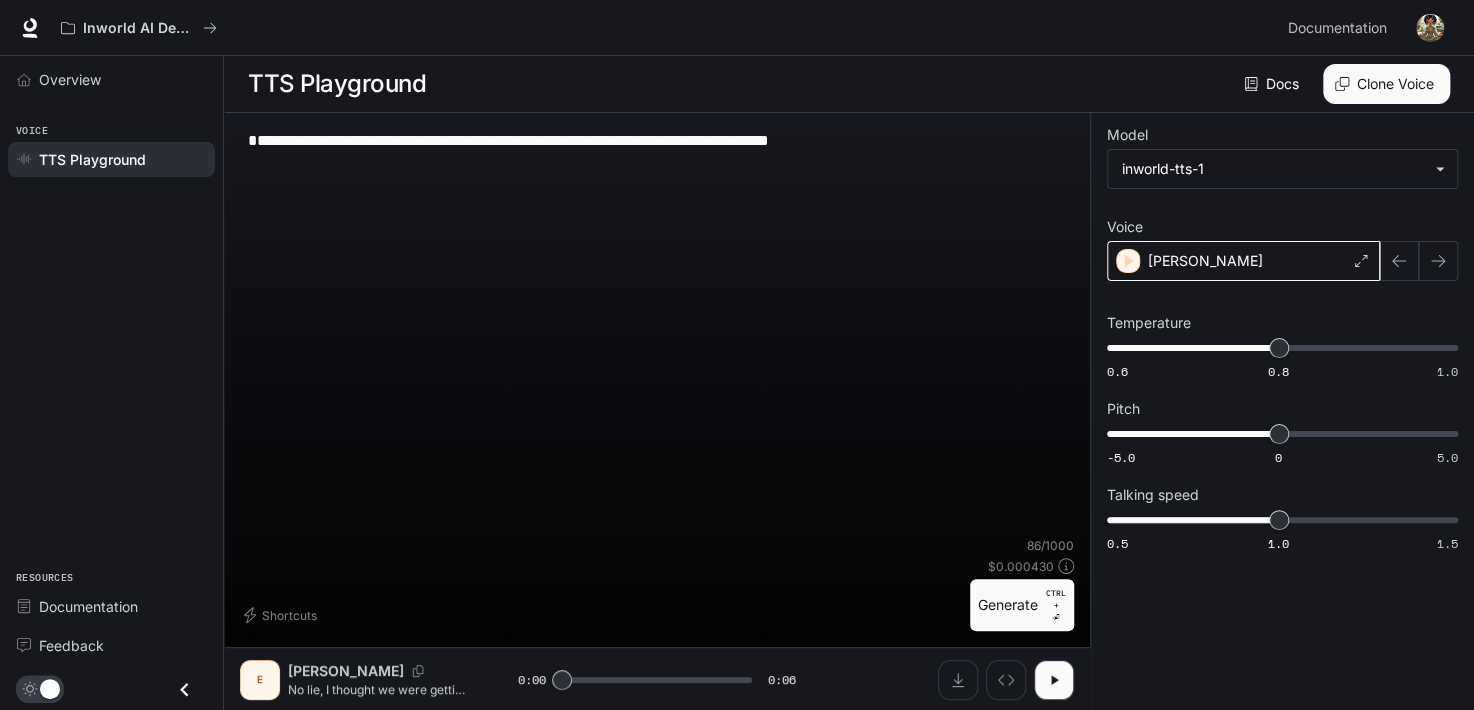 click 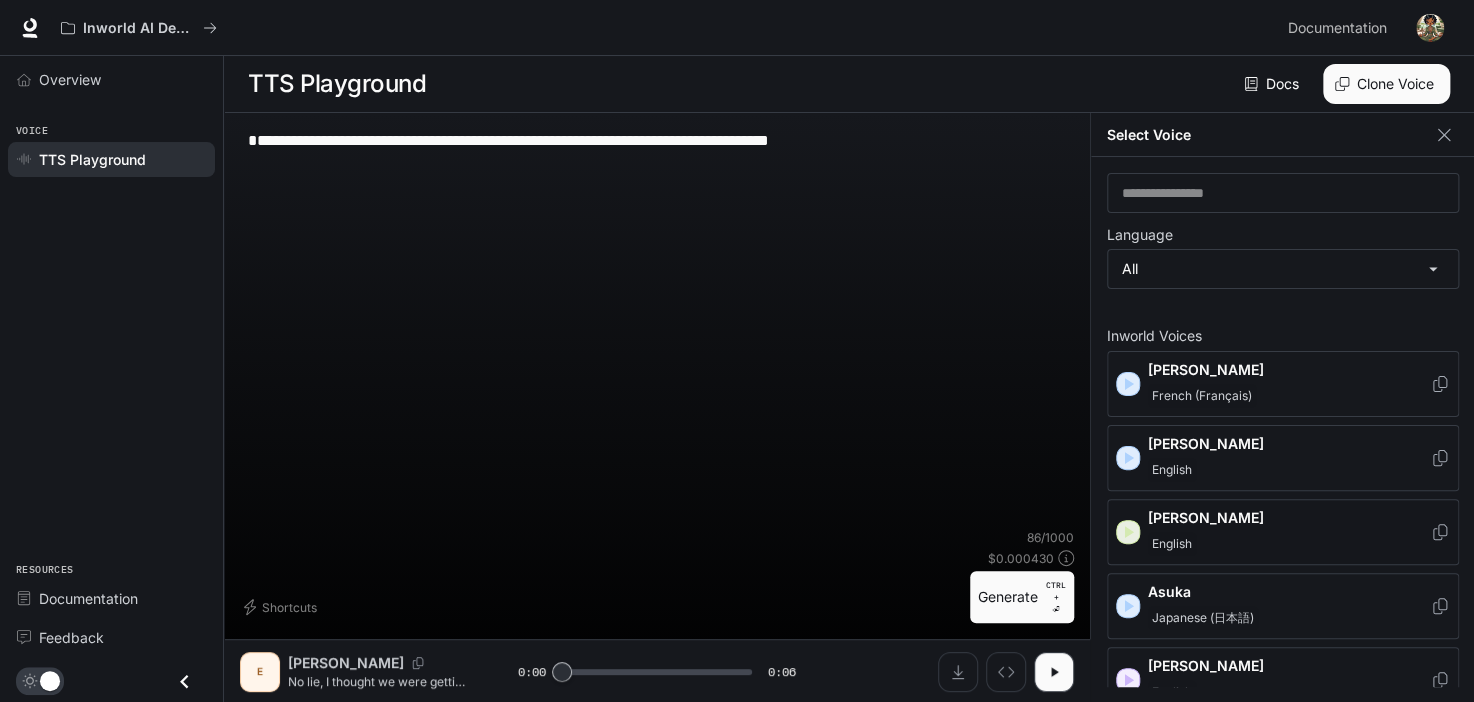 click 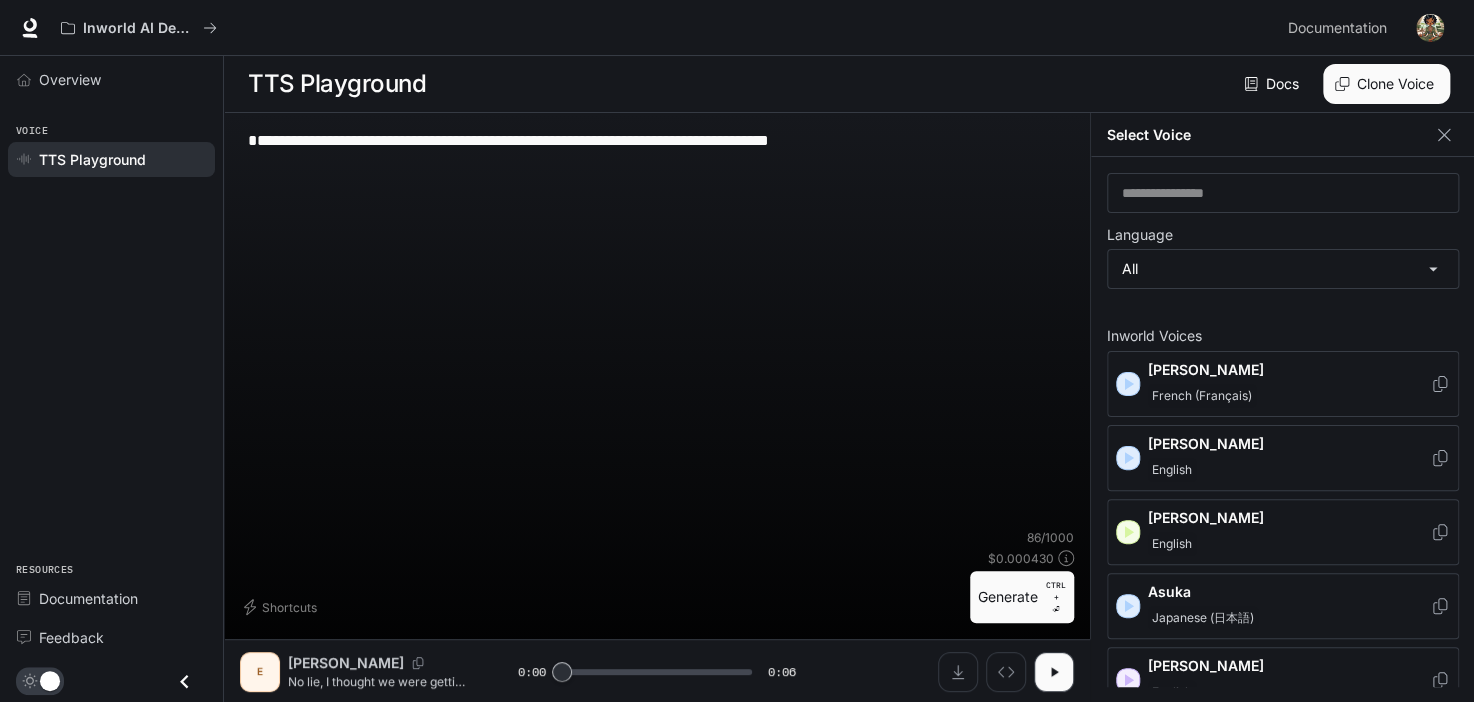 drag, startPoint x: 1141, startPoint y: 517, endPoint x: 1130, endPoint y: 526, distance: 14.21267 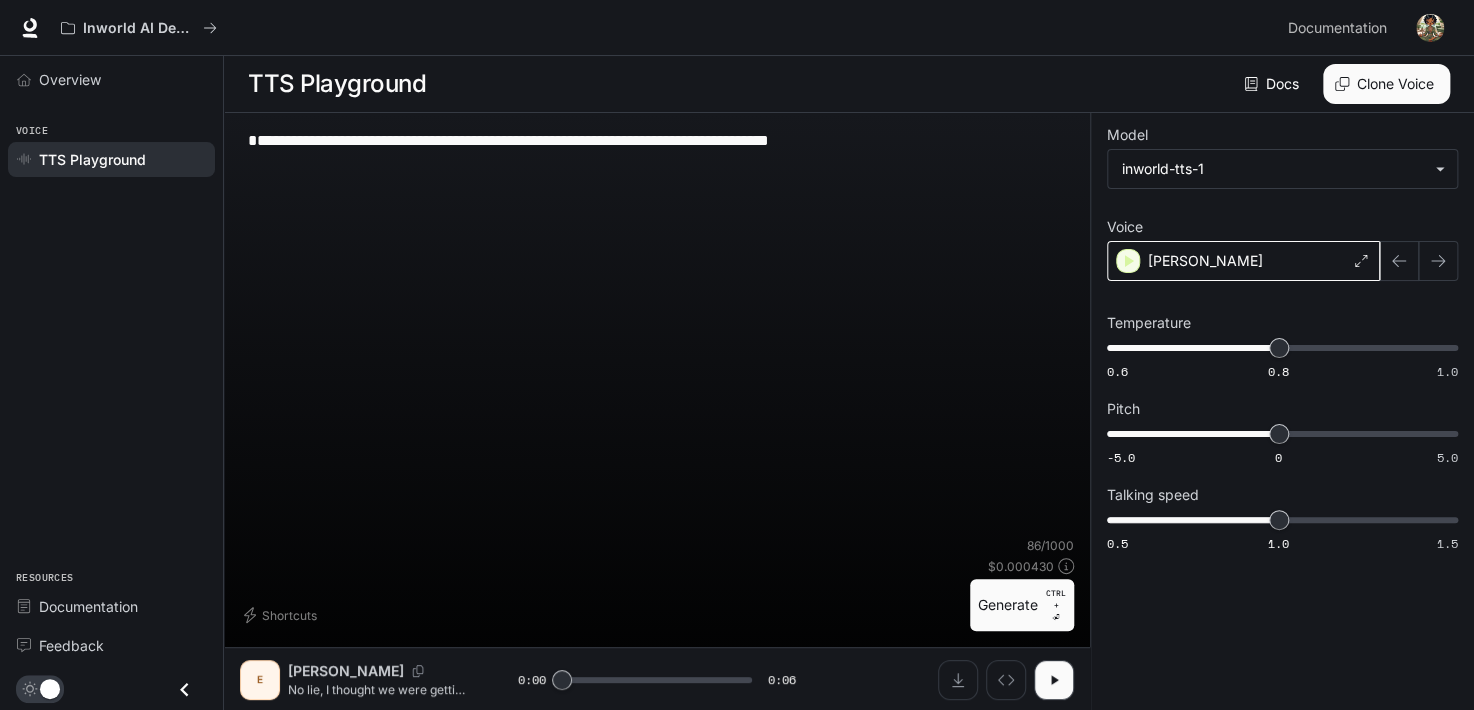 click 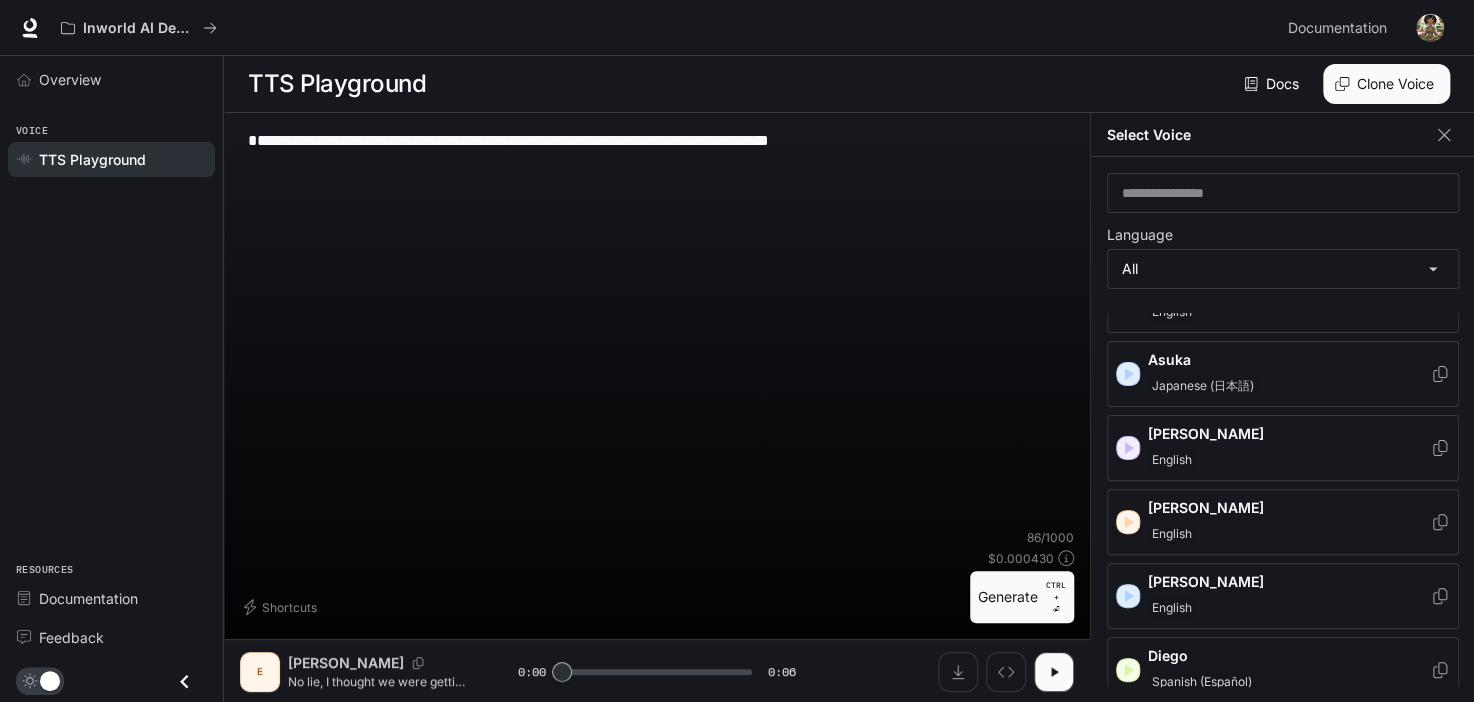 scroll, scrollTop: 248, scrollLeft: 0, axis: vertical 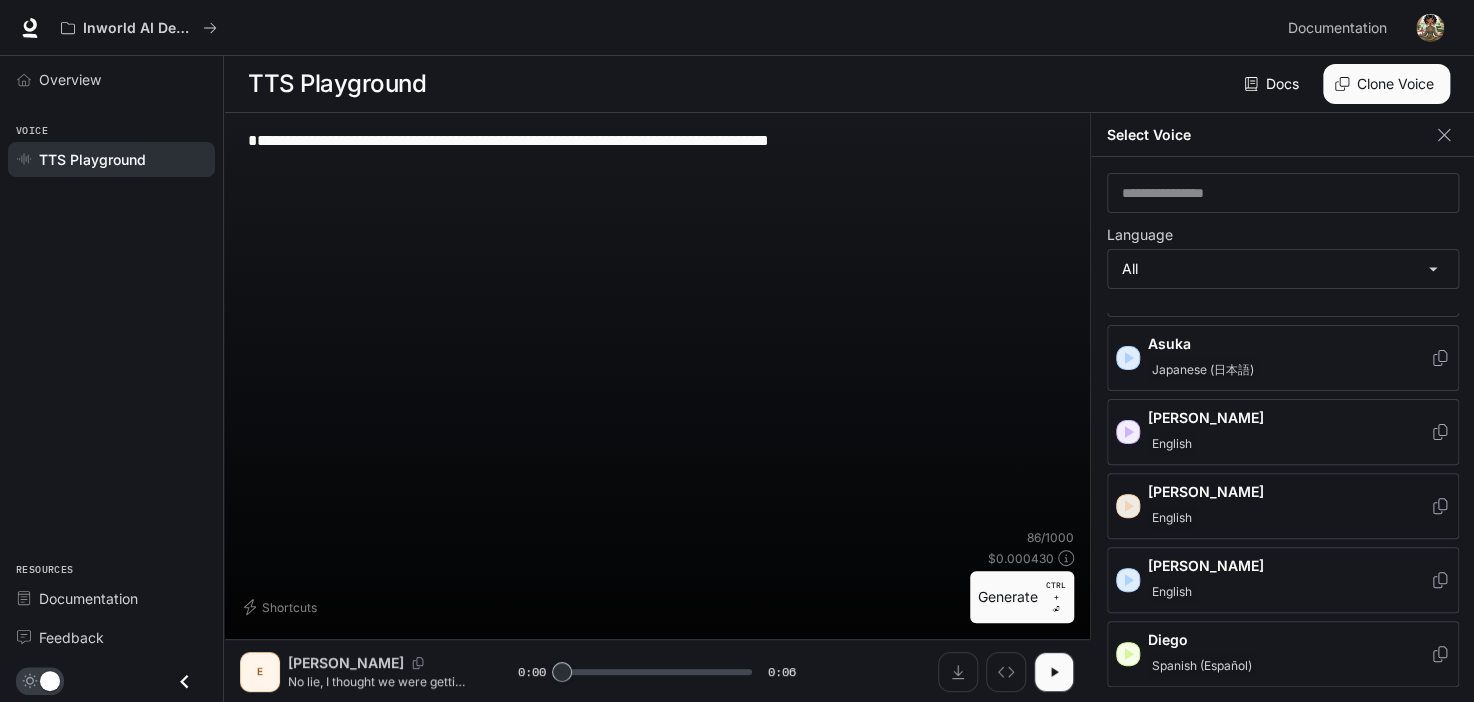 click 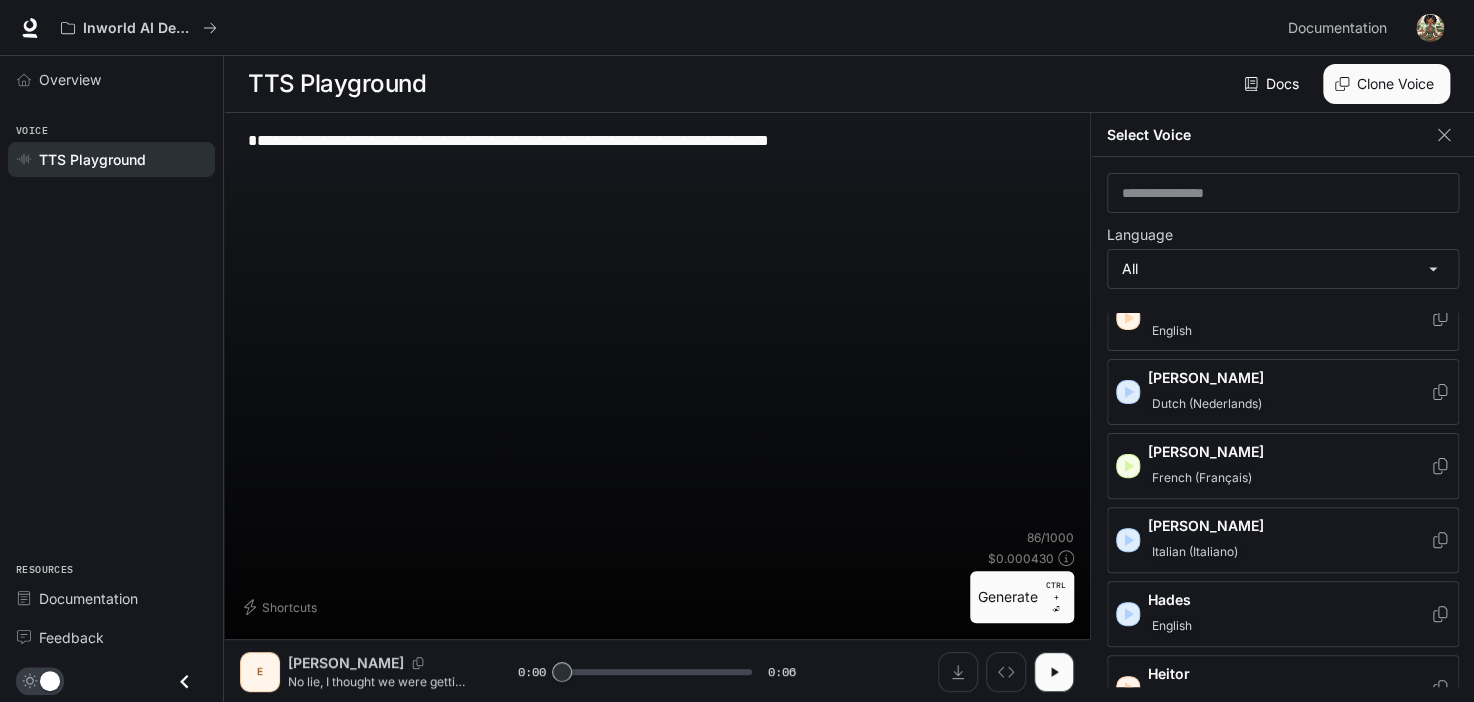 scroll, scrollTop: 813, scrollLeft: 0, axis: vertical 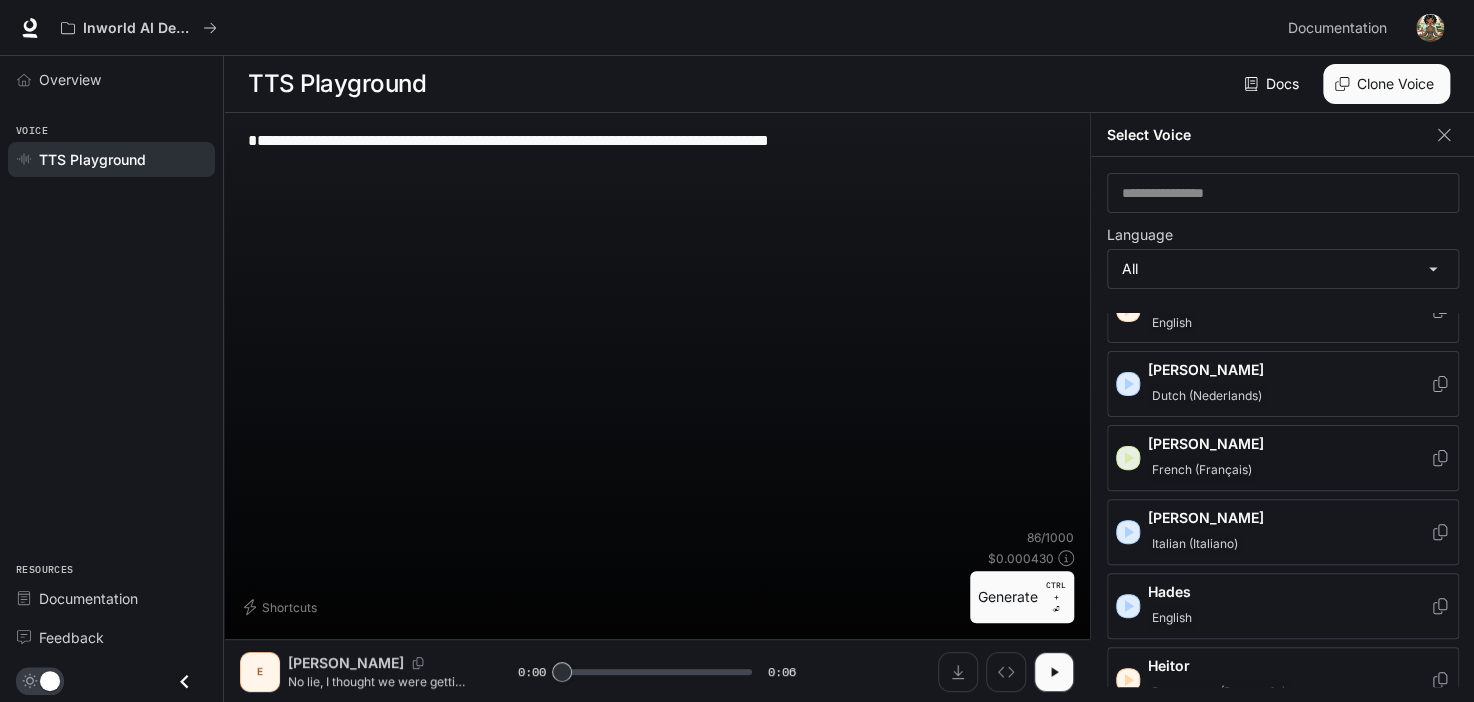 click 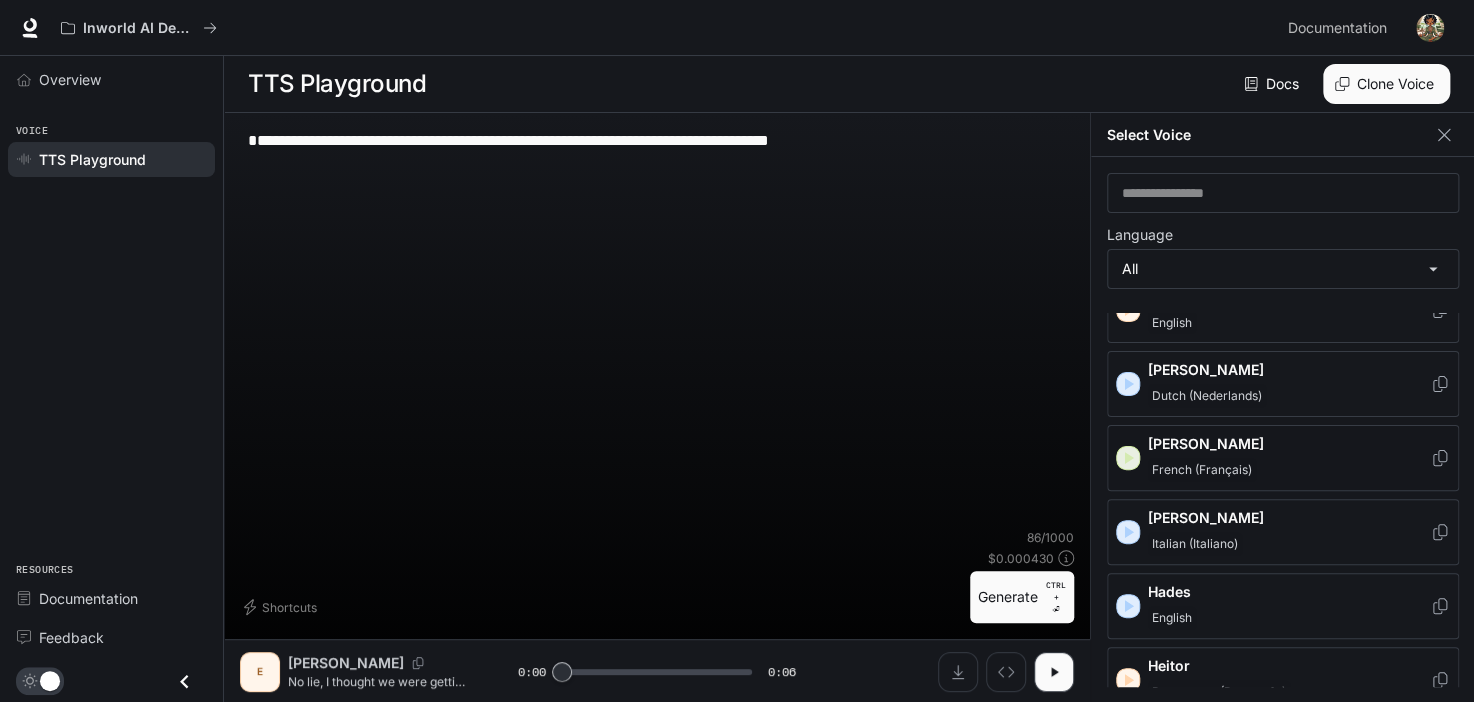 click 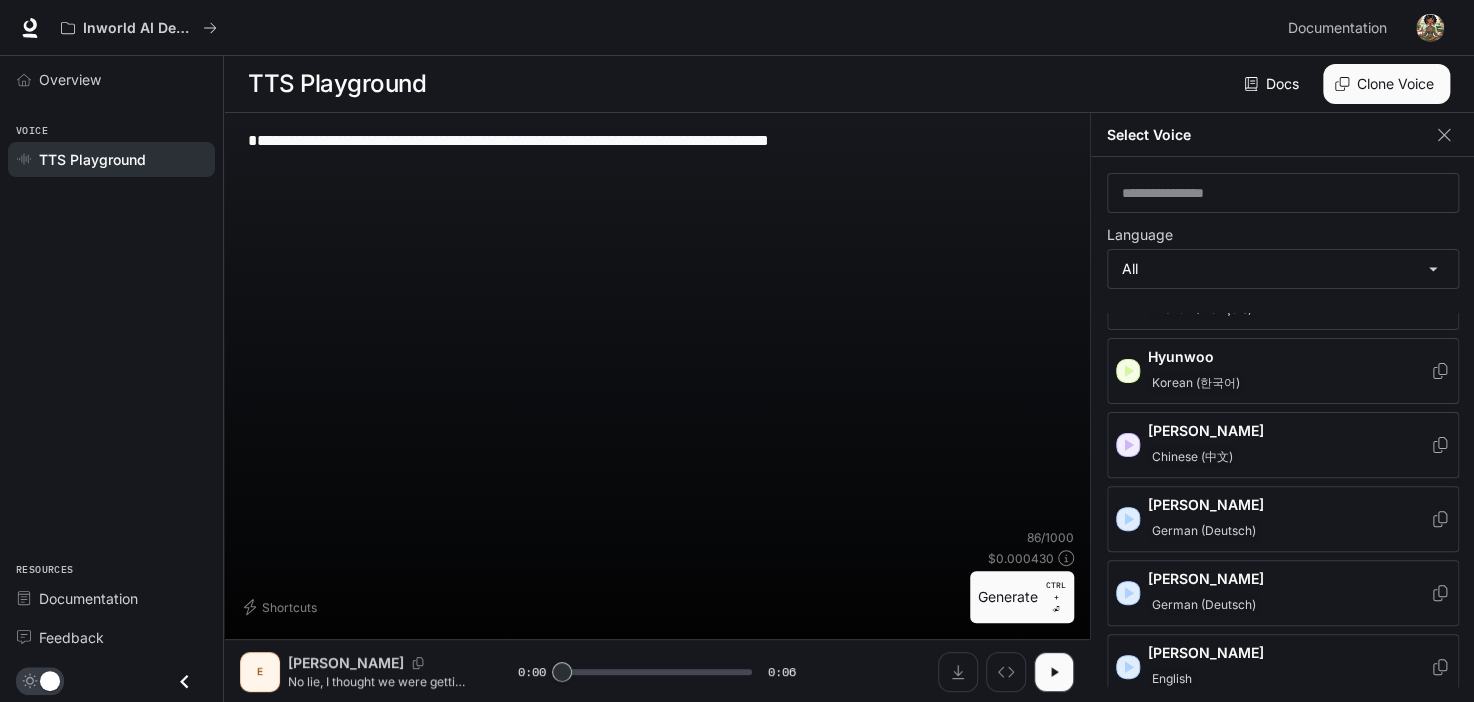 scroll, scrollTop: 1278, scrollLeft: 0, axis: vertical 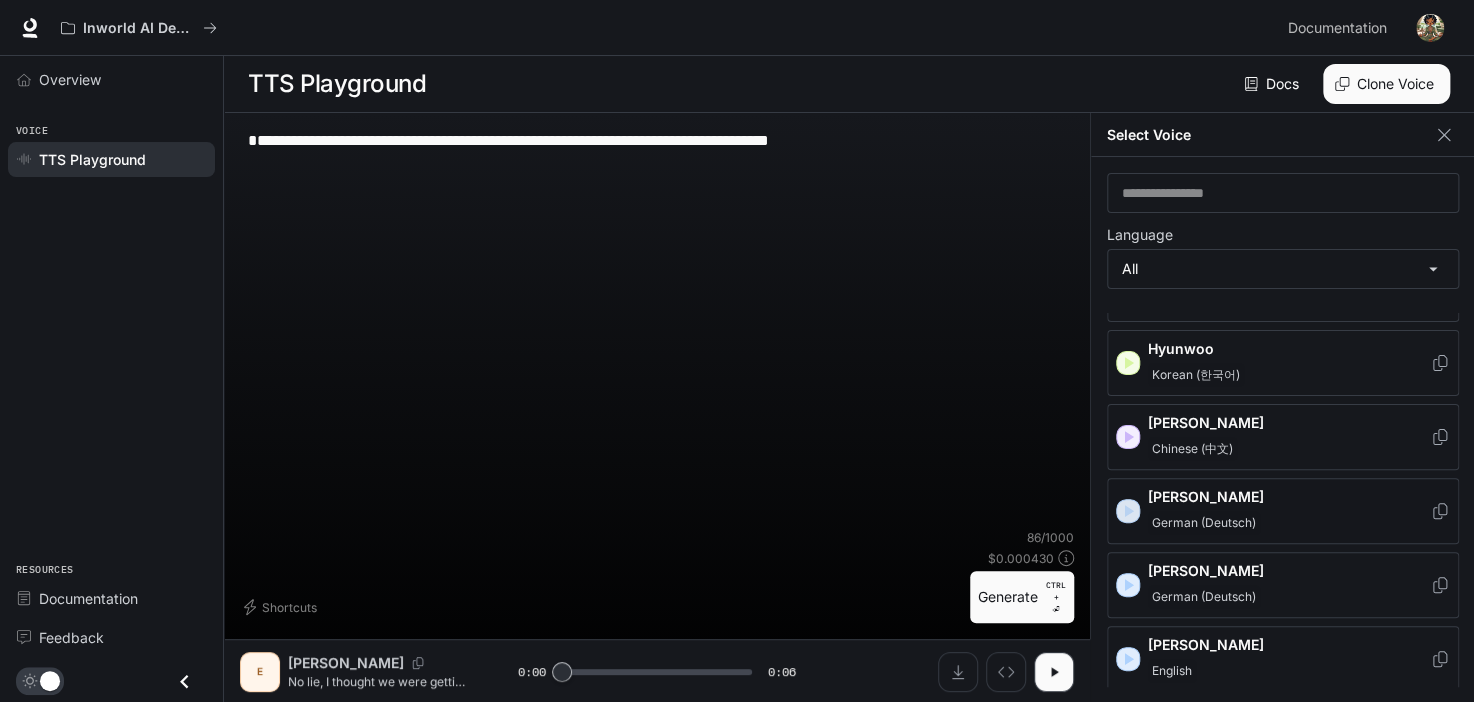 click 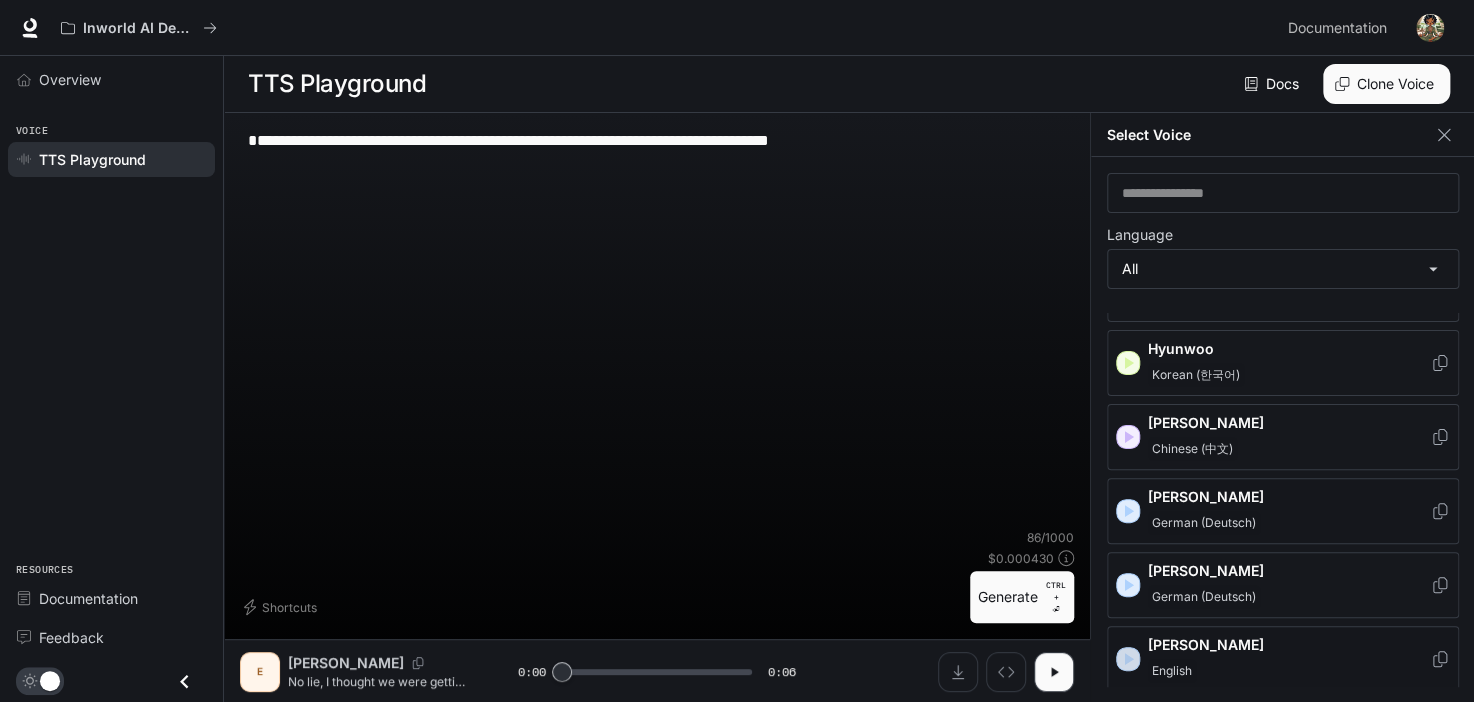 click 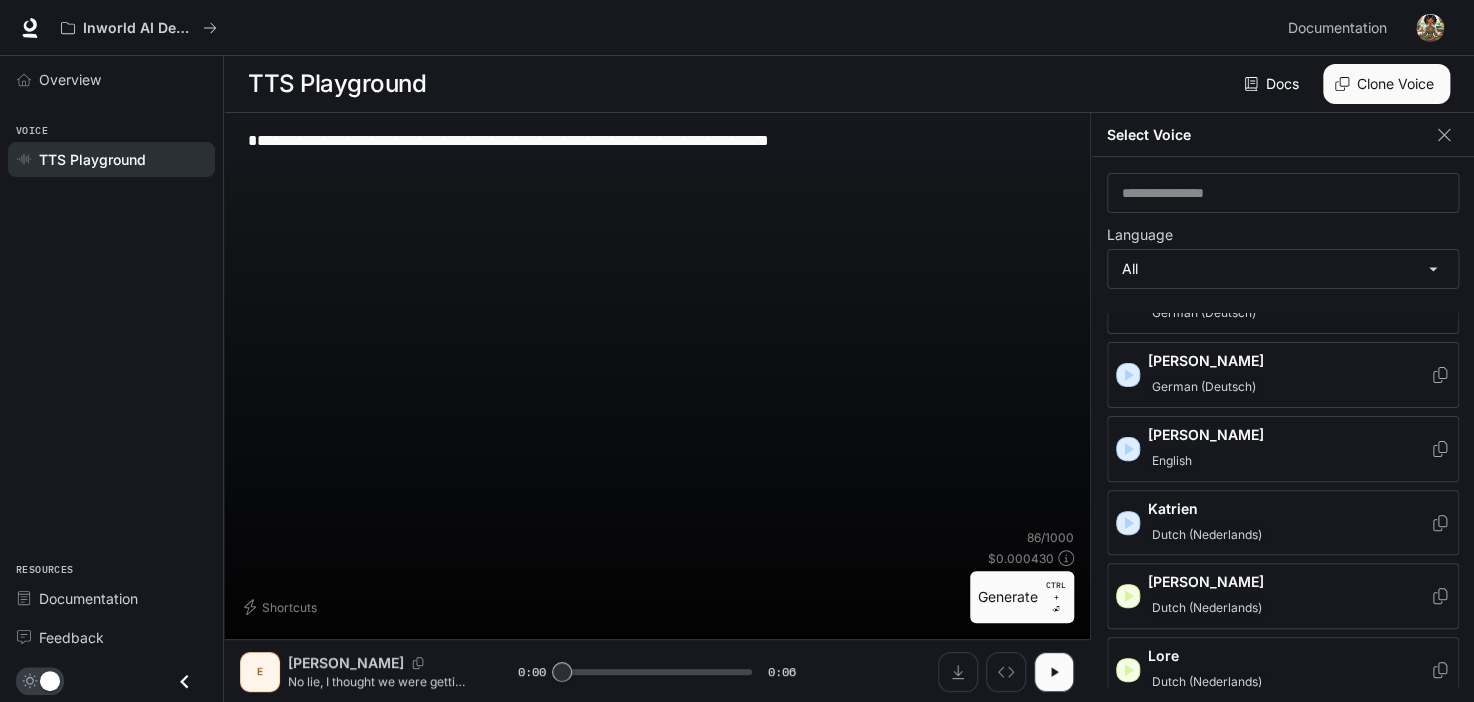 scroll, scrollTop: 1518, scrollLeft: 0, axis: vertical 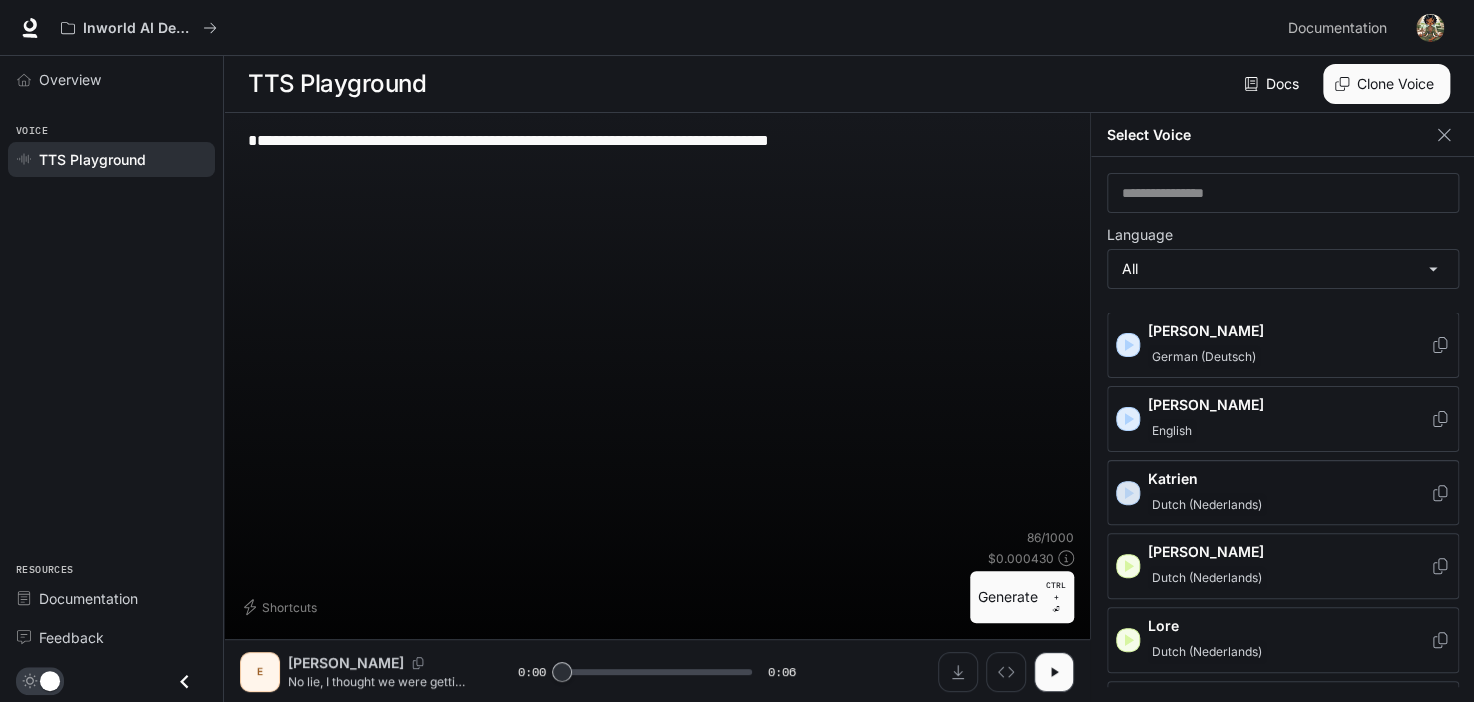 click 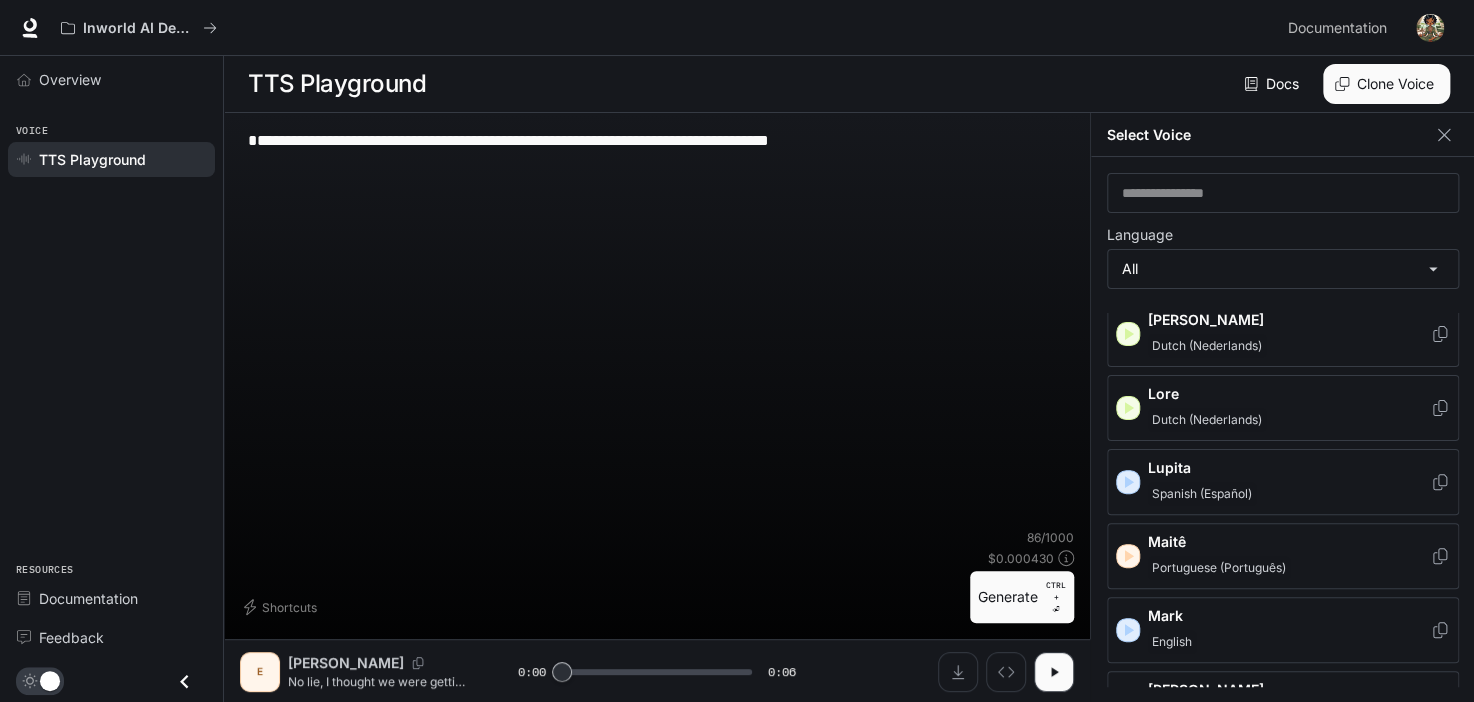 scroll, scrollTop: 1774, scrollLeft: 0, axis: vertical 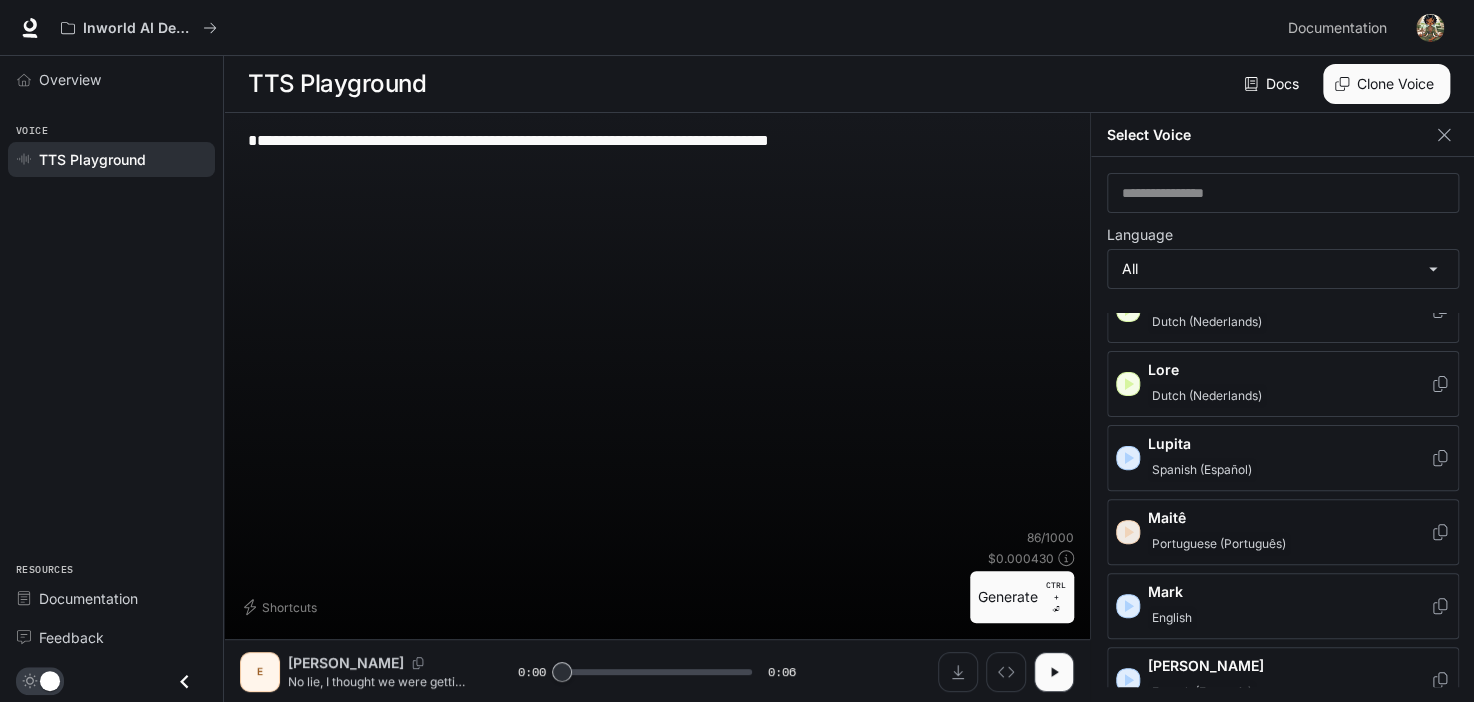 click 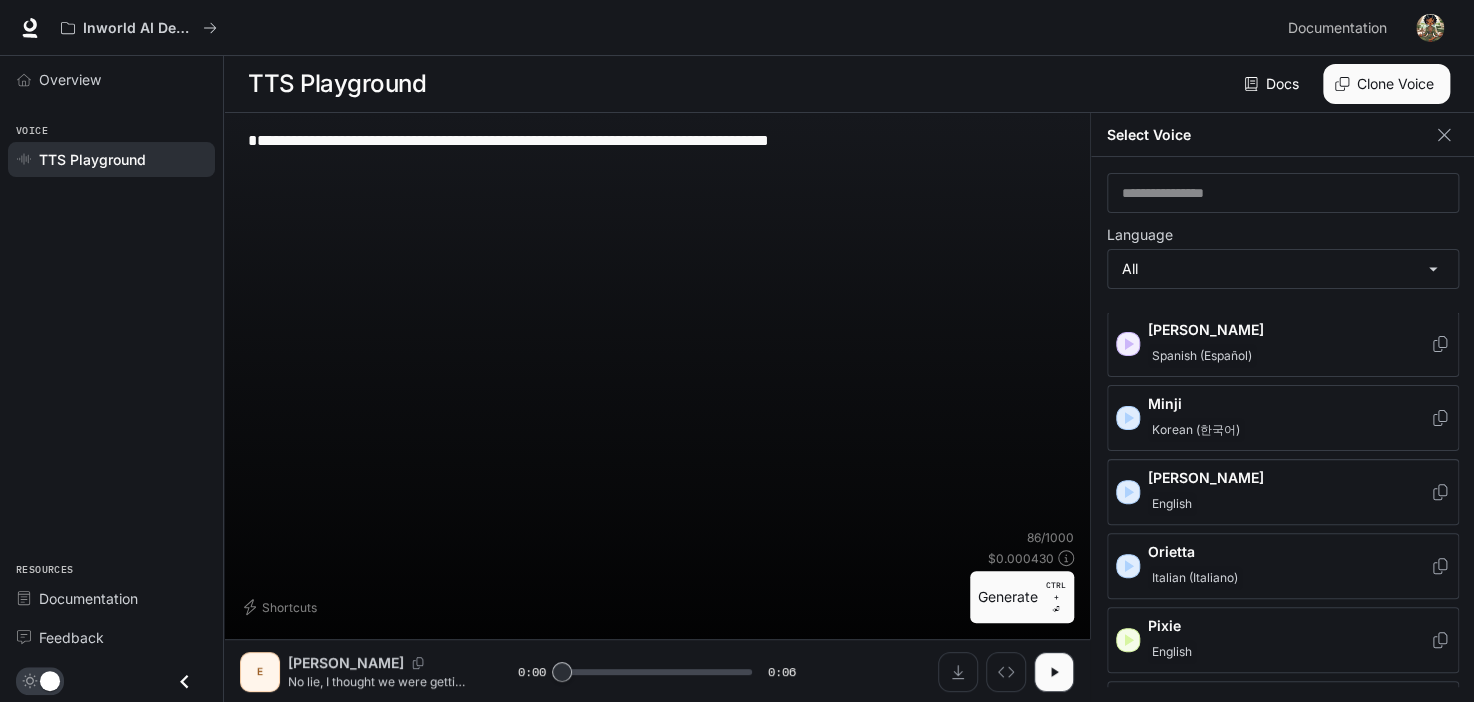 scroll, scrollTop: 2231, scrollLeft: 0, axis: vertical 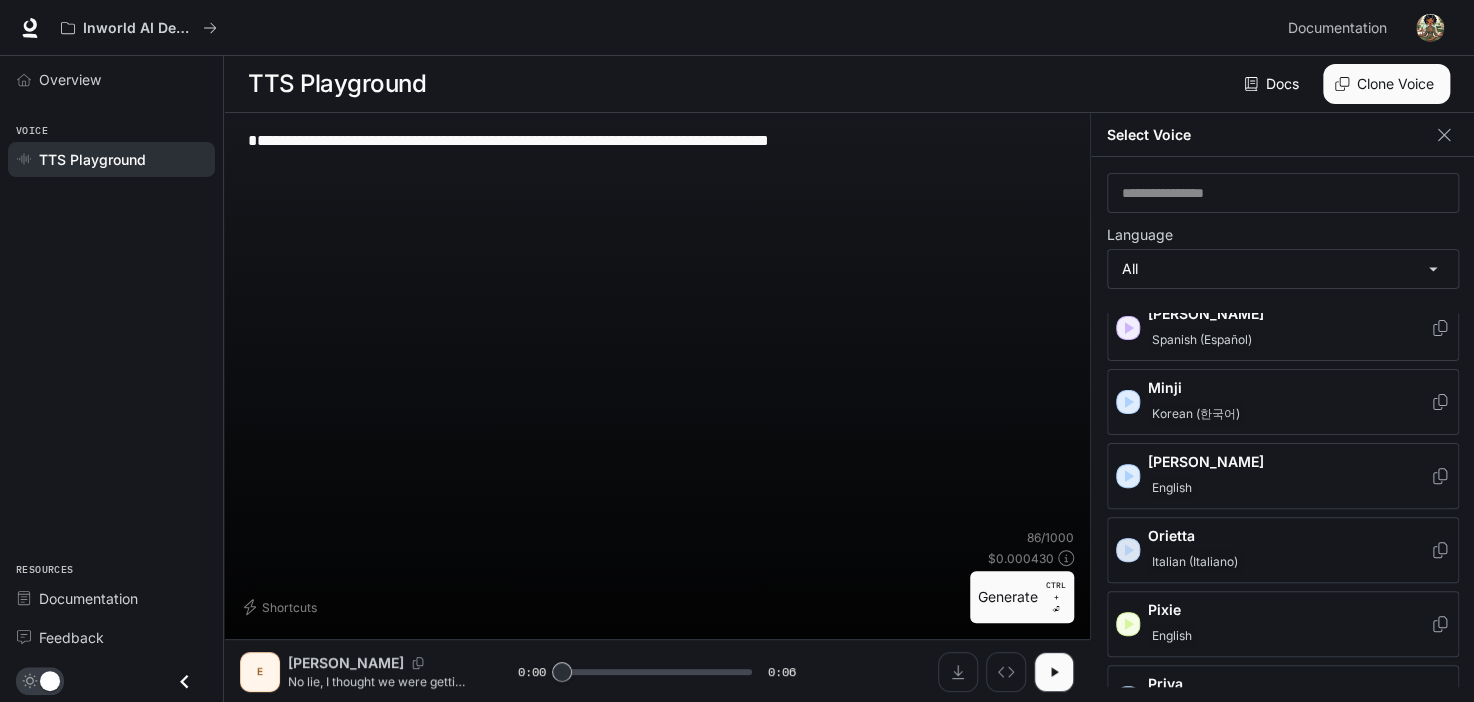 click 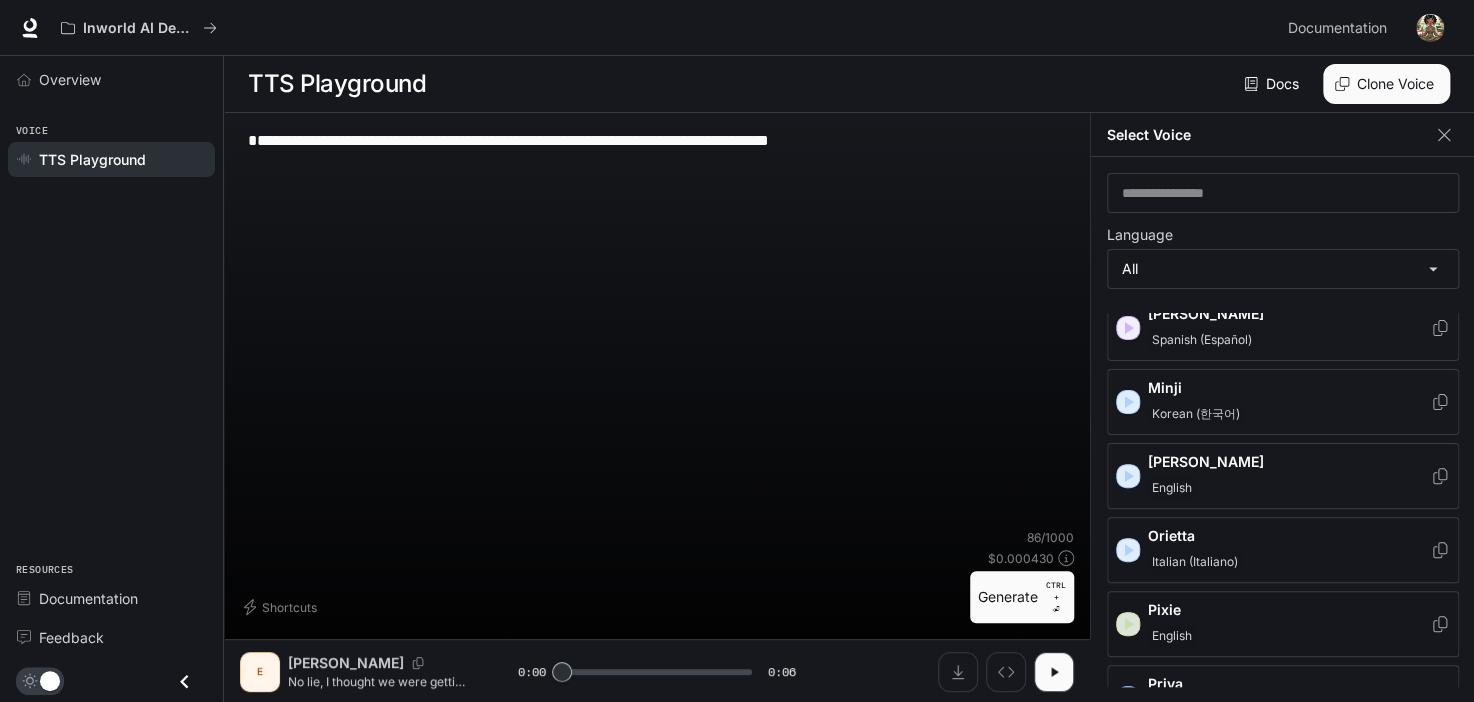click 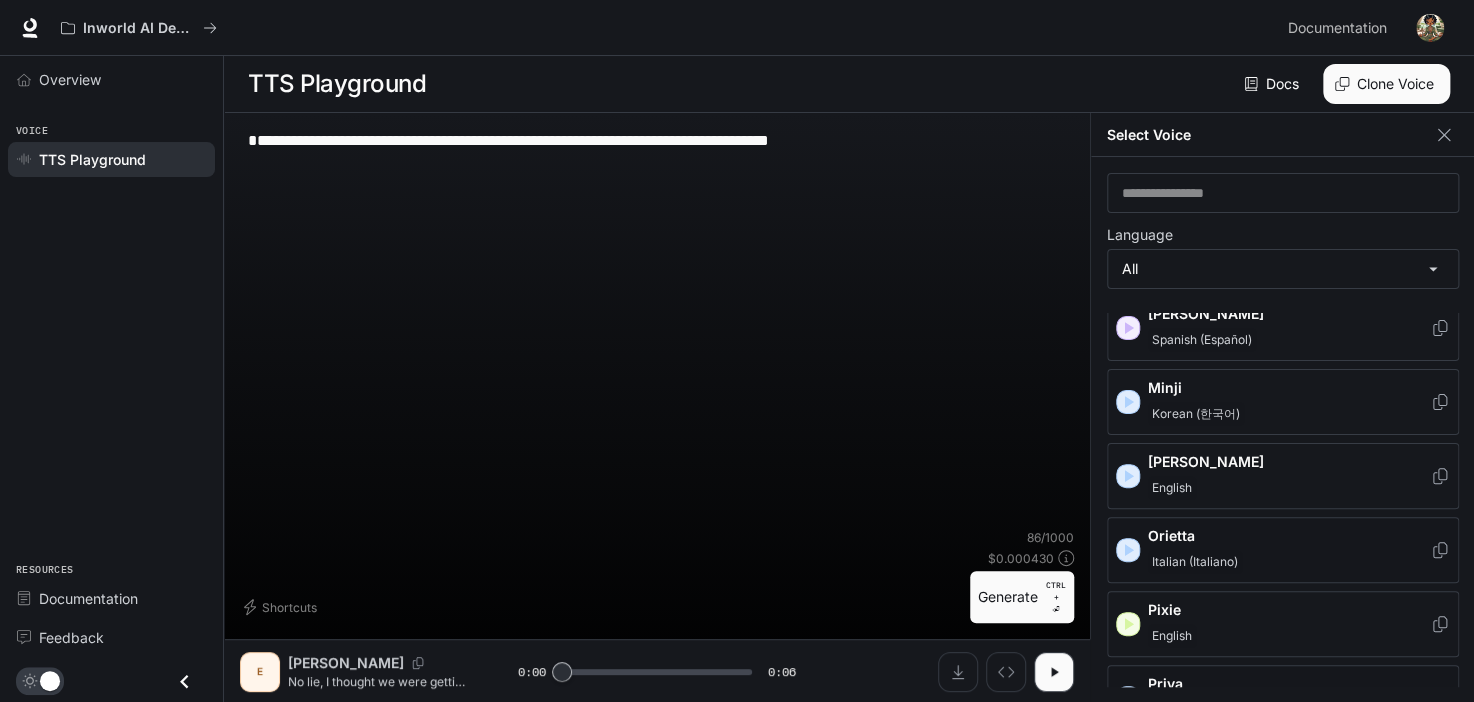 click at bounding box center [1128, 698] 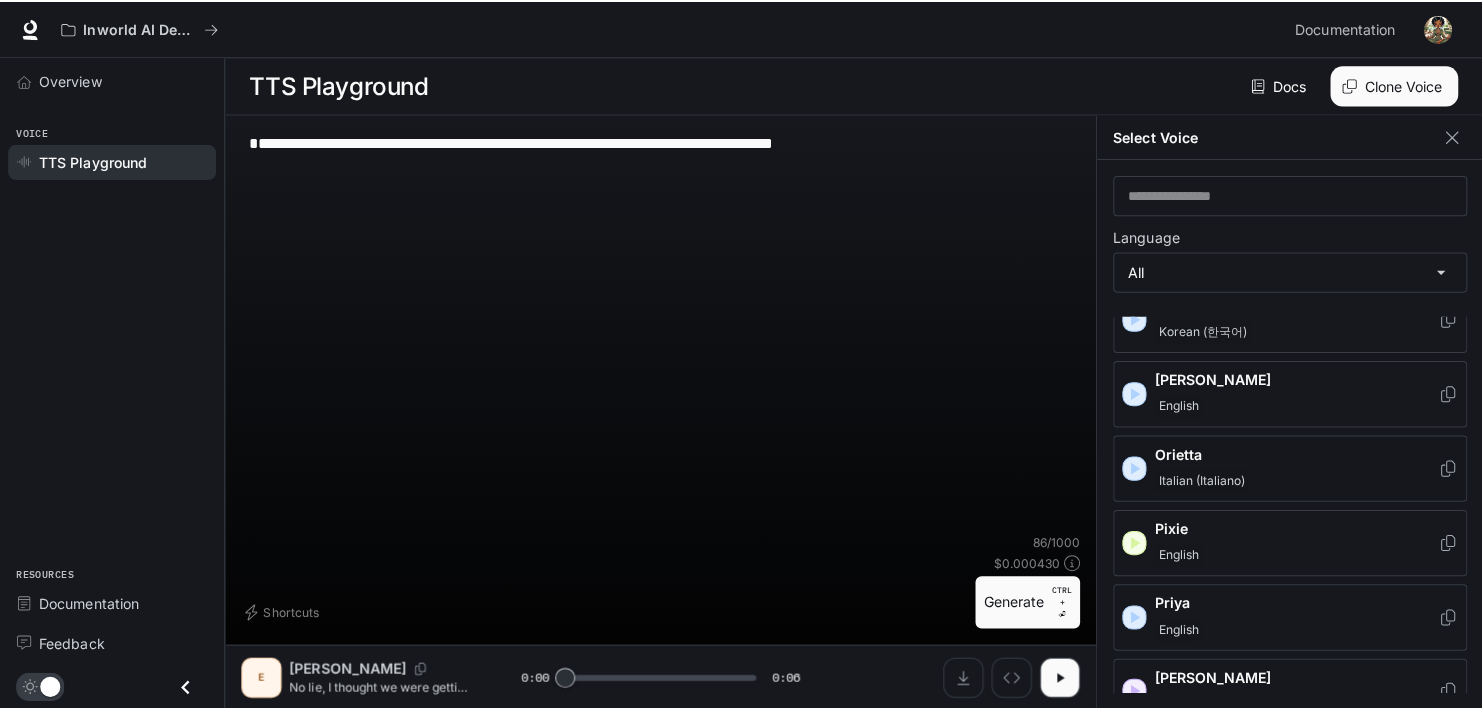scroll, scrollTop: 2292, scrollLeft: 0, axis: vertical 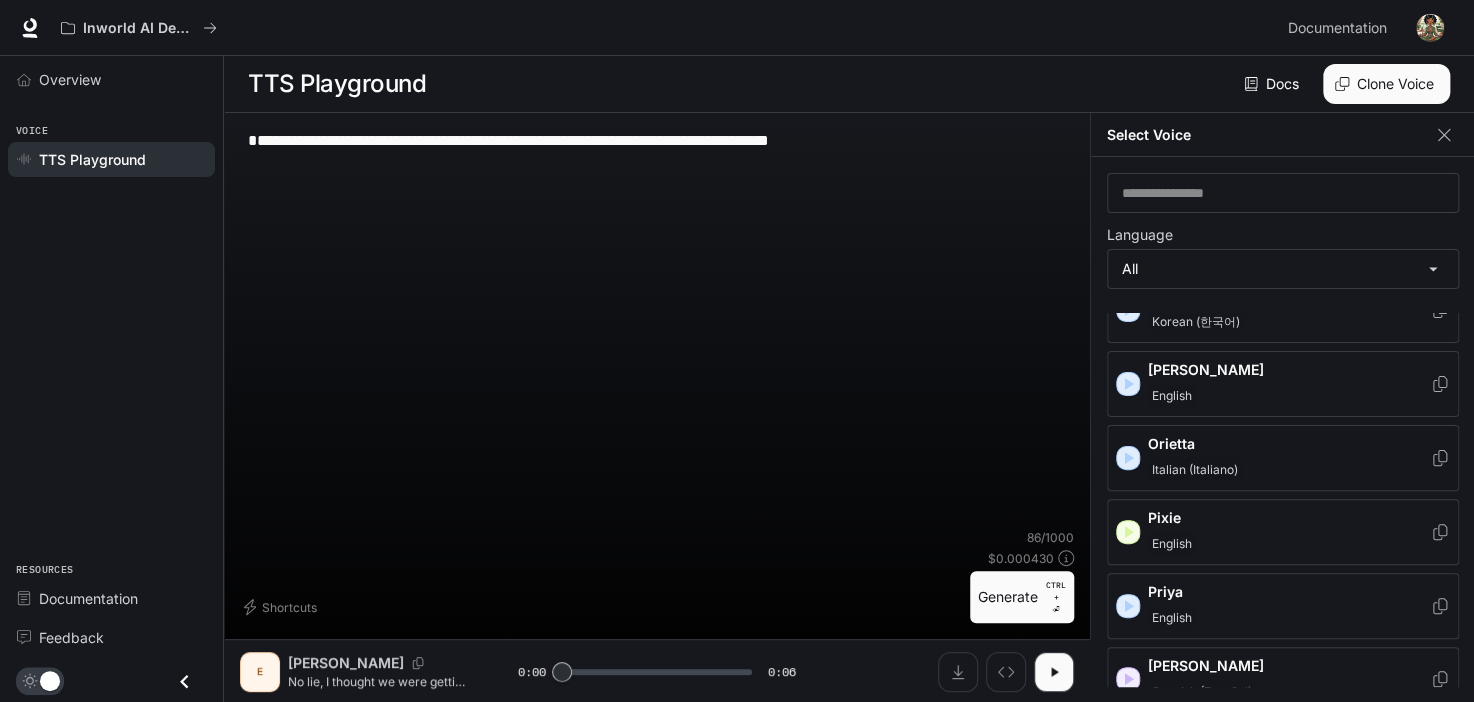click on "Generate CTRL +  ⏎" at bounding box center [1022, 597] 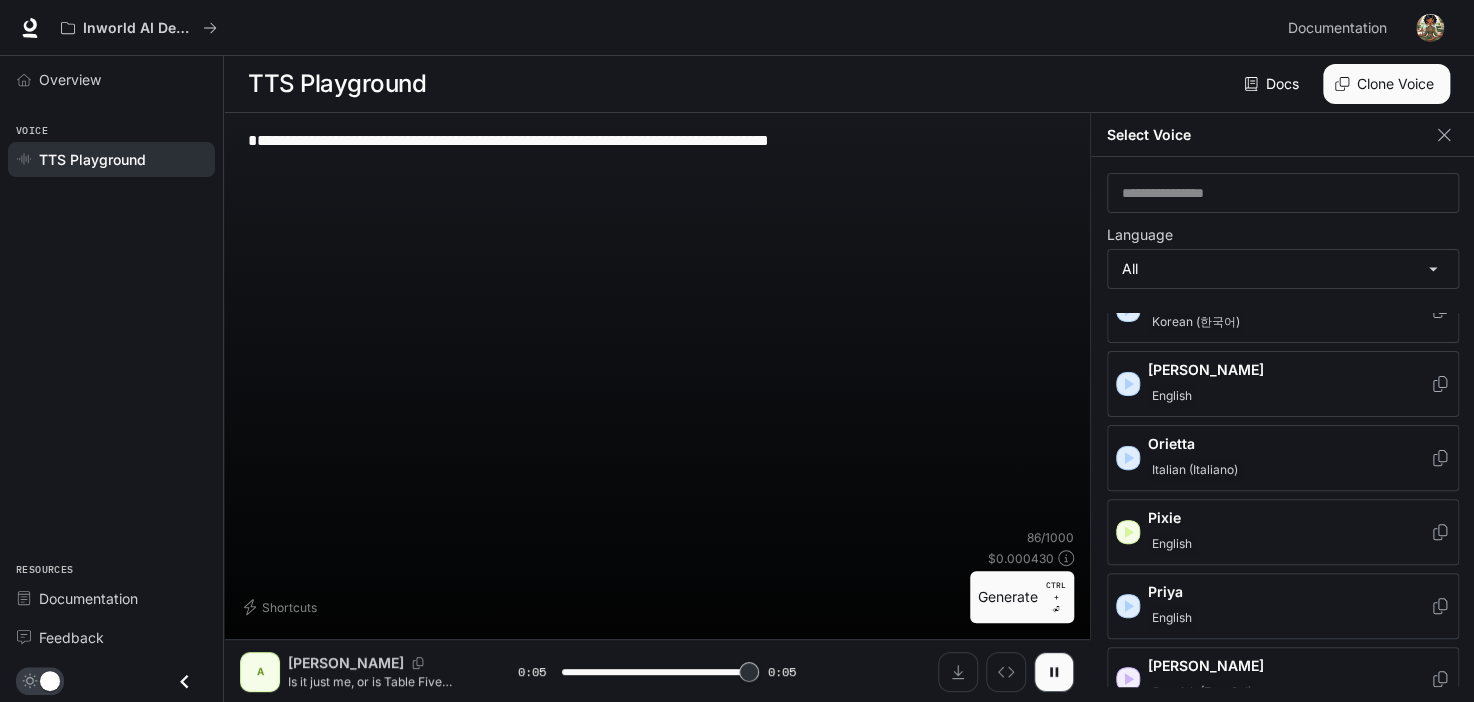 type on "*" 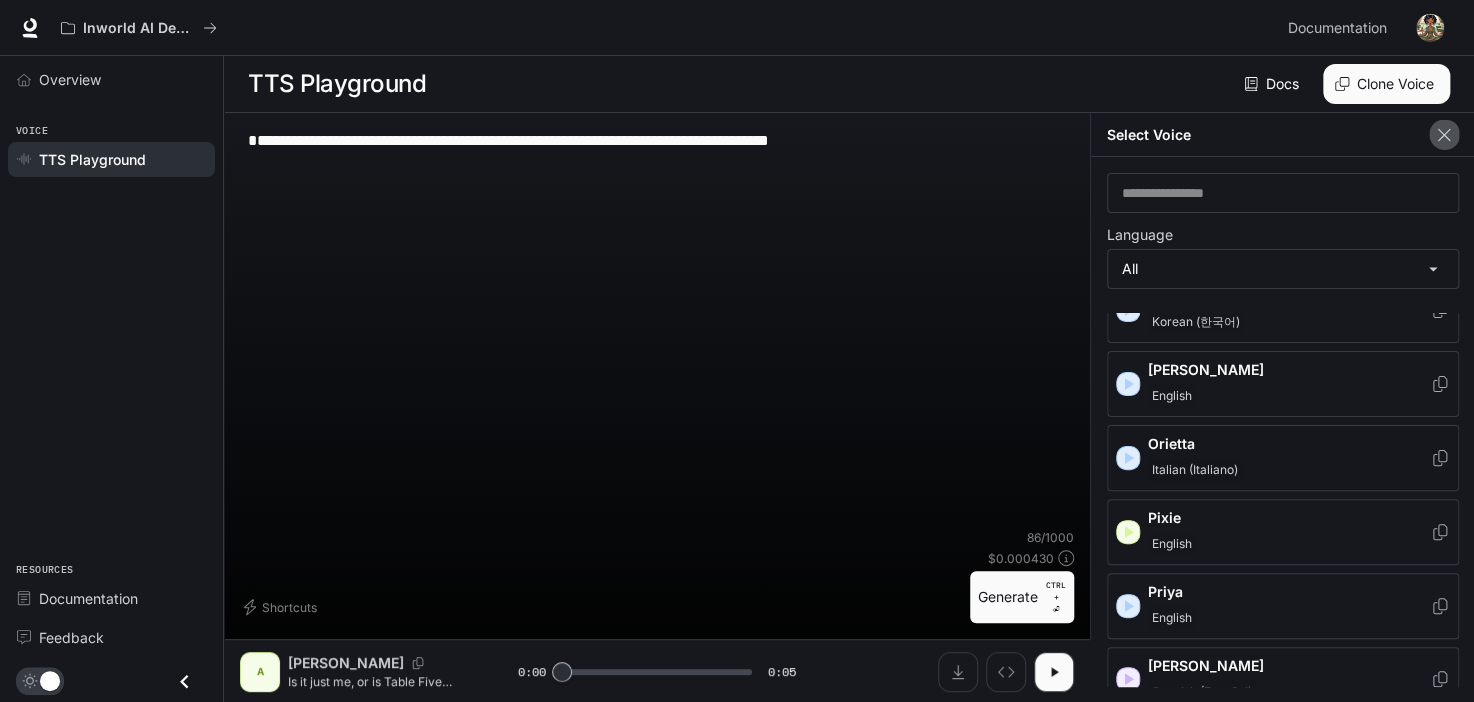 click 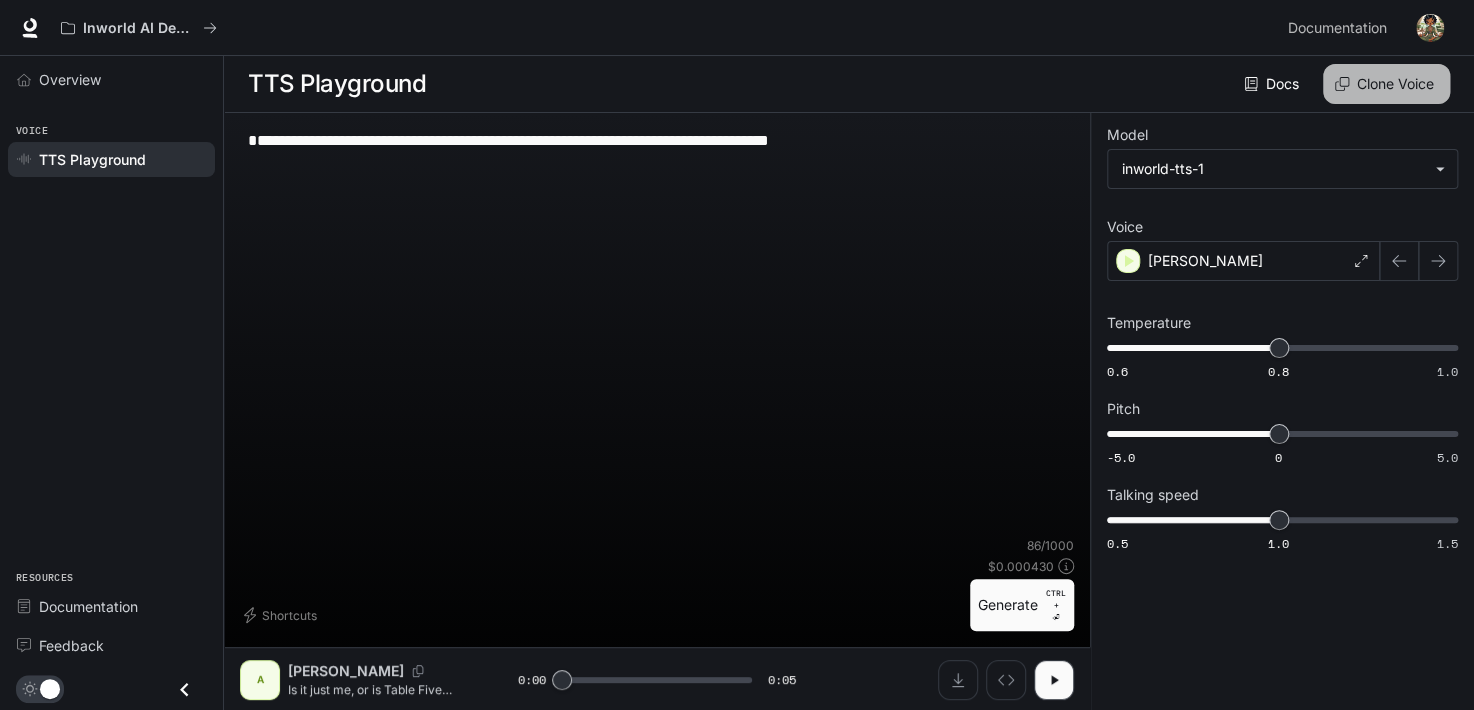 click on "Clone Voice" at bounding box center [1386, 84] 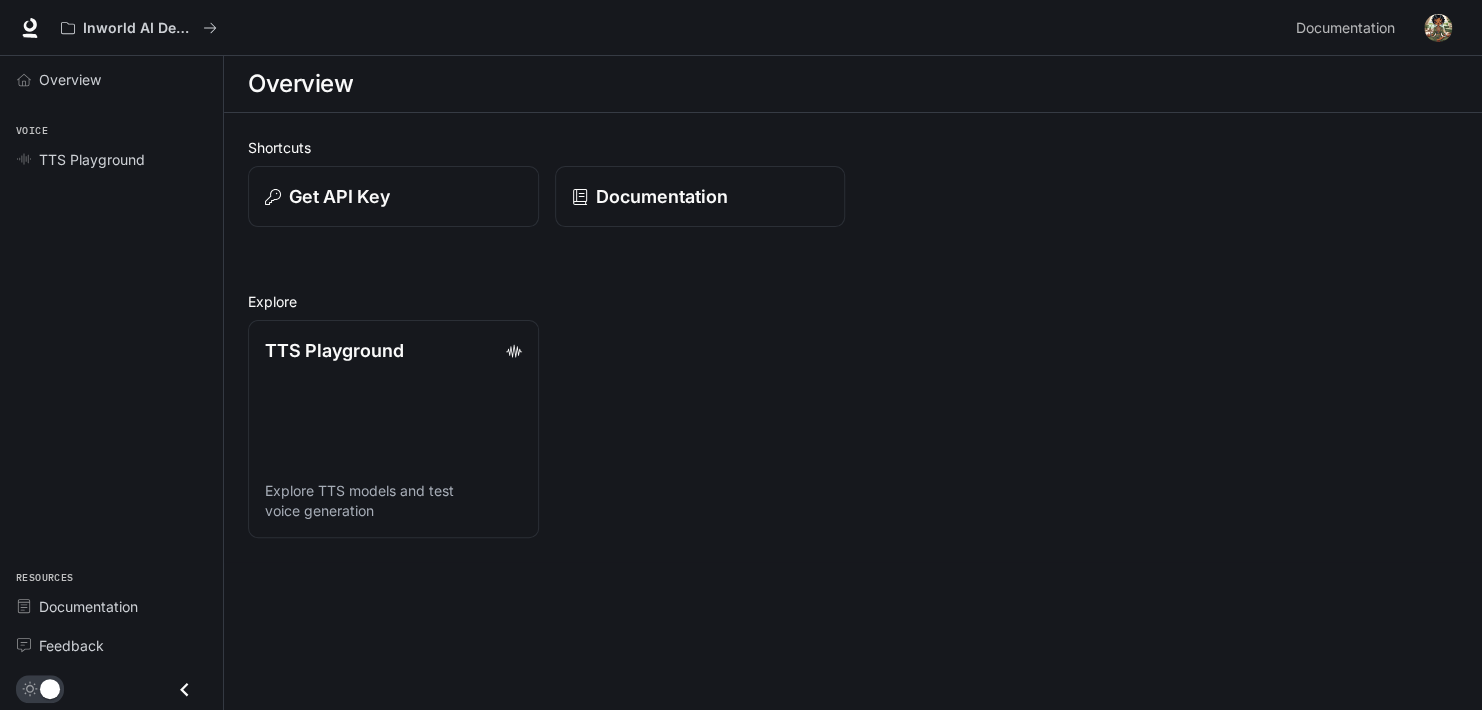 scroll, scrollTop: 0, scrollLeft: 0, axis: both 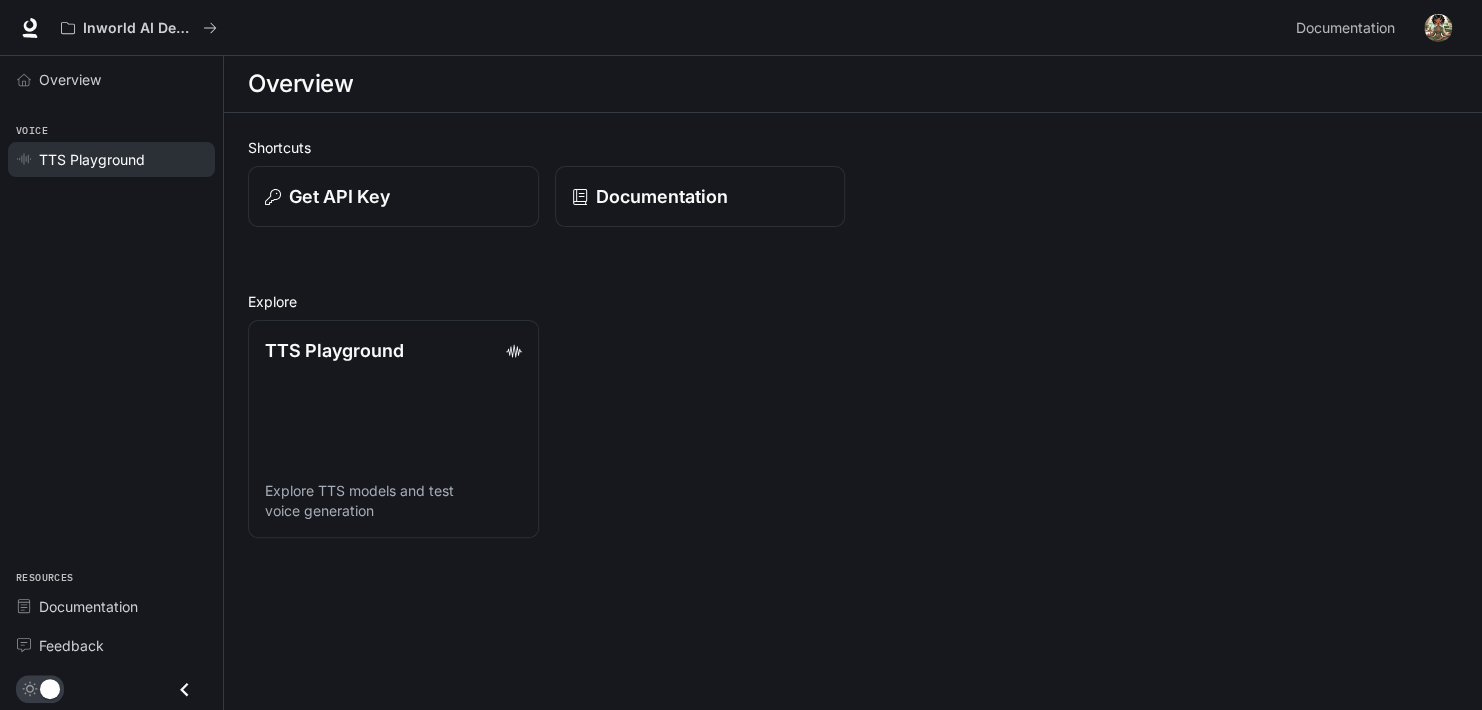 click on "TTS Playground" at bounding box center [92, 159] 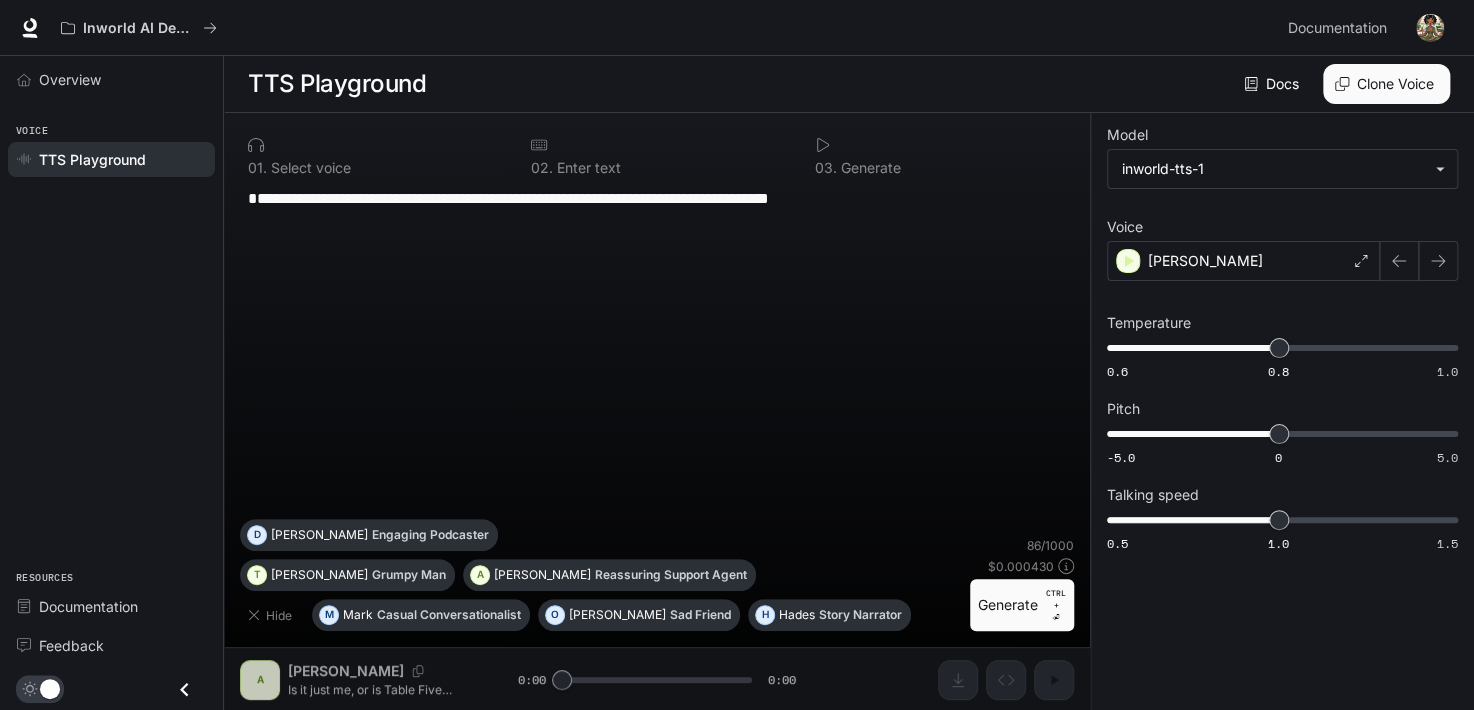 click on "**********" at bounding box center [657, 221] 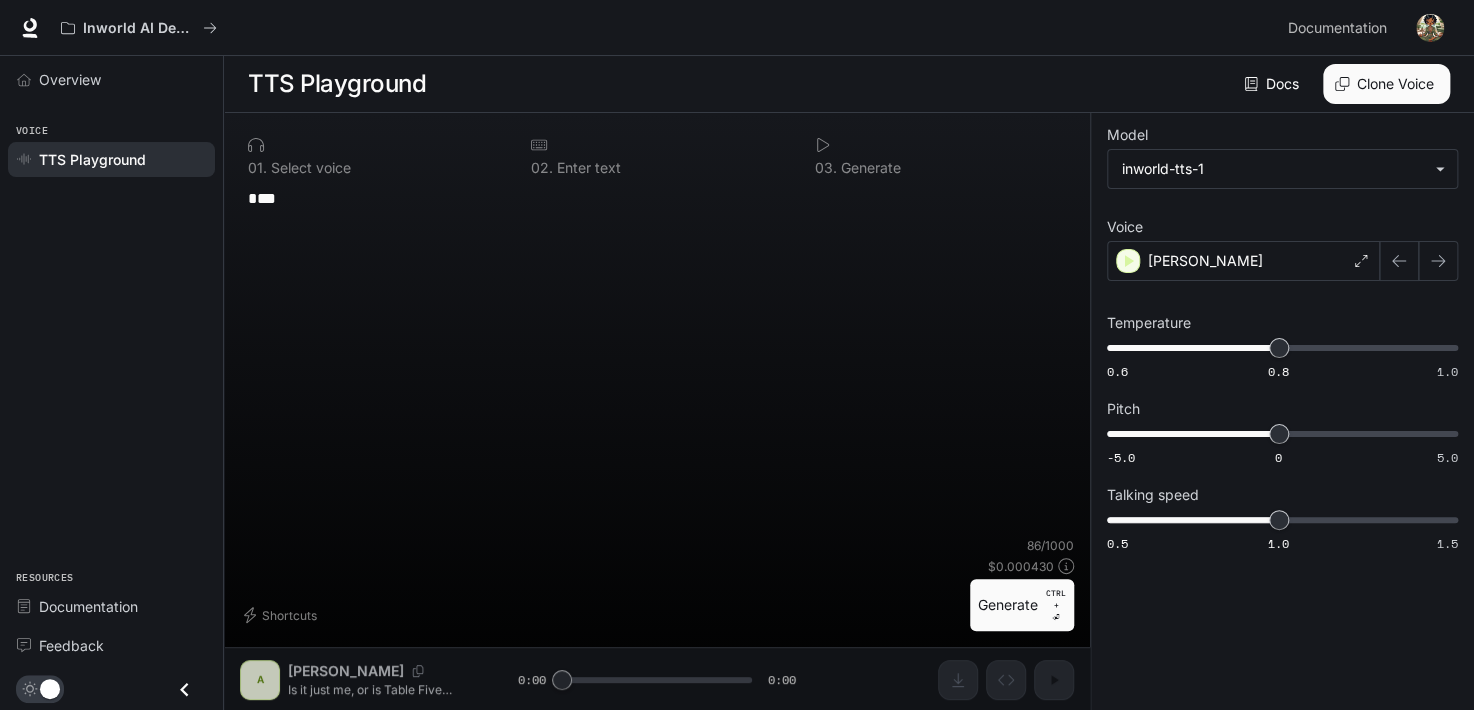 type on "*" 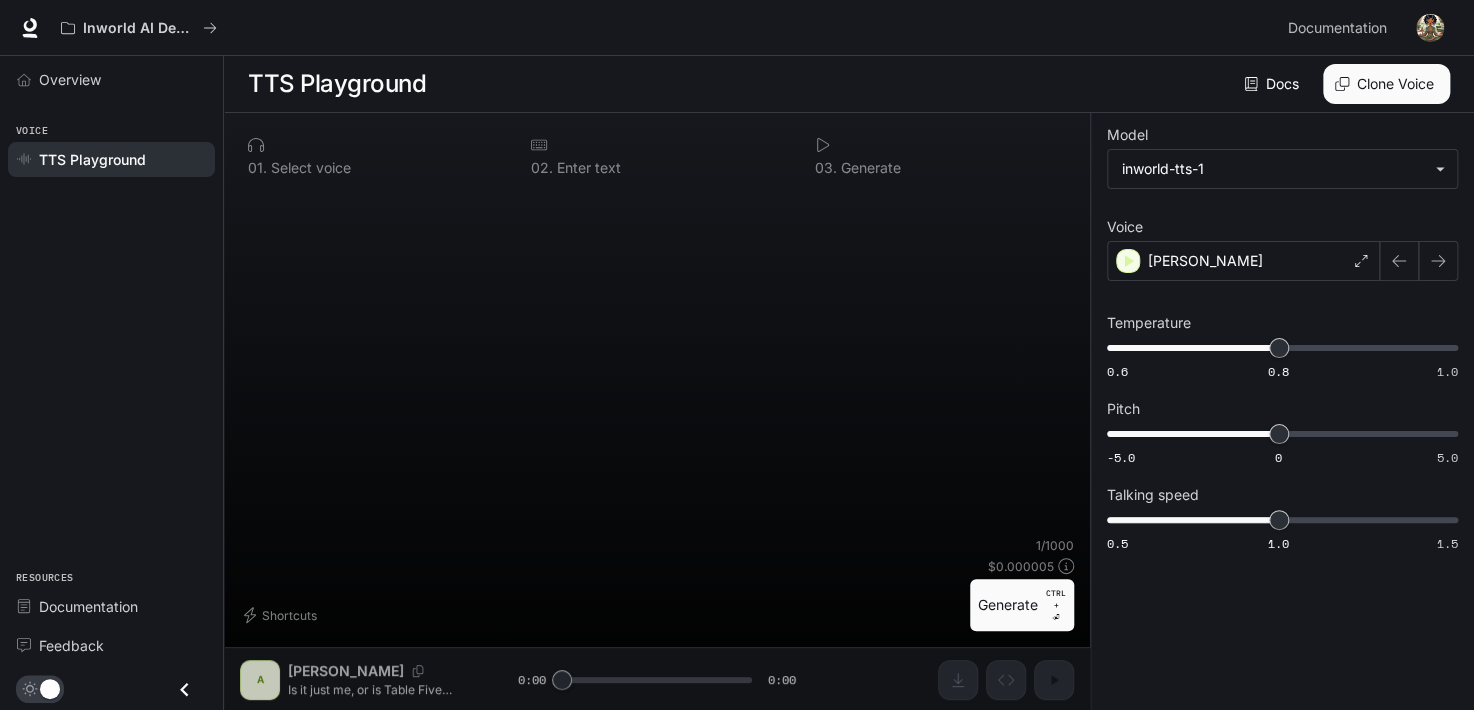 paste on "**********" 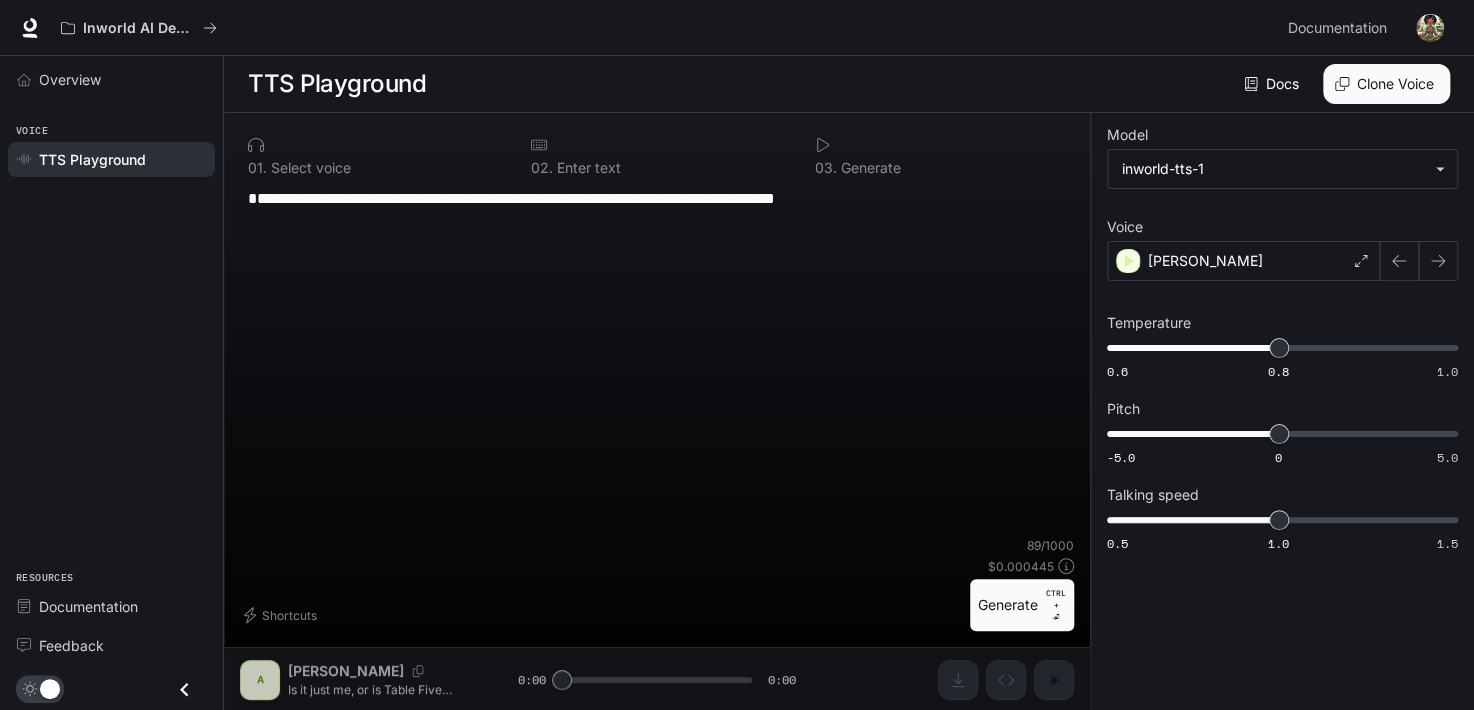 type on "**********" 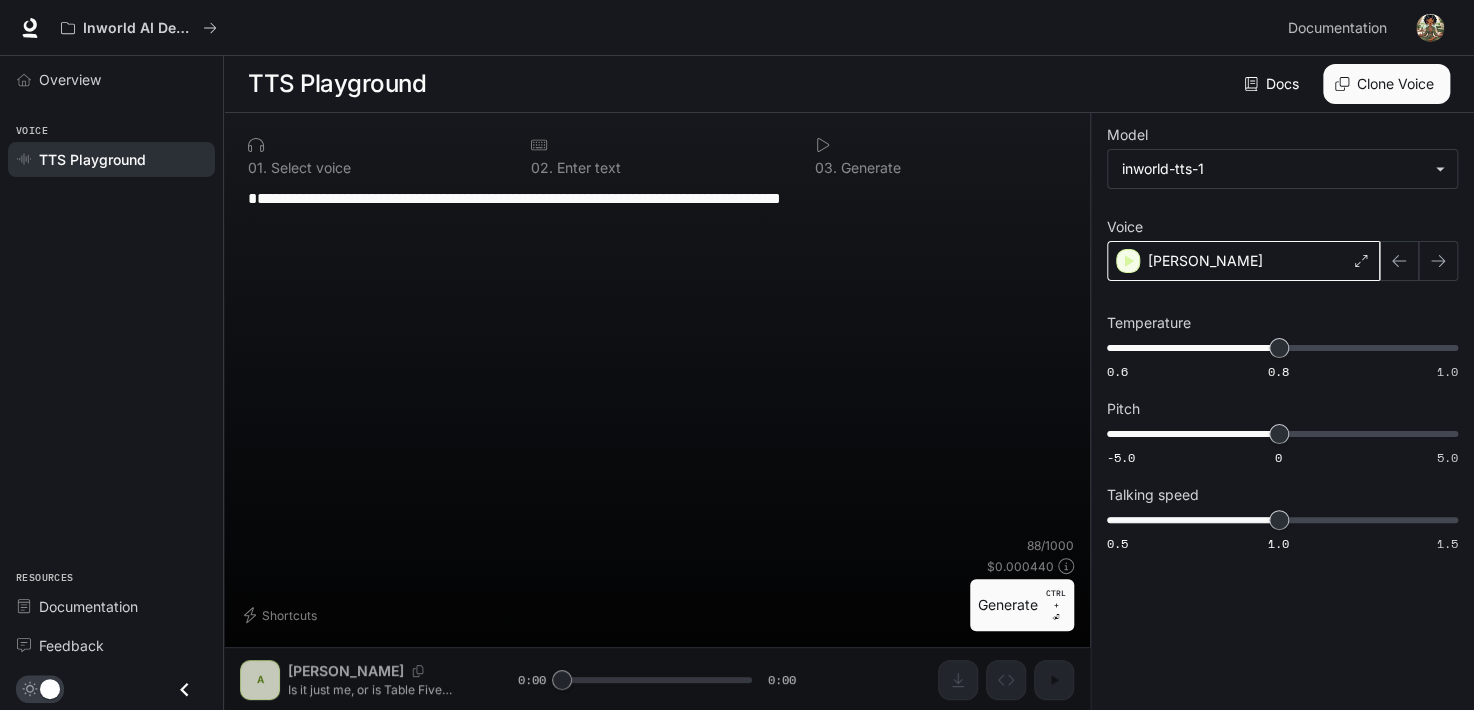 click 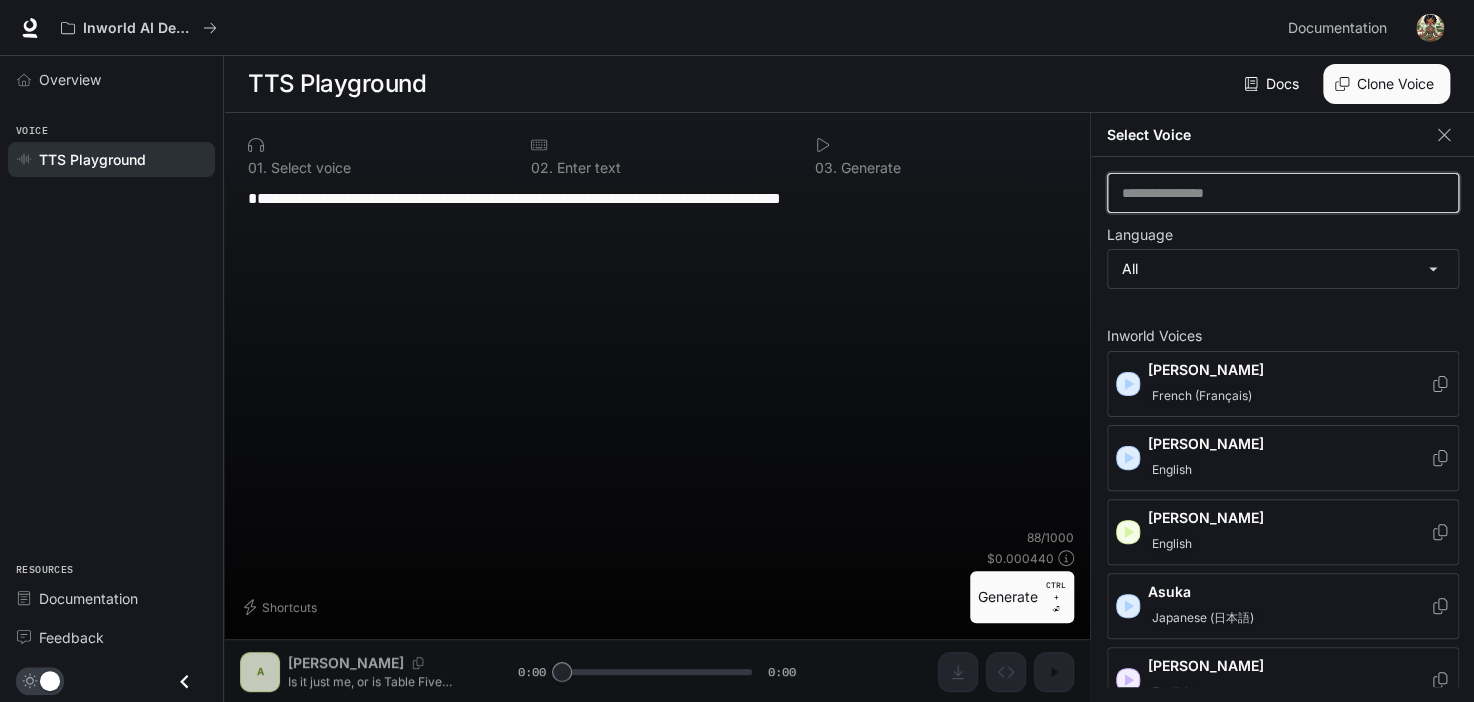 click at bounding box center [1283, 193] 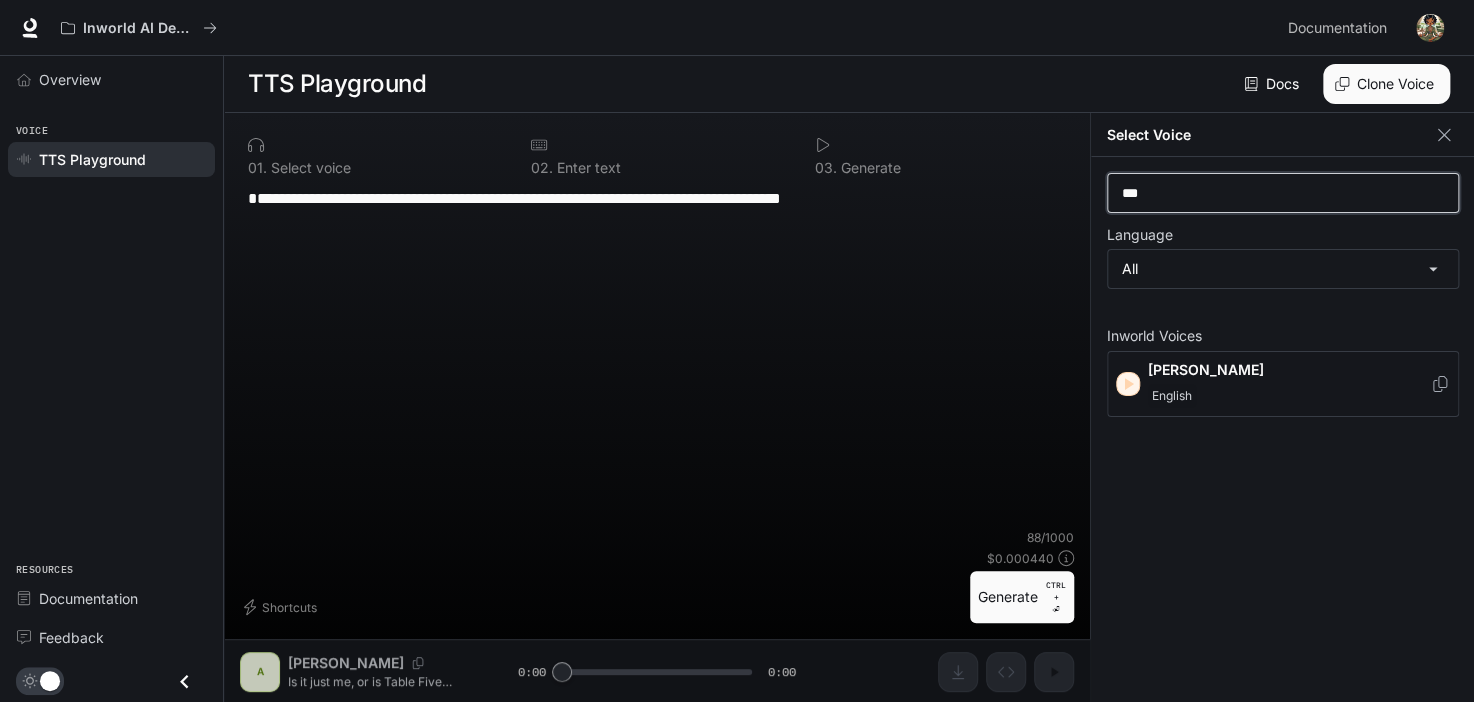 type on "***" 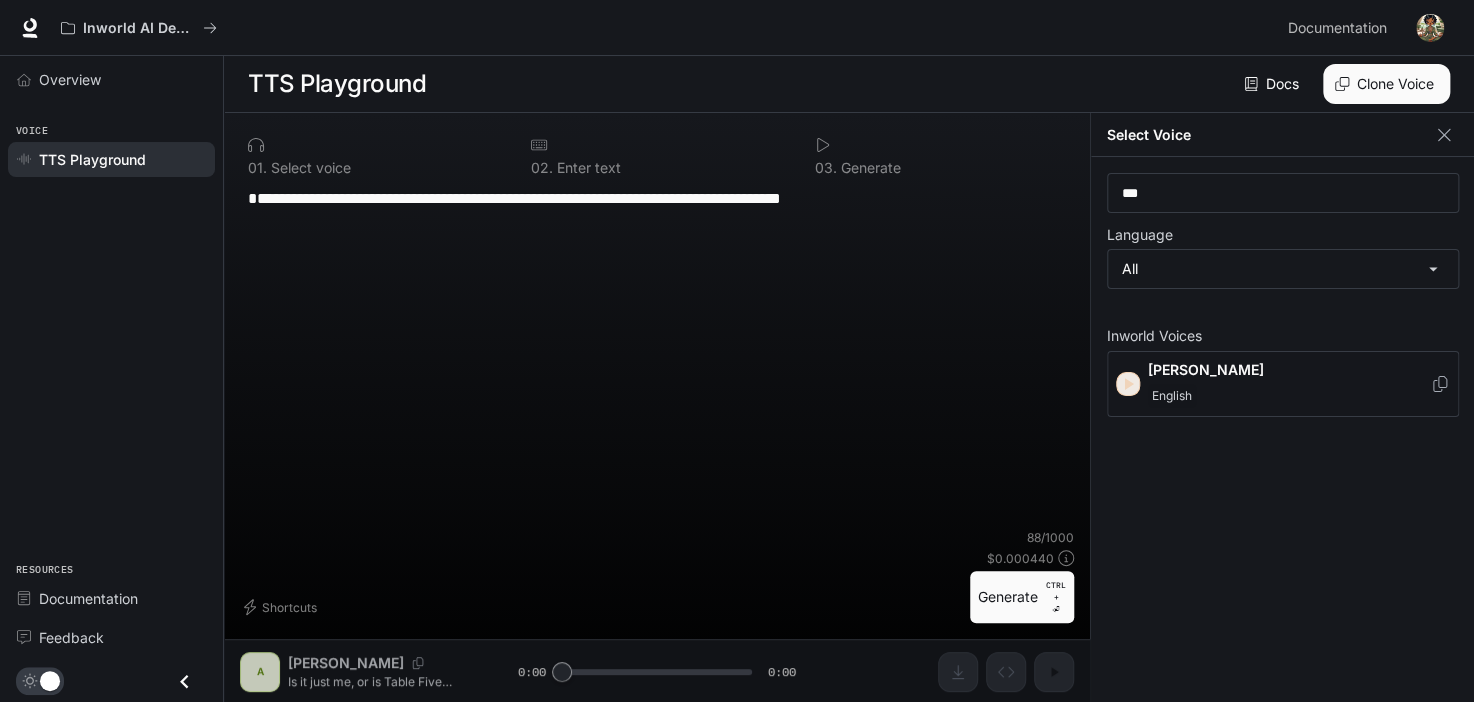 click 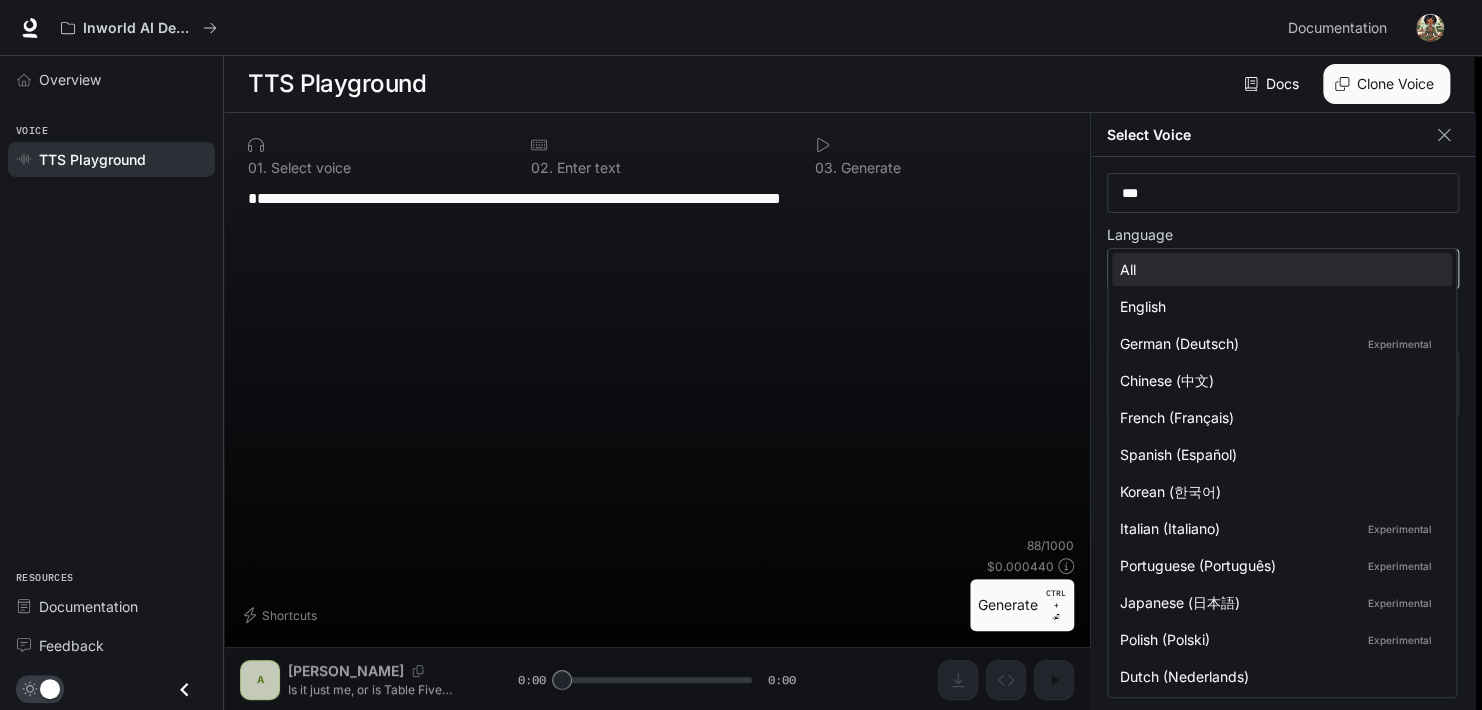 click on "**********" at bounding box center (741, 355) 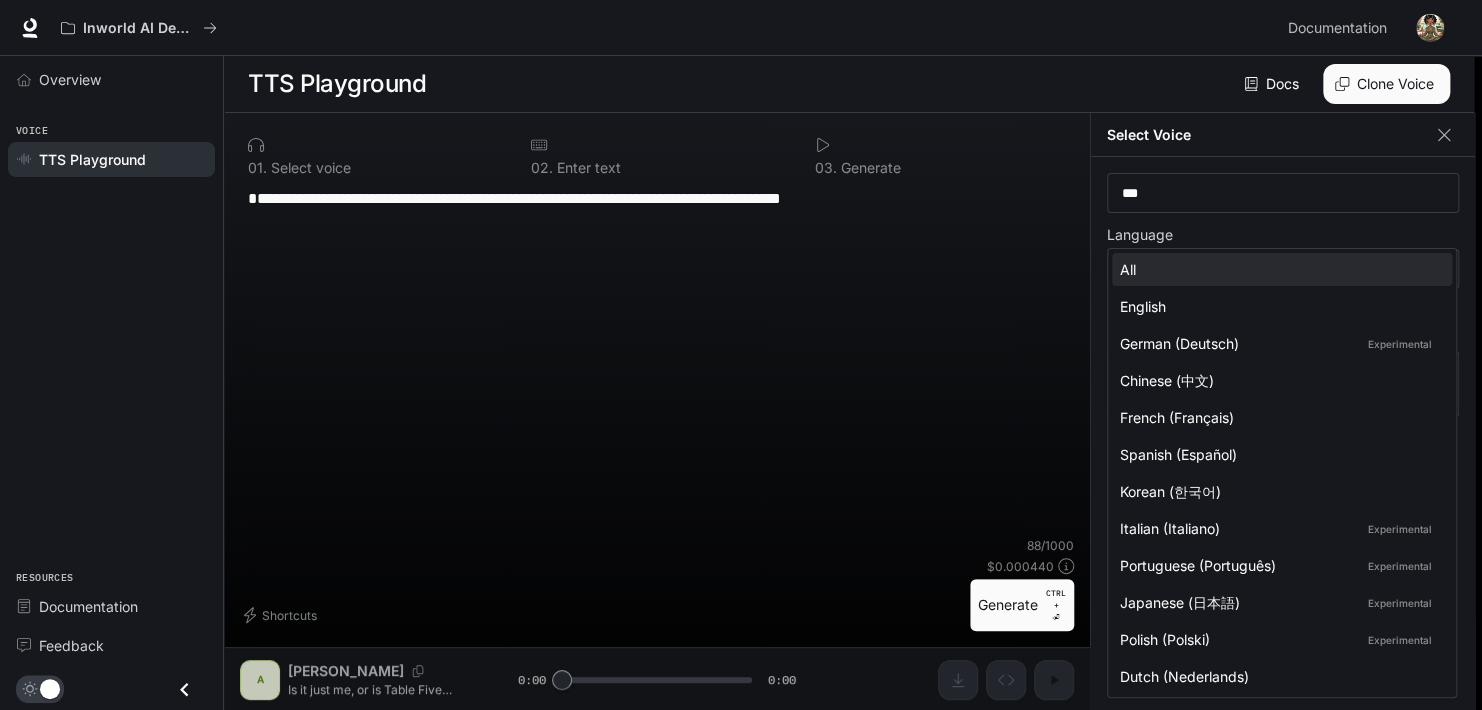 drag, startPoint x: 1453, startPoint y: 399, endPoint x: 1464, endPoint y: 493, distance: 94.641426 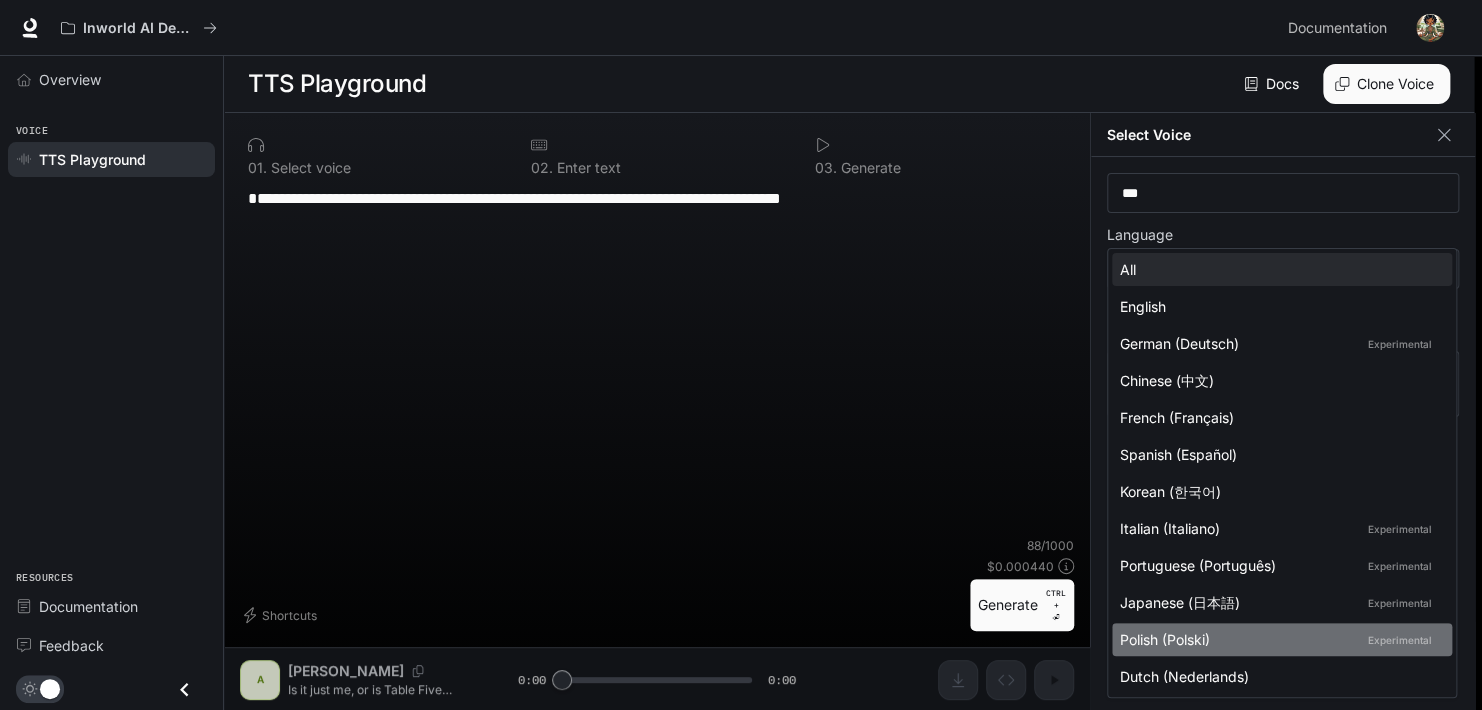 click on "Polish (Polski) Experimental" at bounding box center [1278, 639] 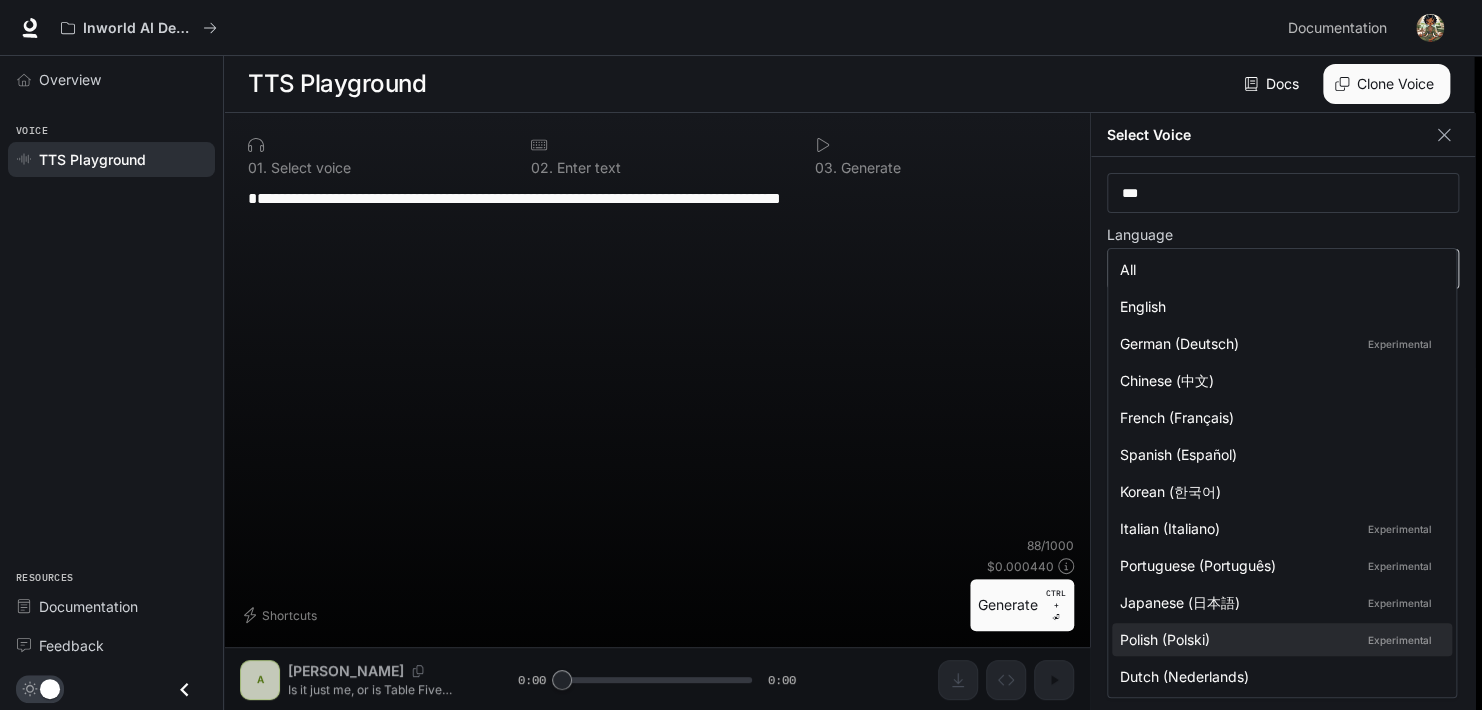click on "**********" at bounding box center [741, 355] 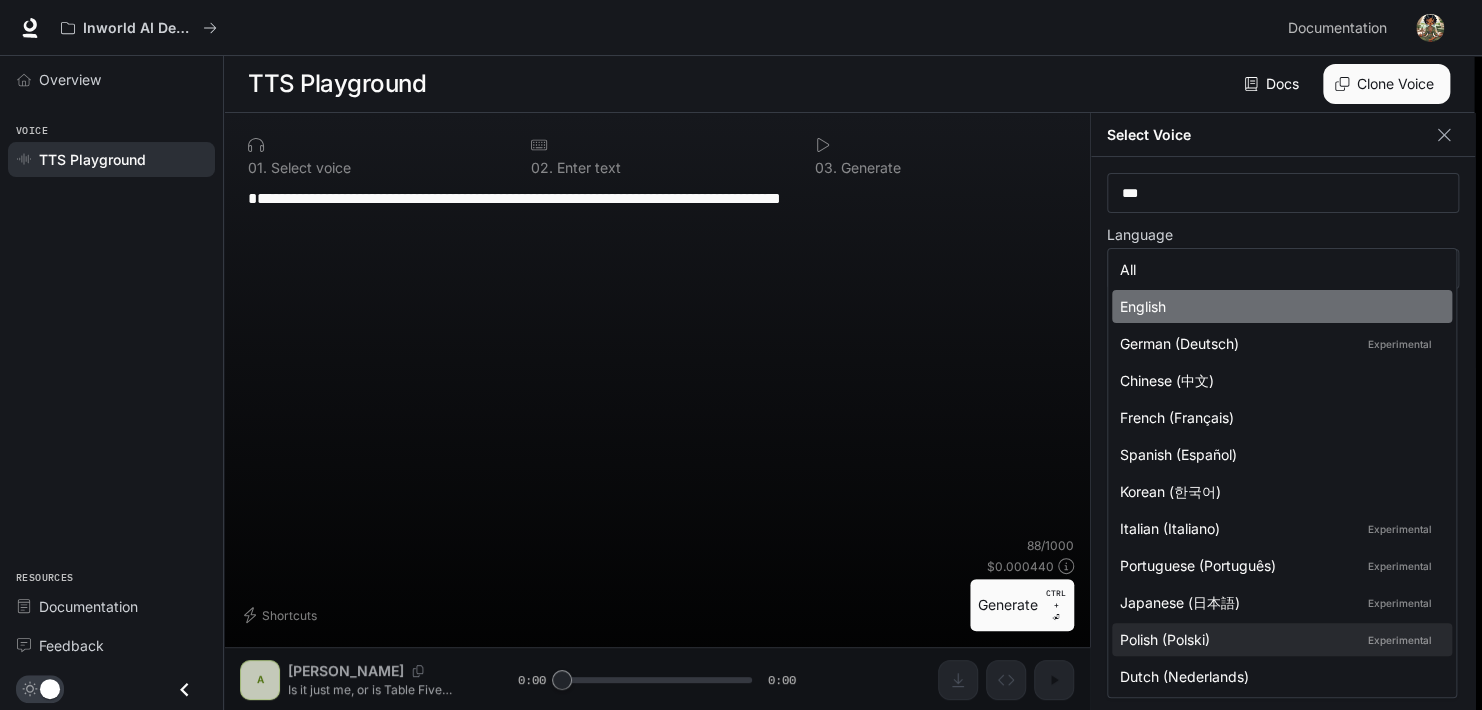 click on "English" at bounding box center (1278, 306) 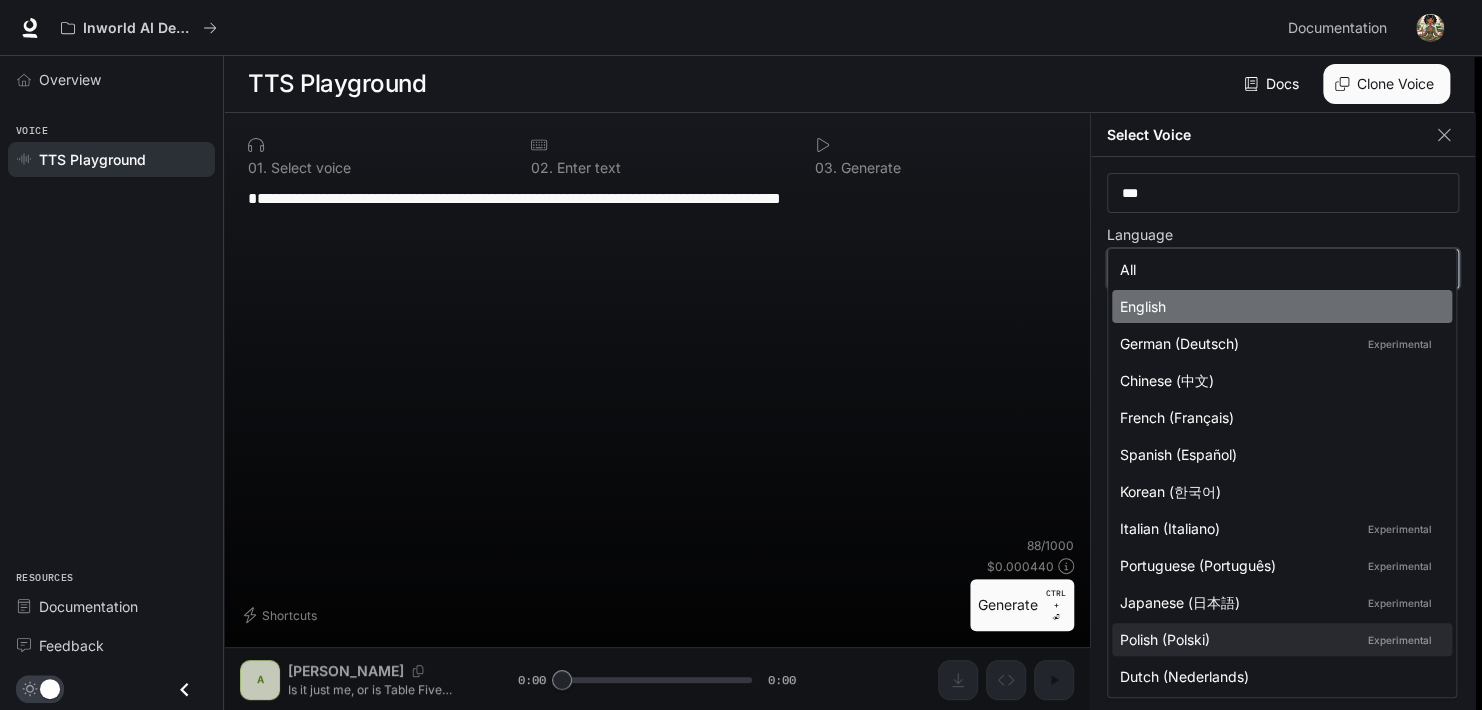 type on "*****" 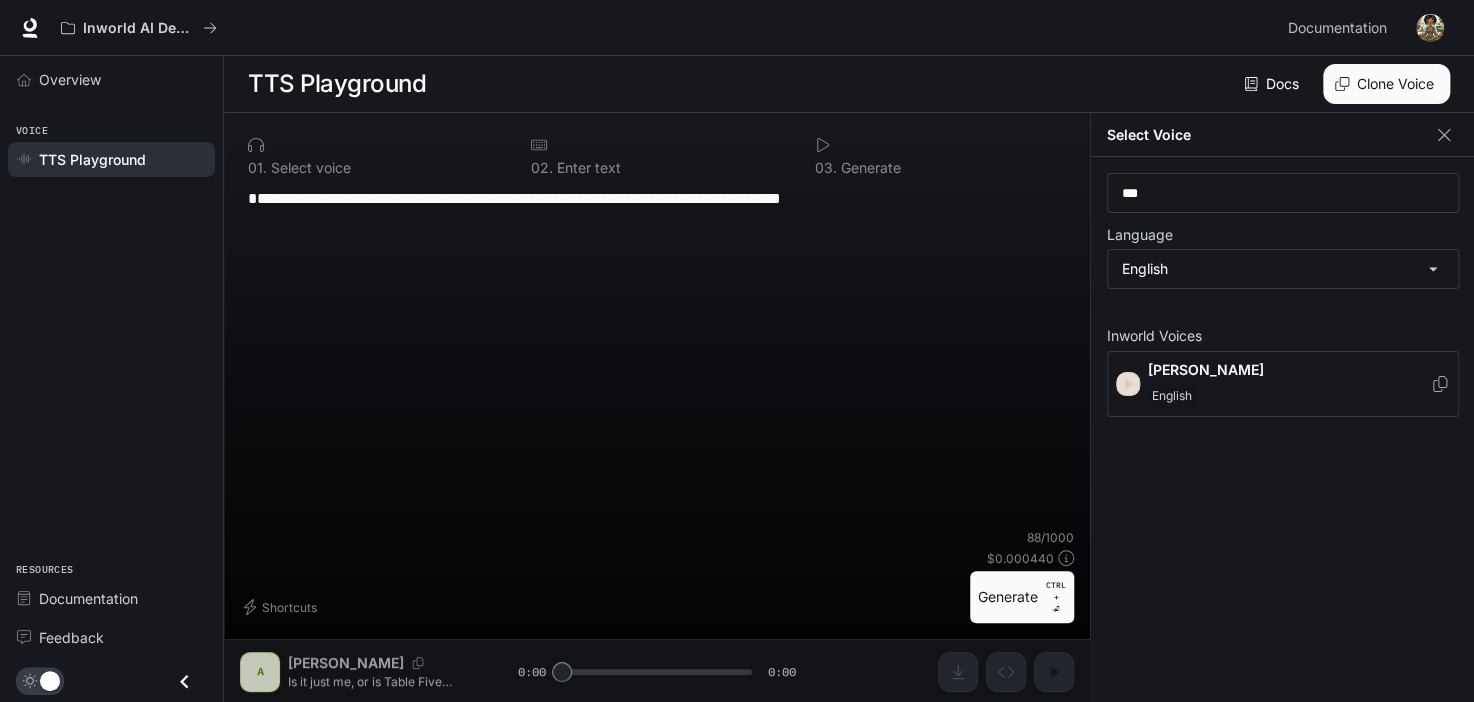 click 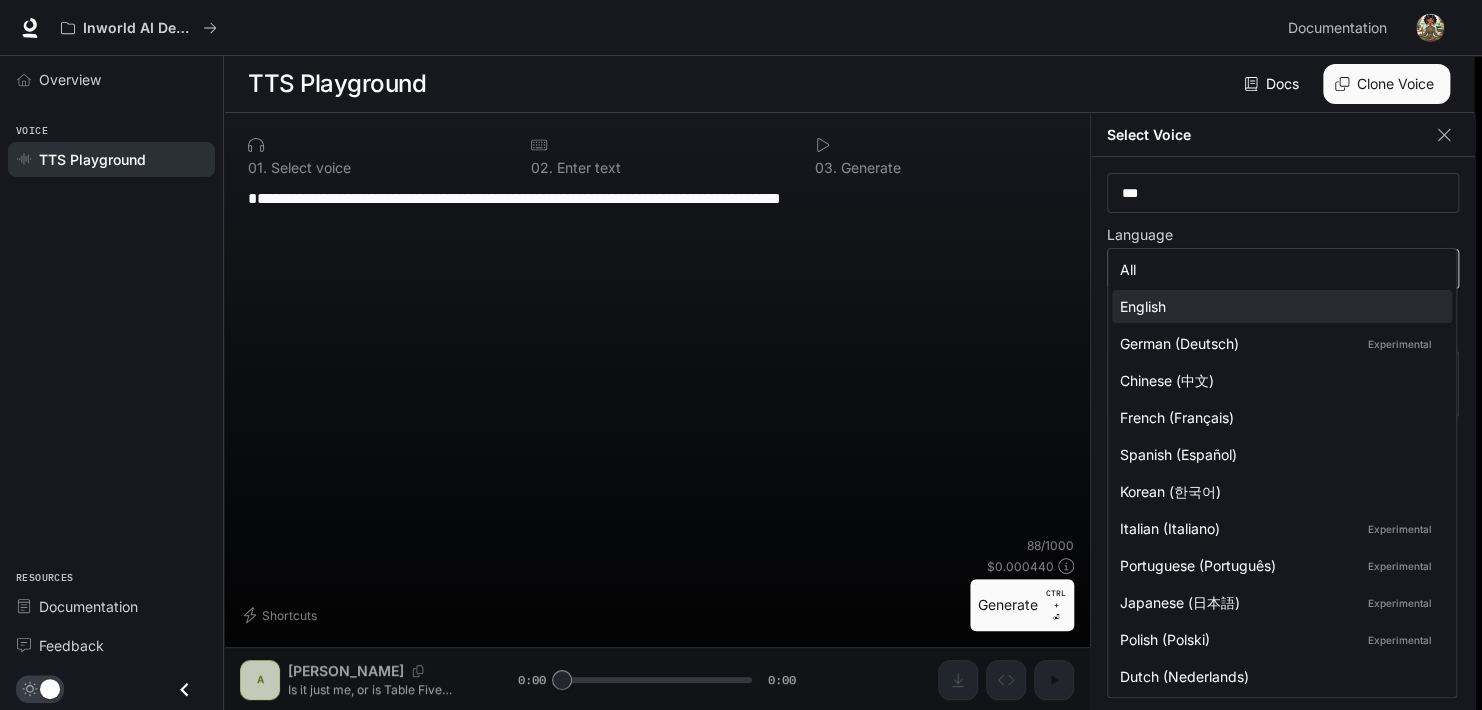 click on "**********" at bounding box center (741, 355) 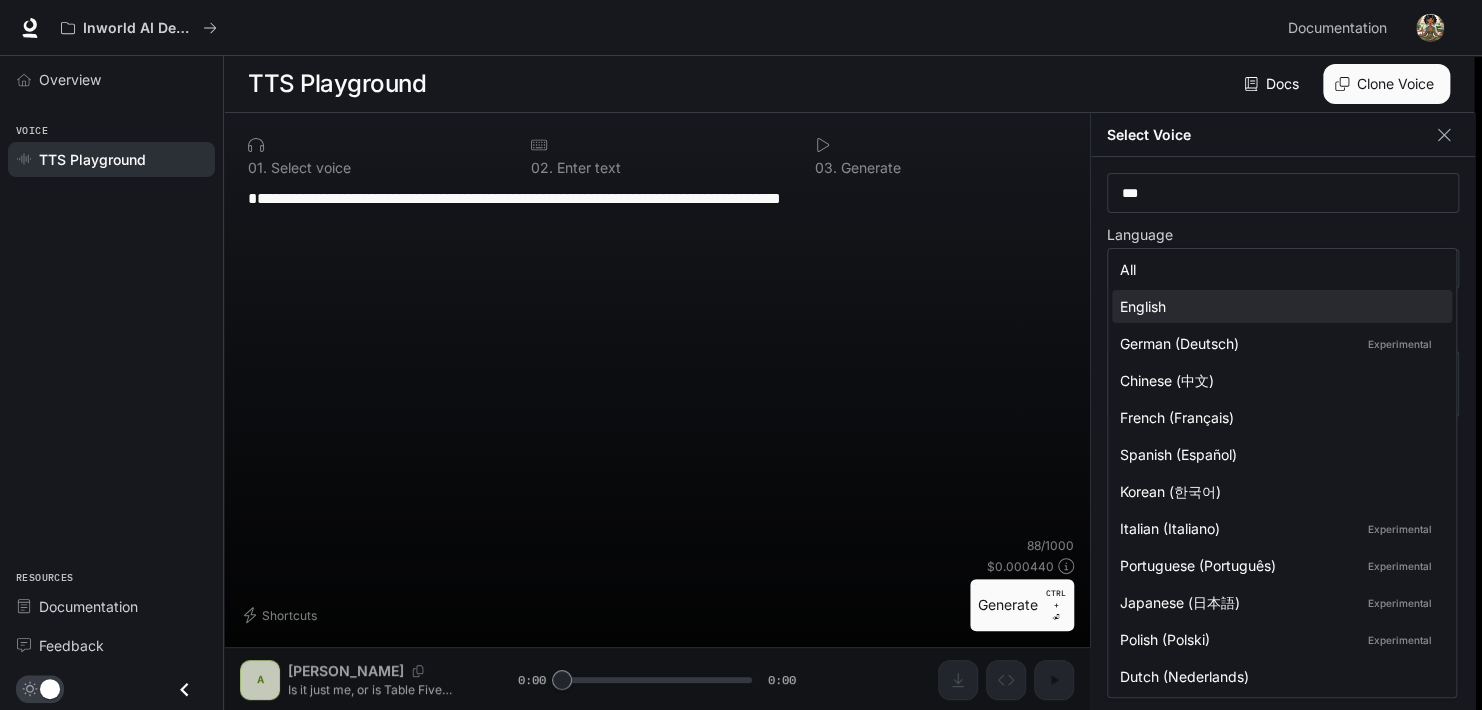 click at bounding box center (741, 355) 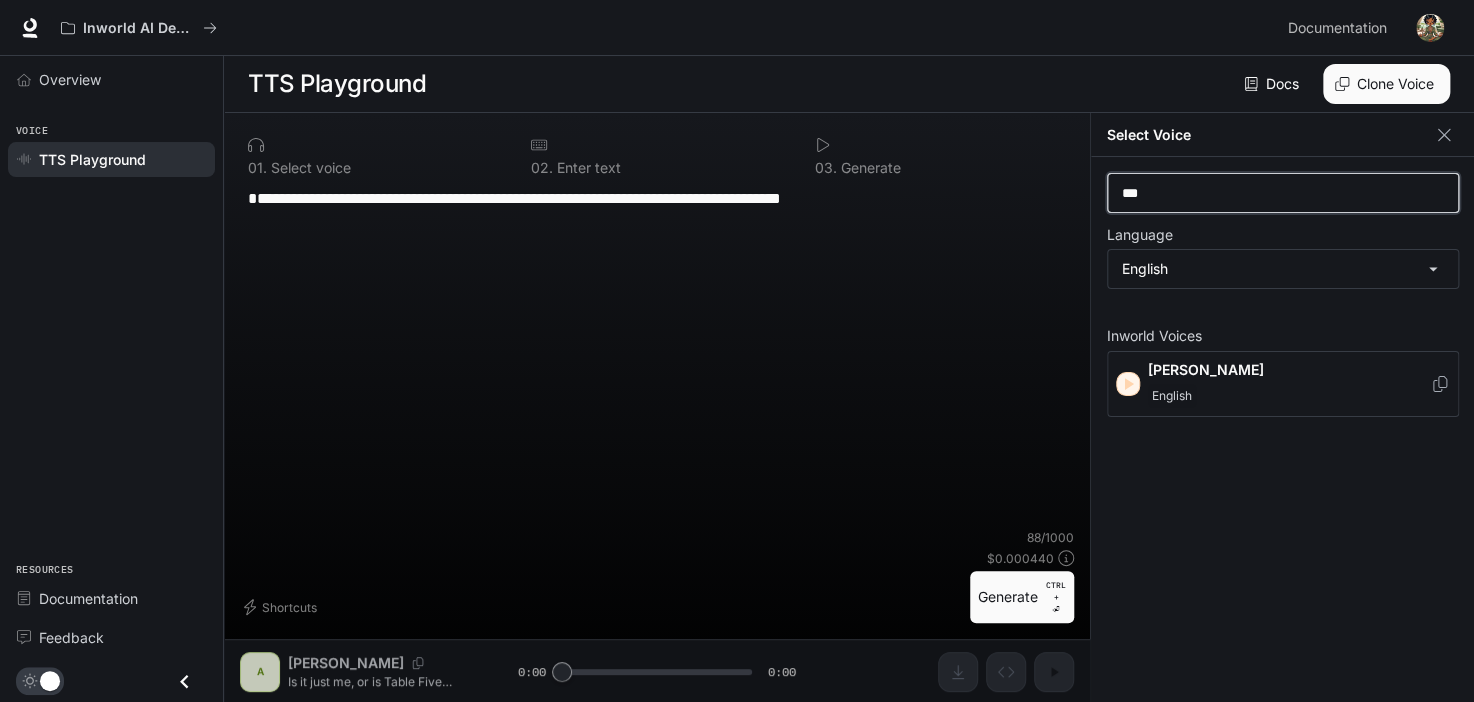 click on "***" at bounding box center [1283, 193] 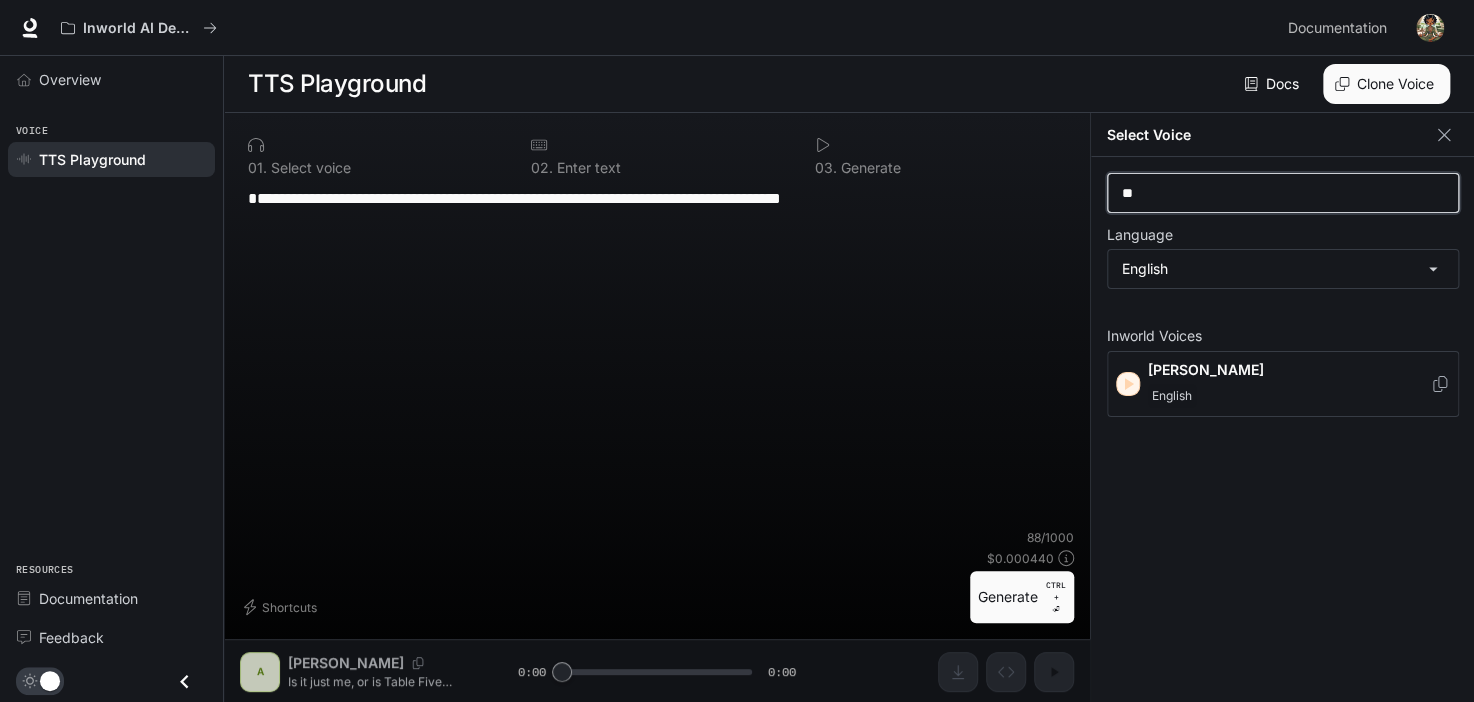 type on "*" 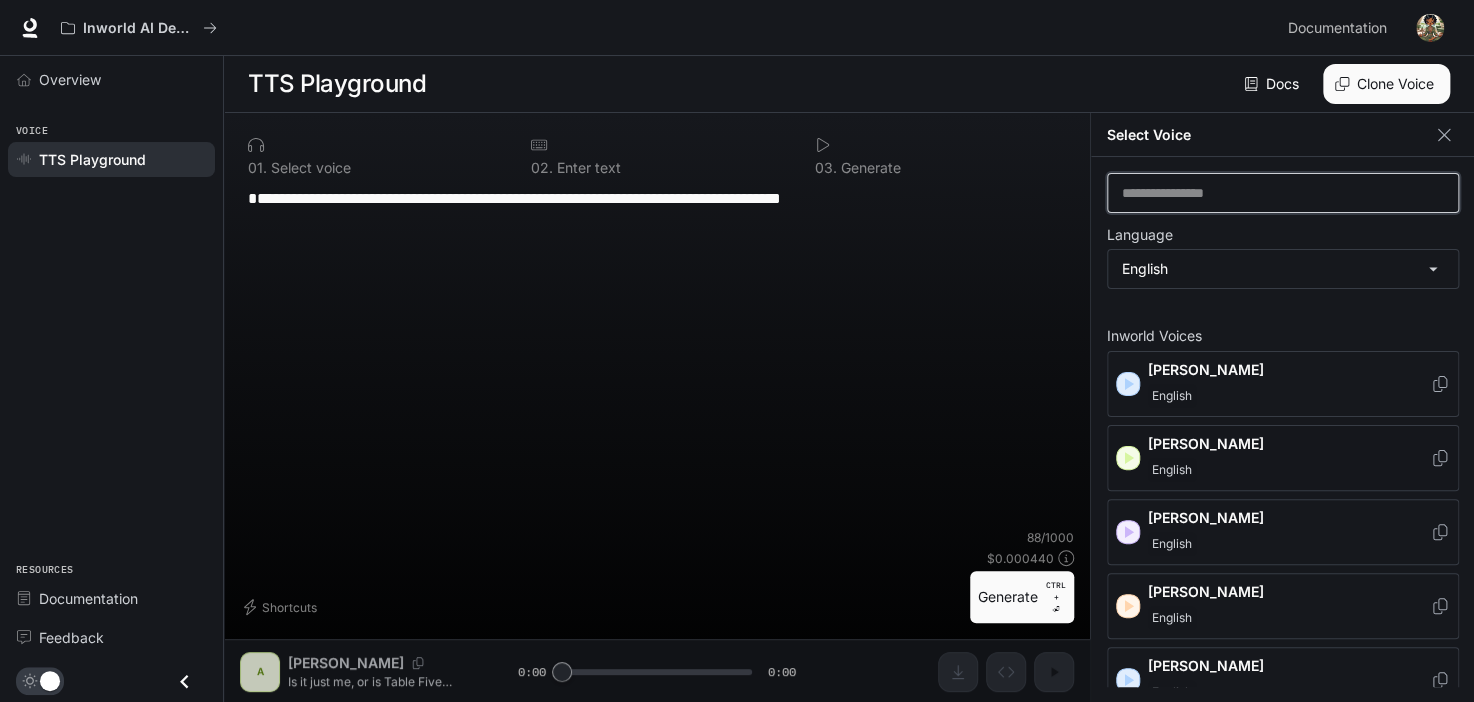 type 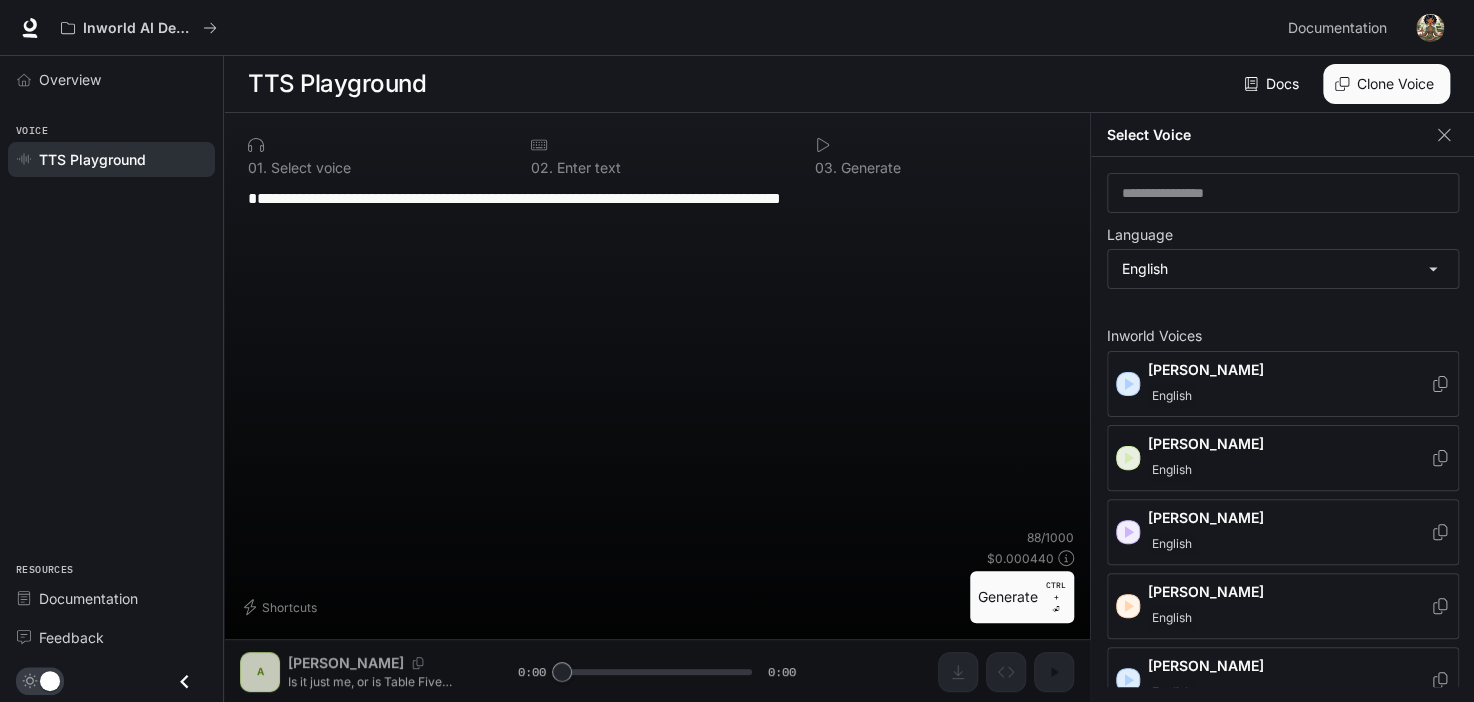 click 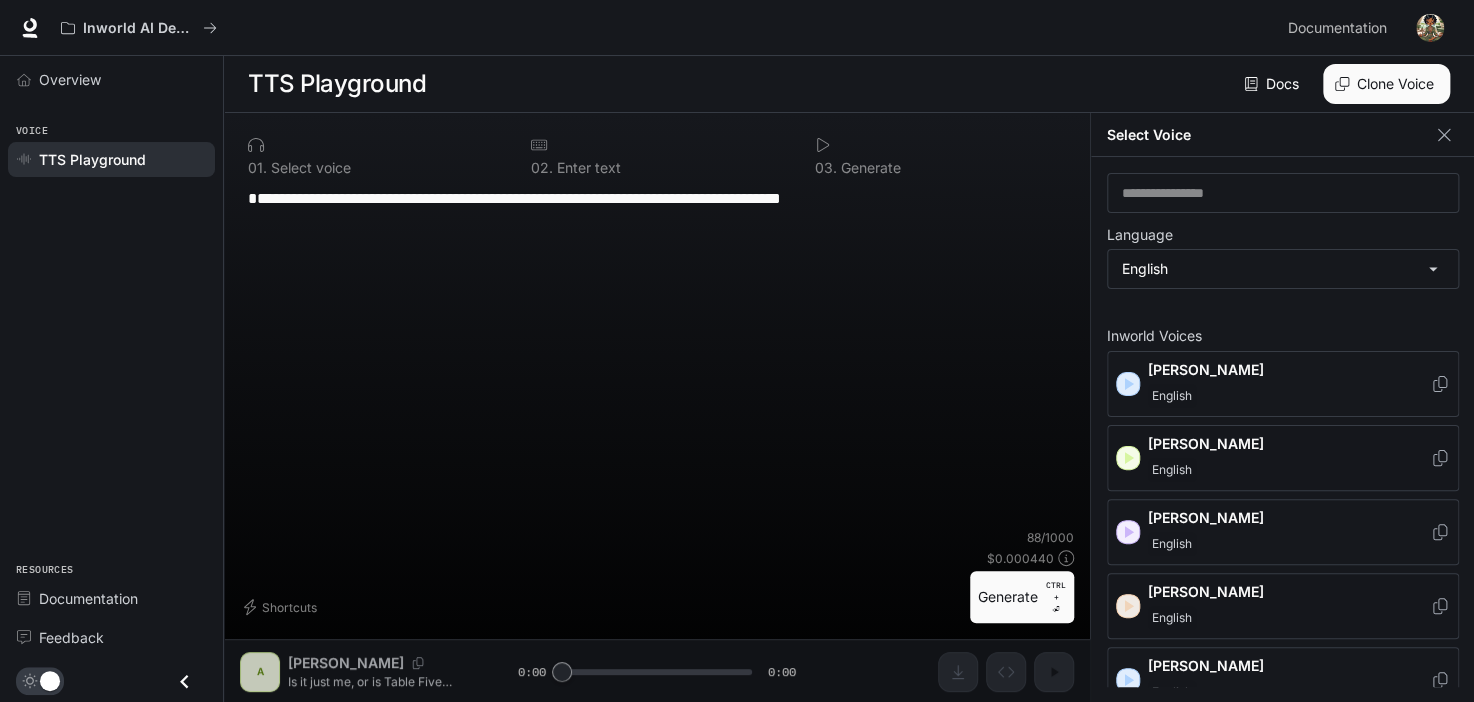 click 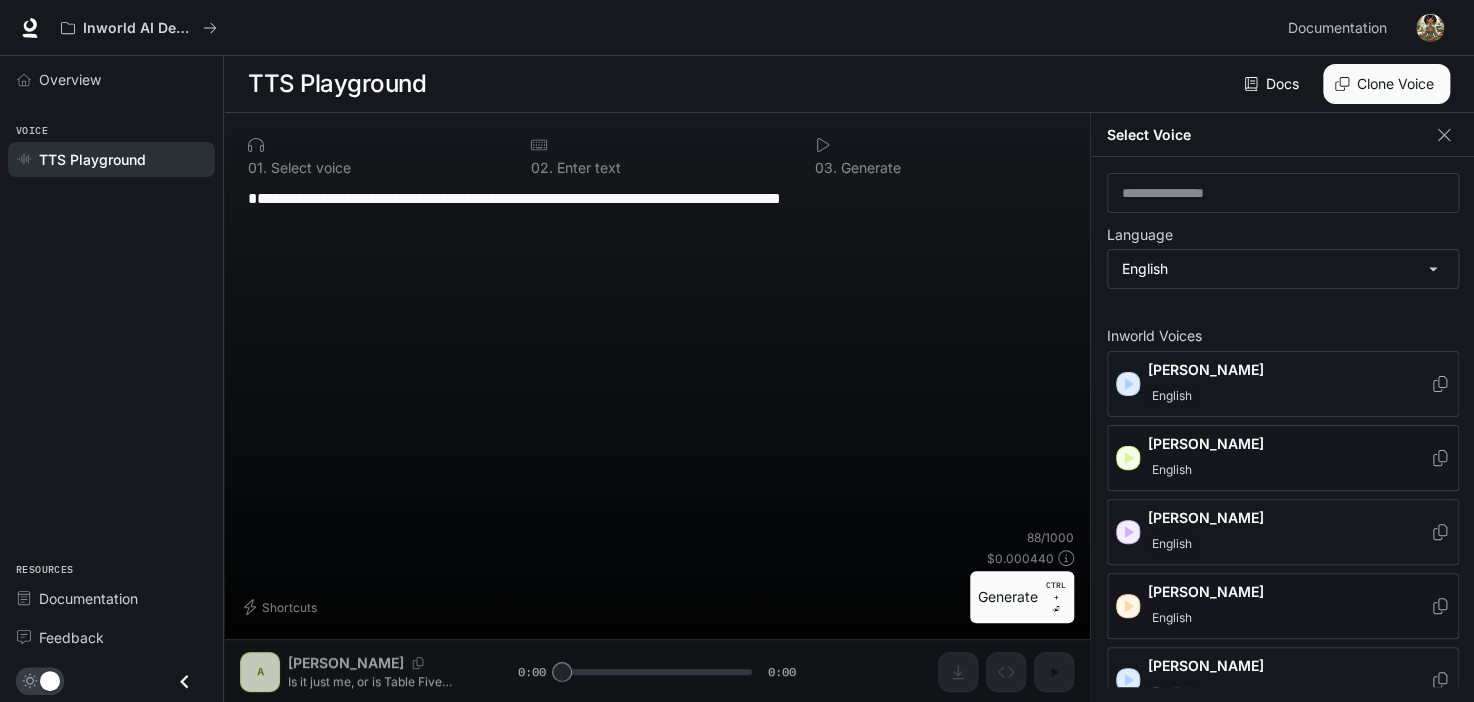 scroll, scrollTop: 100, scrollLeft: 0, axis: vertical 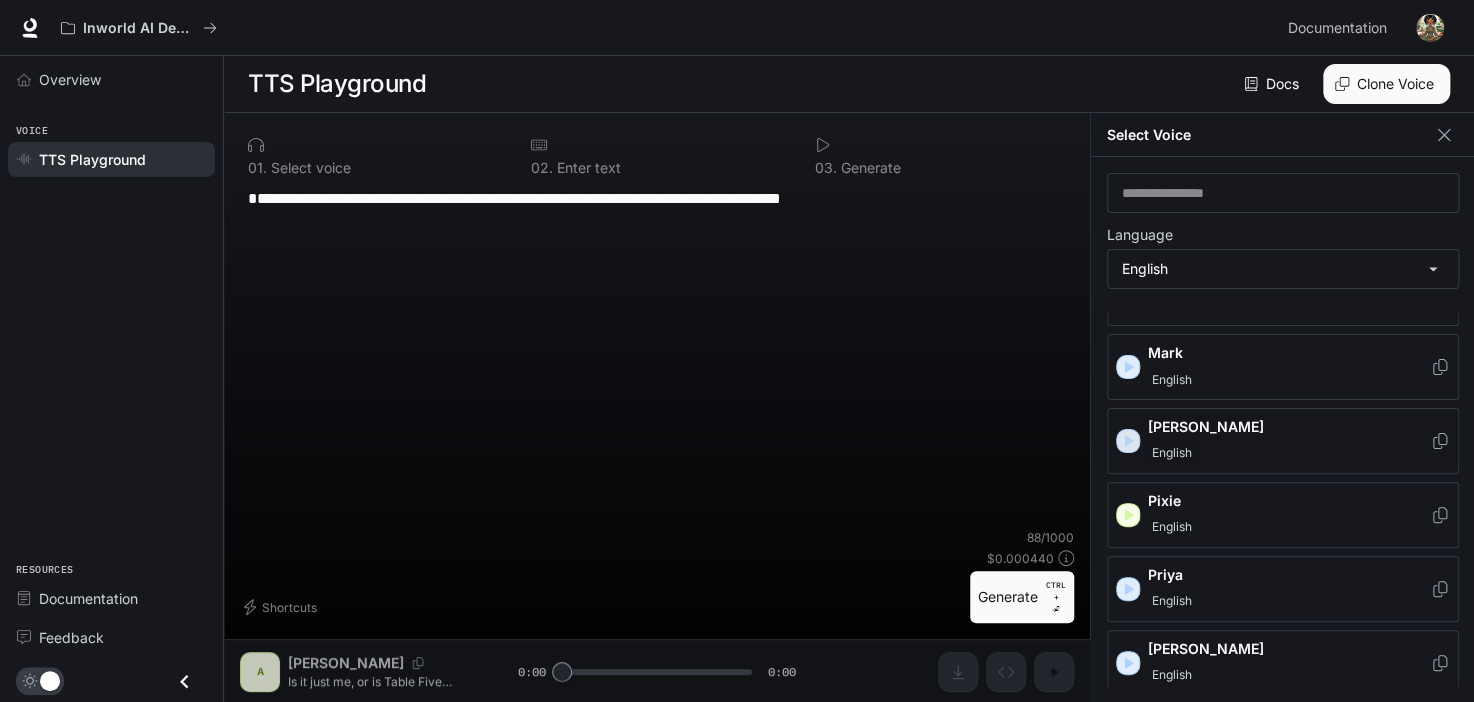 click 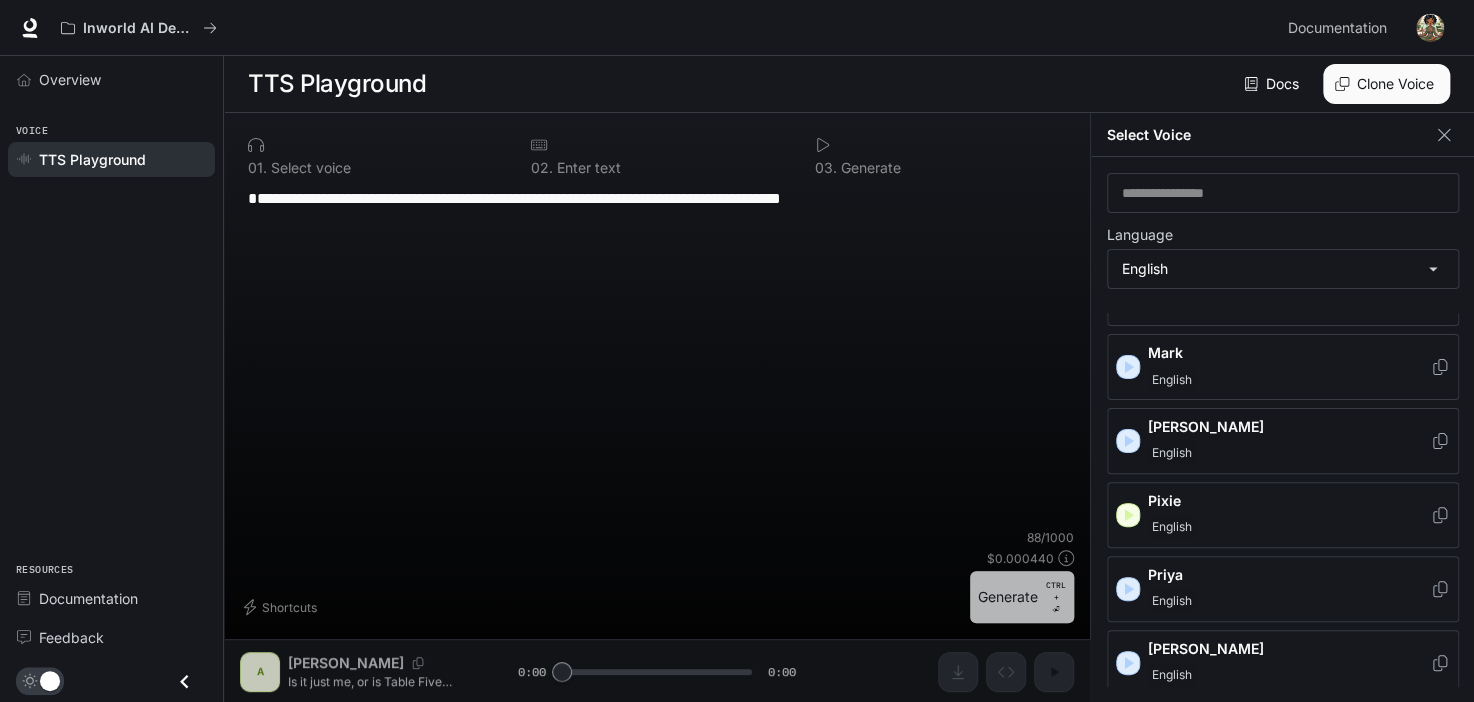 click on "Generate CTRL +  ⏎" at bounding box center (1022, 597) 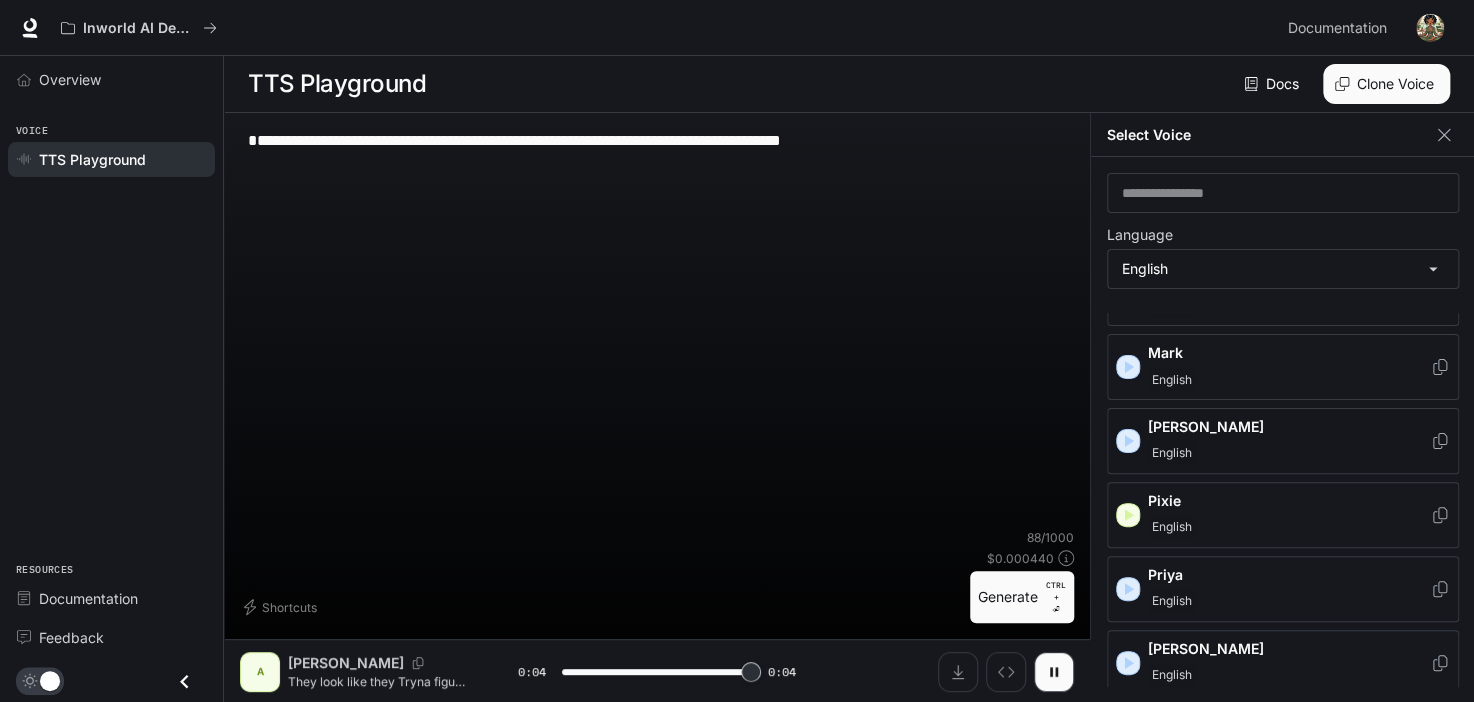 type on "*" 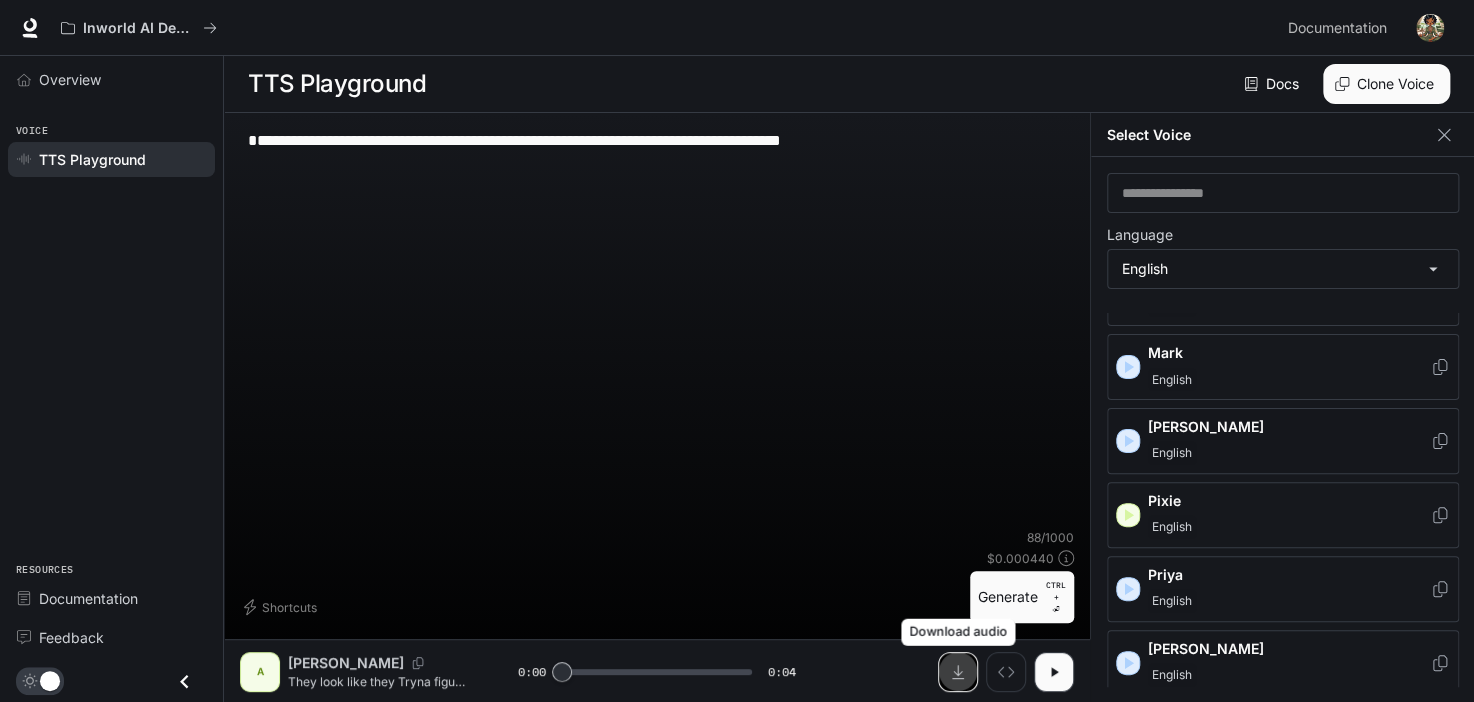 click 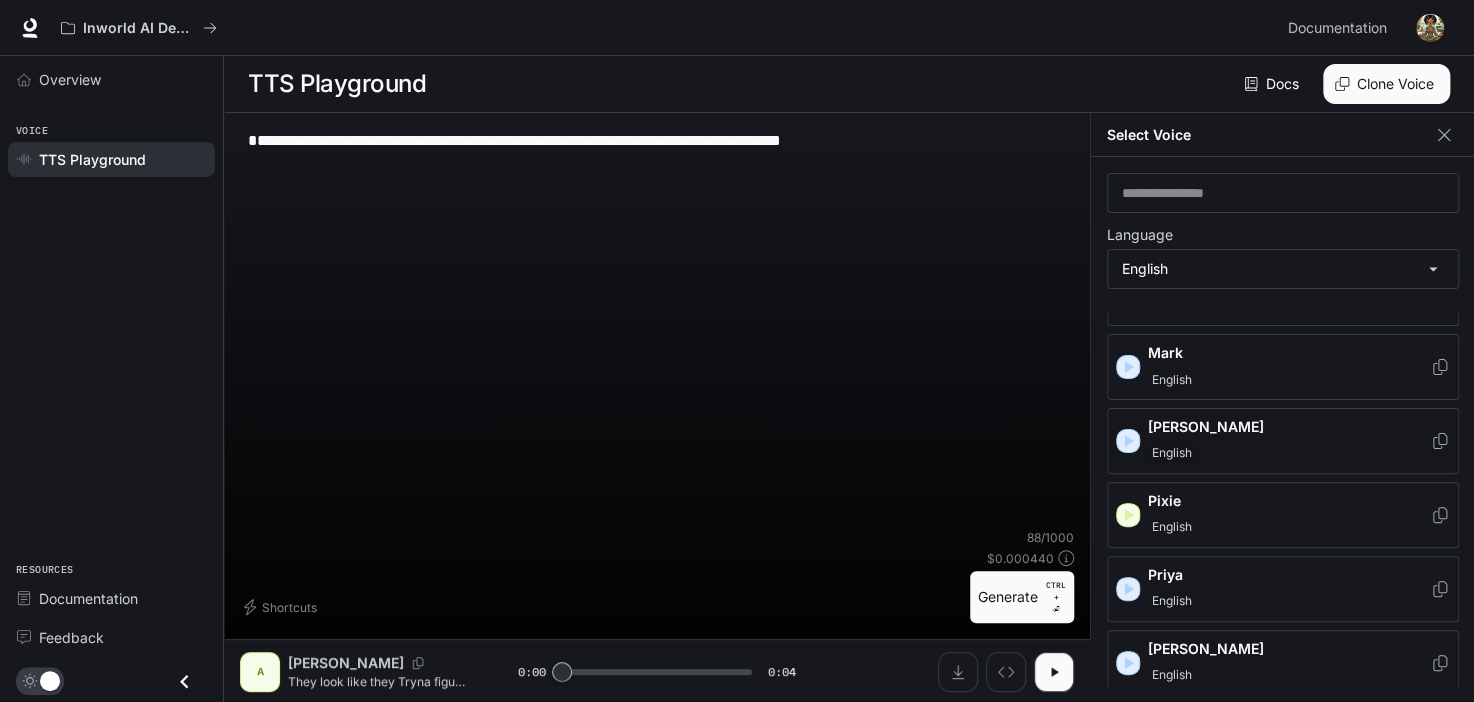 click on "**********" at bounding box center (657, 163) 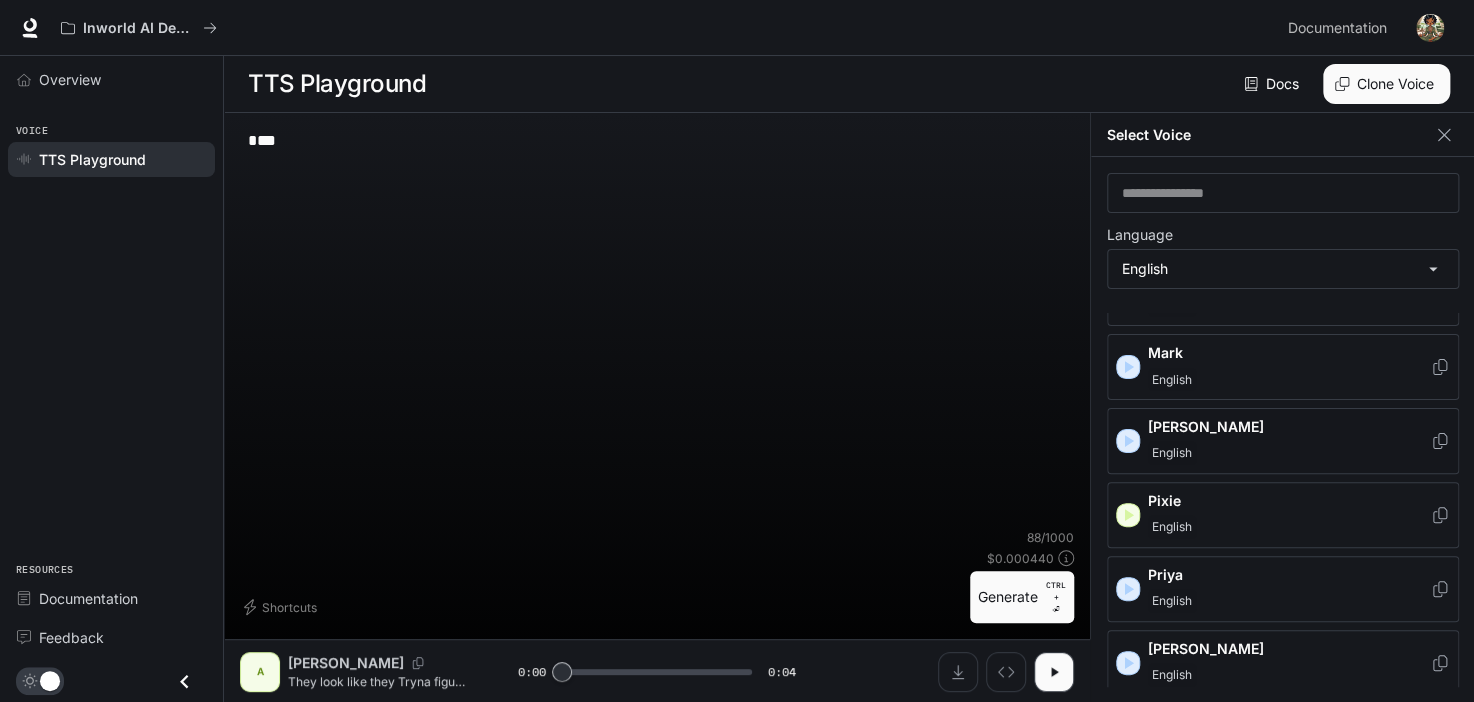type on "*" 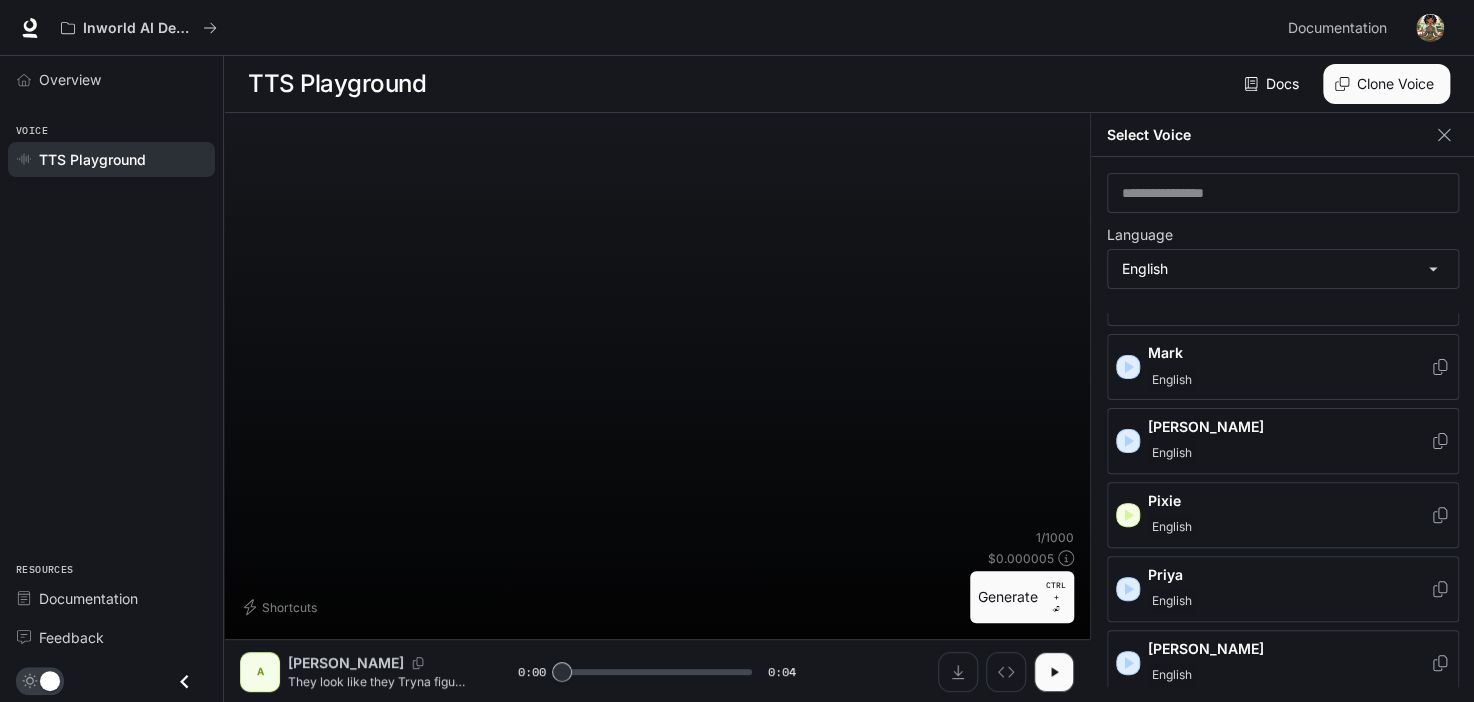 paste on "**********" 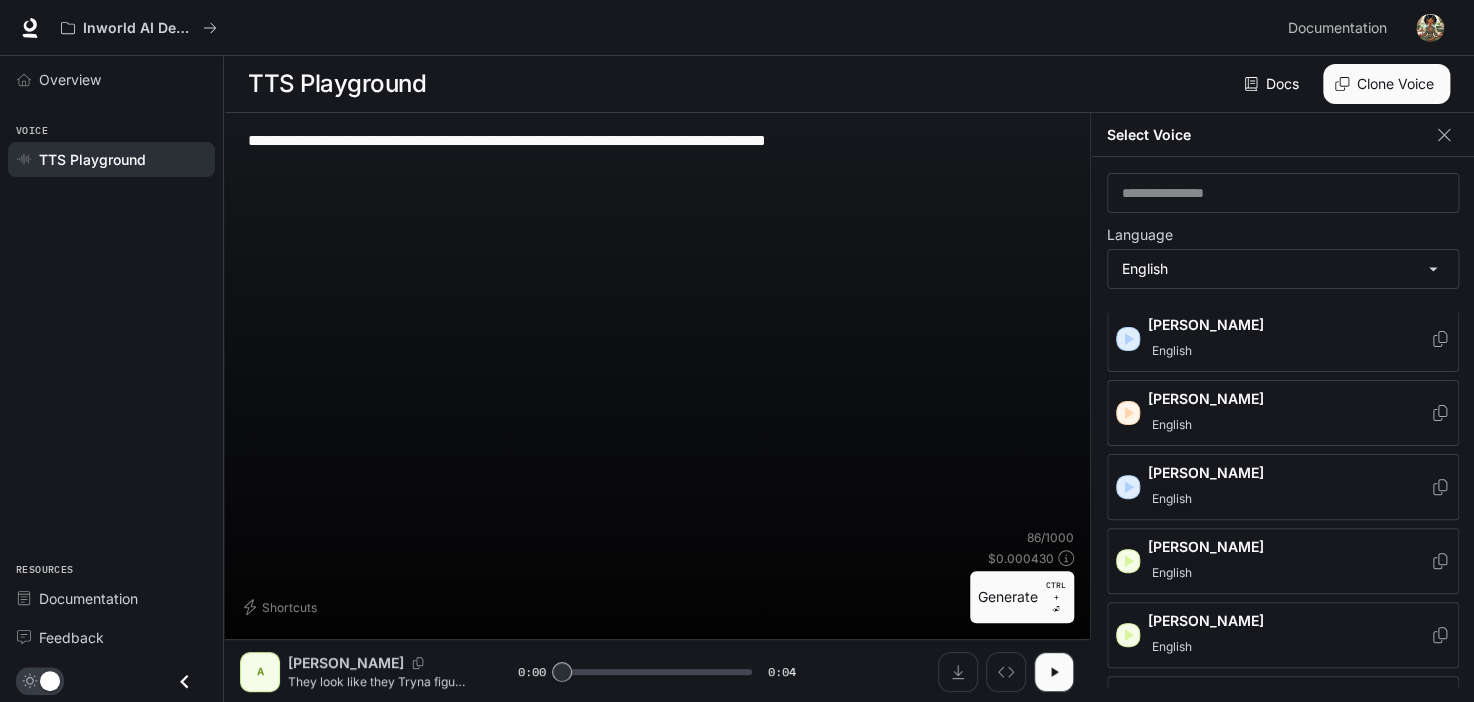 scroll, scrollTop: 1118, scrollLeft: 0, axis: vertical 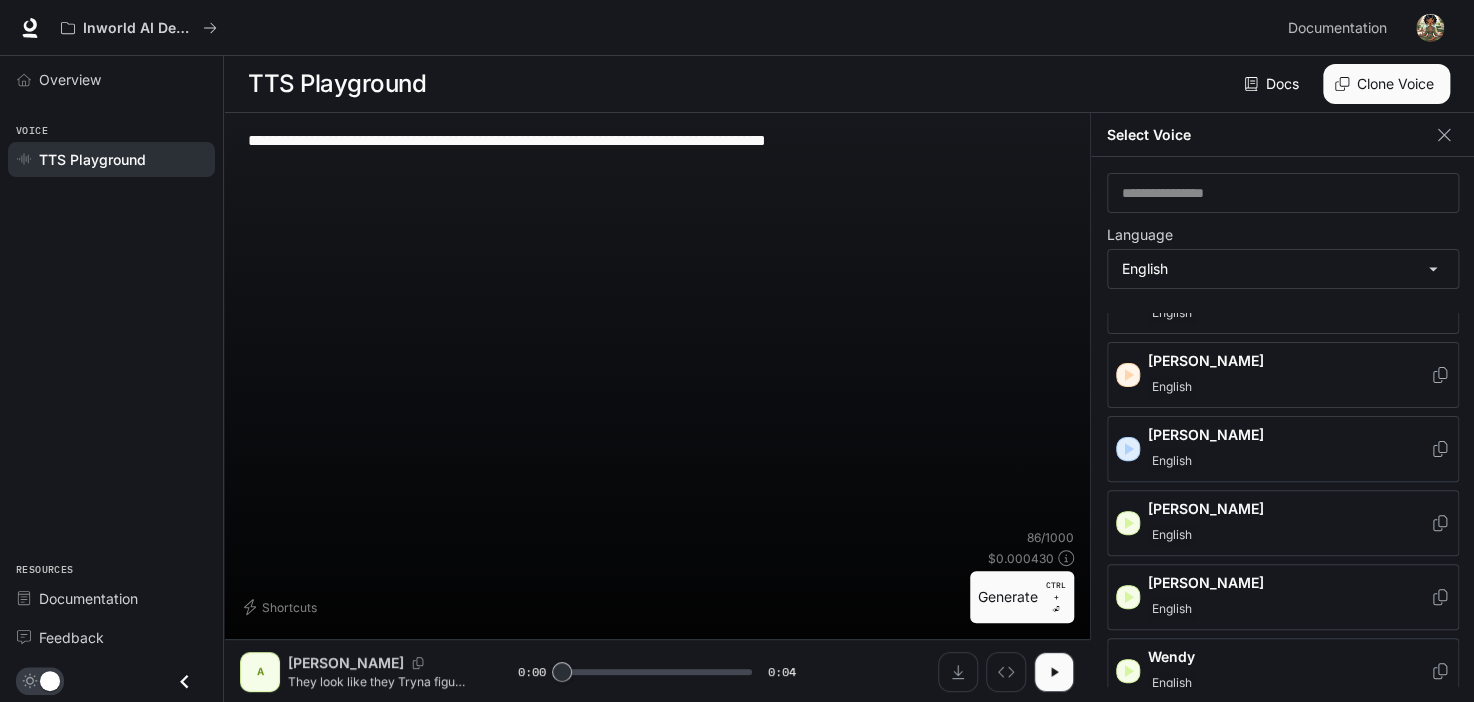 type on "**********" 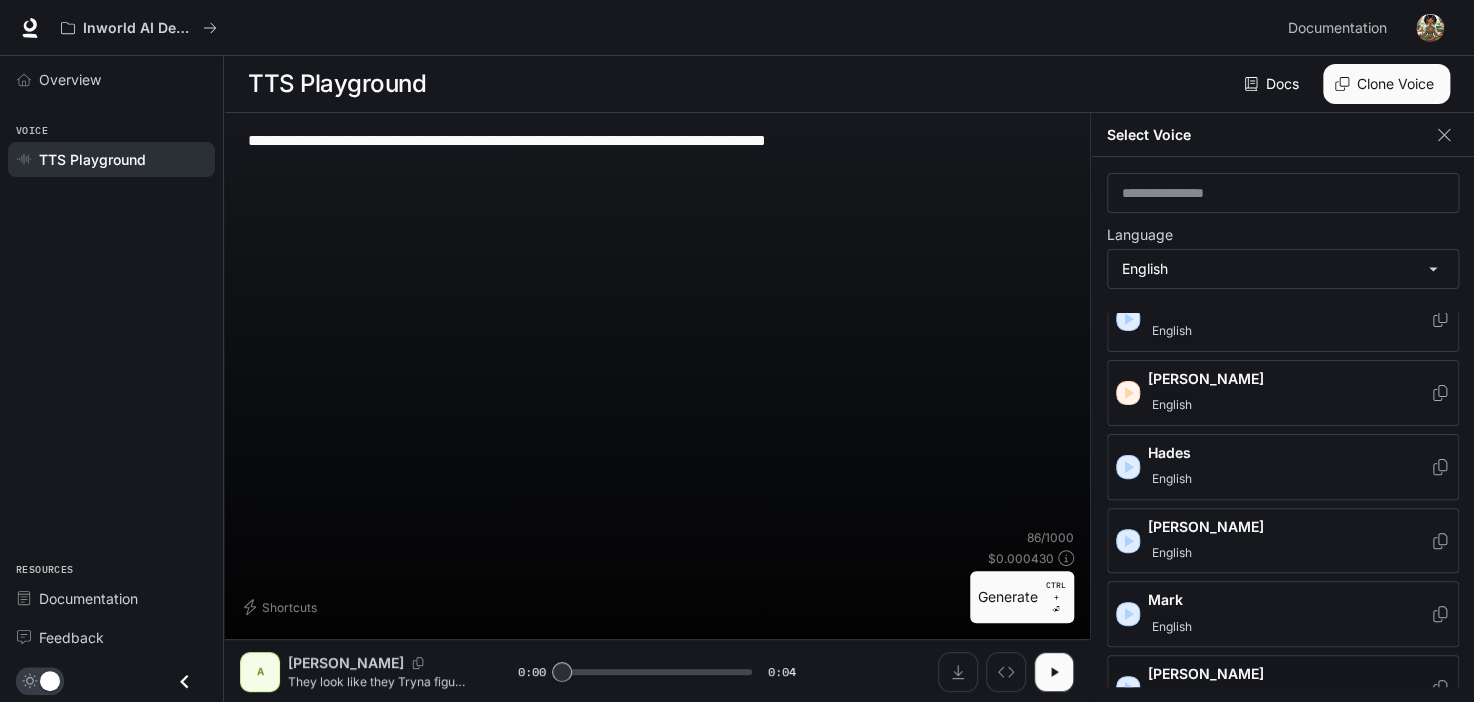 scroll, scrollTop: 499, scrollLeft: 0, axis: vertical 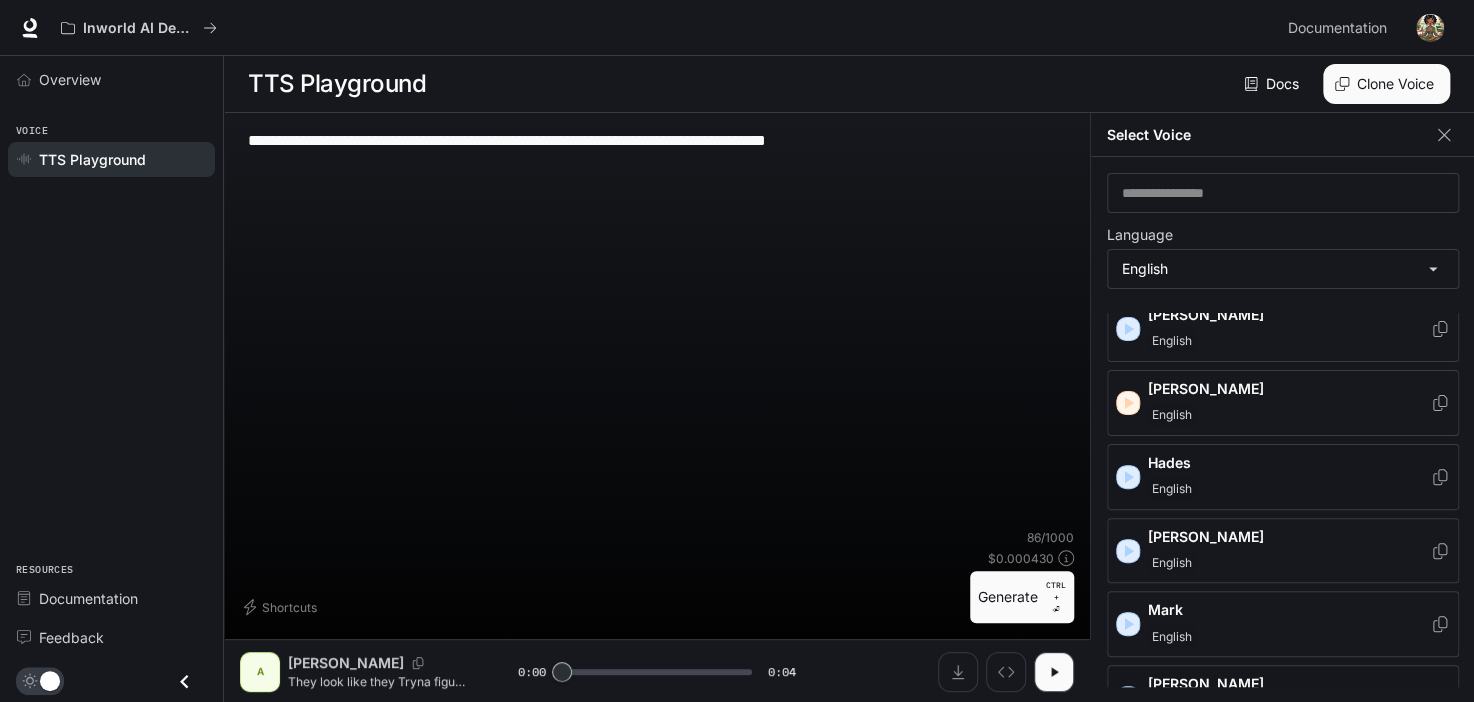 click on "Hades English" at bounding box center [1283, 477] 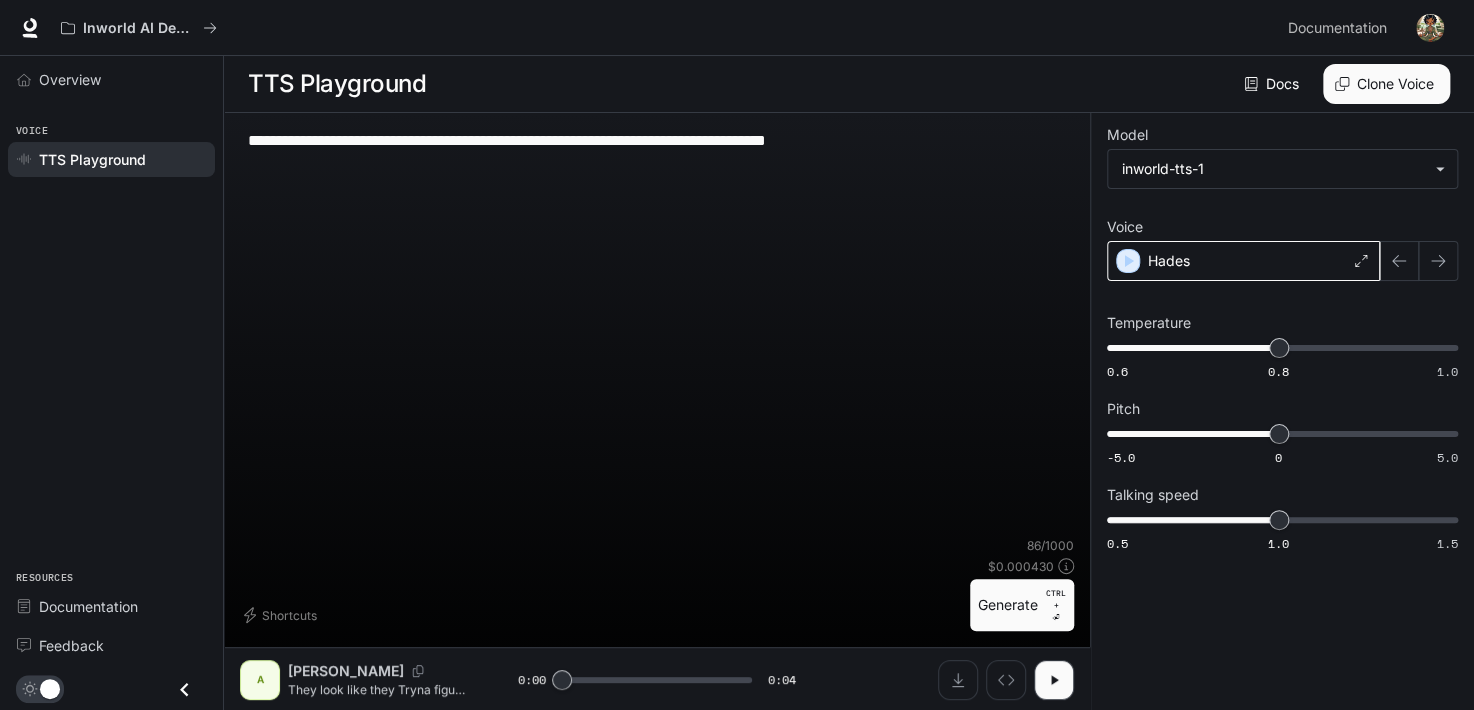 click 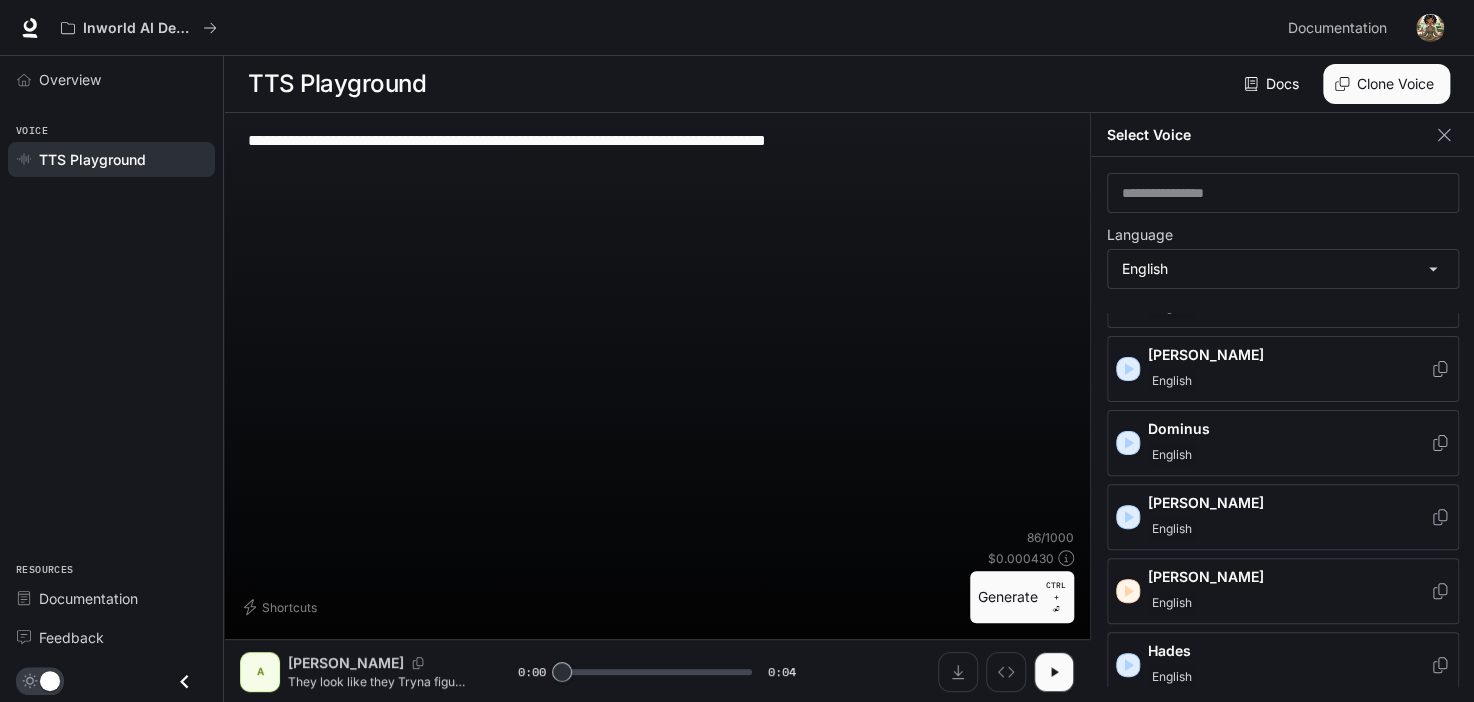 scroll, scrollTop: 383, scrollLeft: 0, axis: vertical 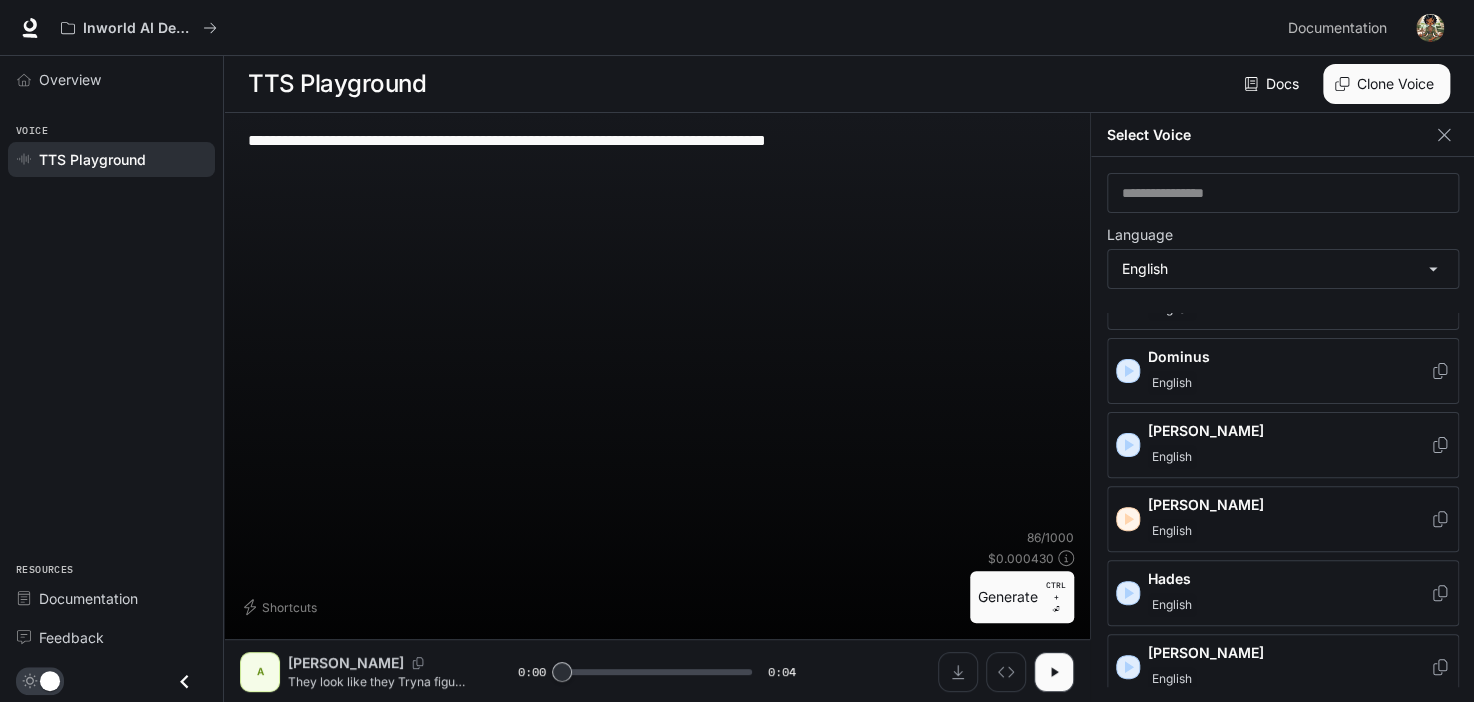 click 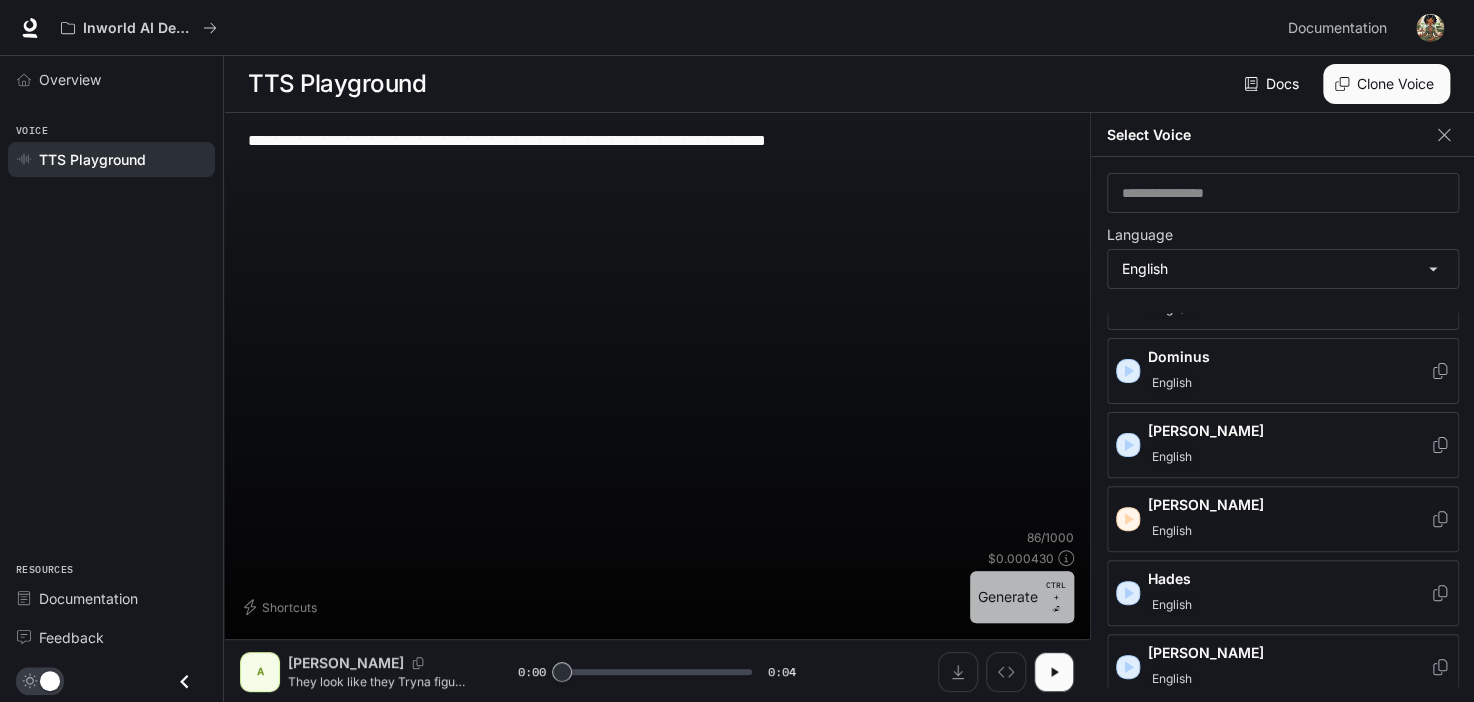 click on "Generate CTRL +  ⏎" at bounding box center [1022, 597] 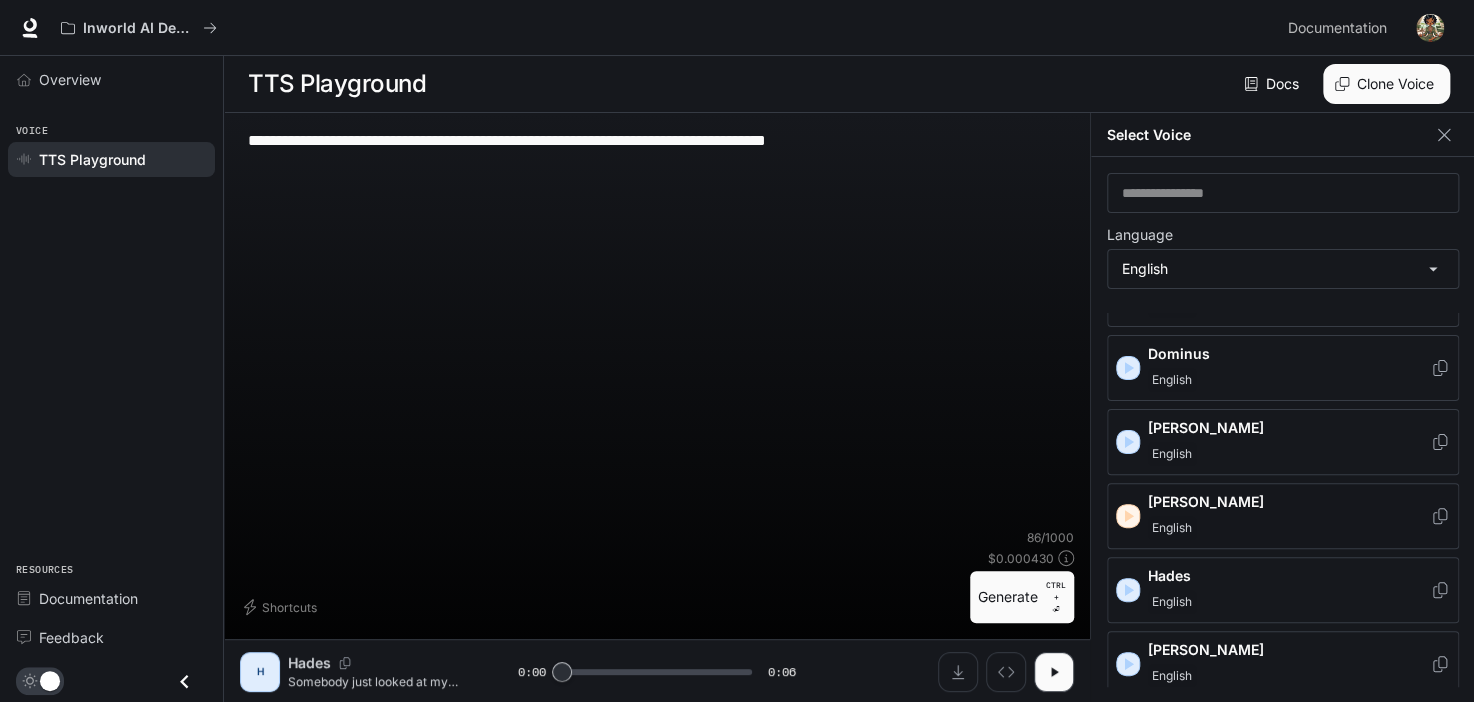 scroll, scrollTop: 392, scrollLeft: 0, axis: vertical 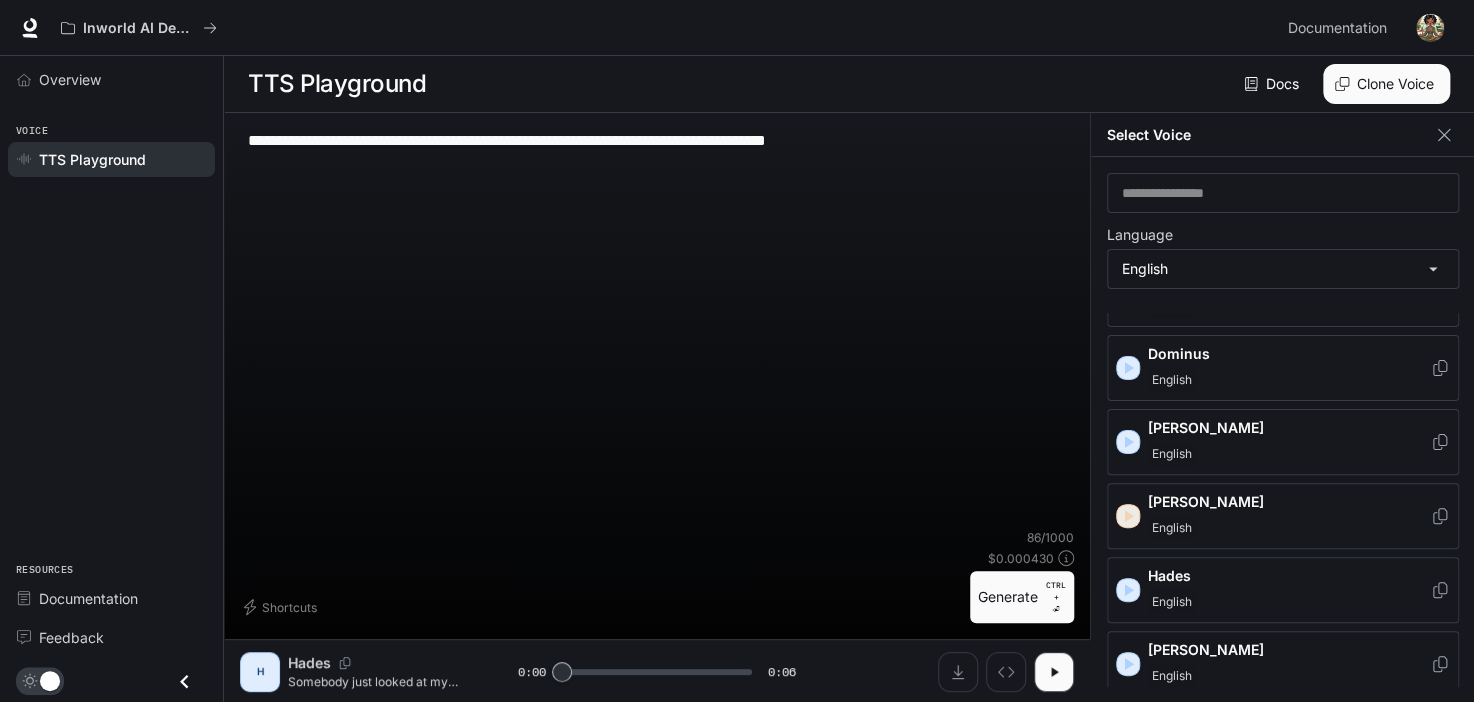 click 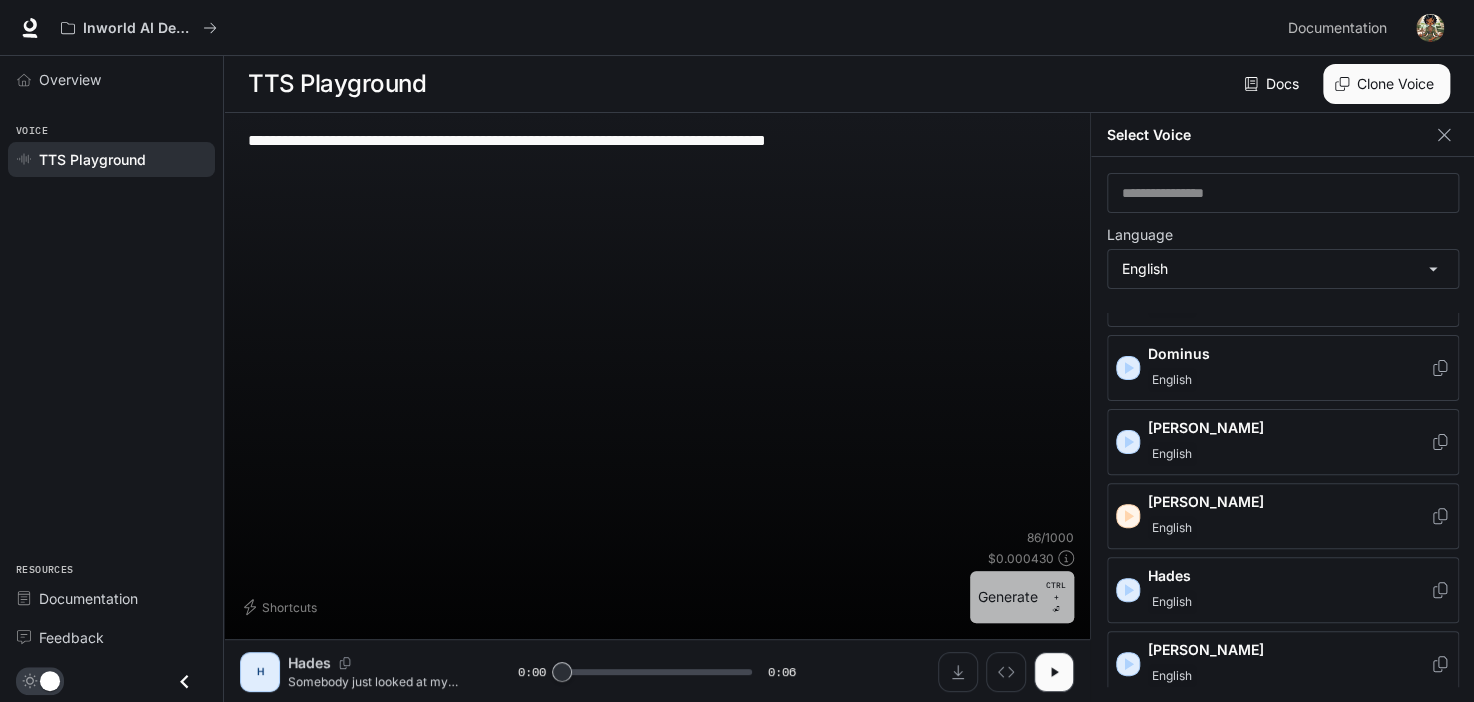 click on "Generate CTRL +  ⏎" at bounding box center (1022, 597) 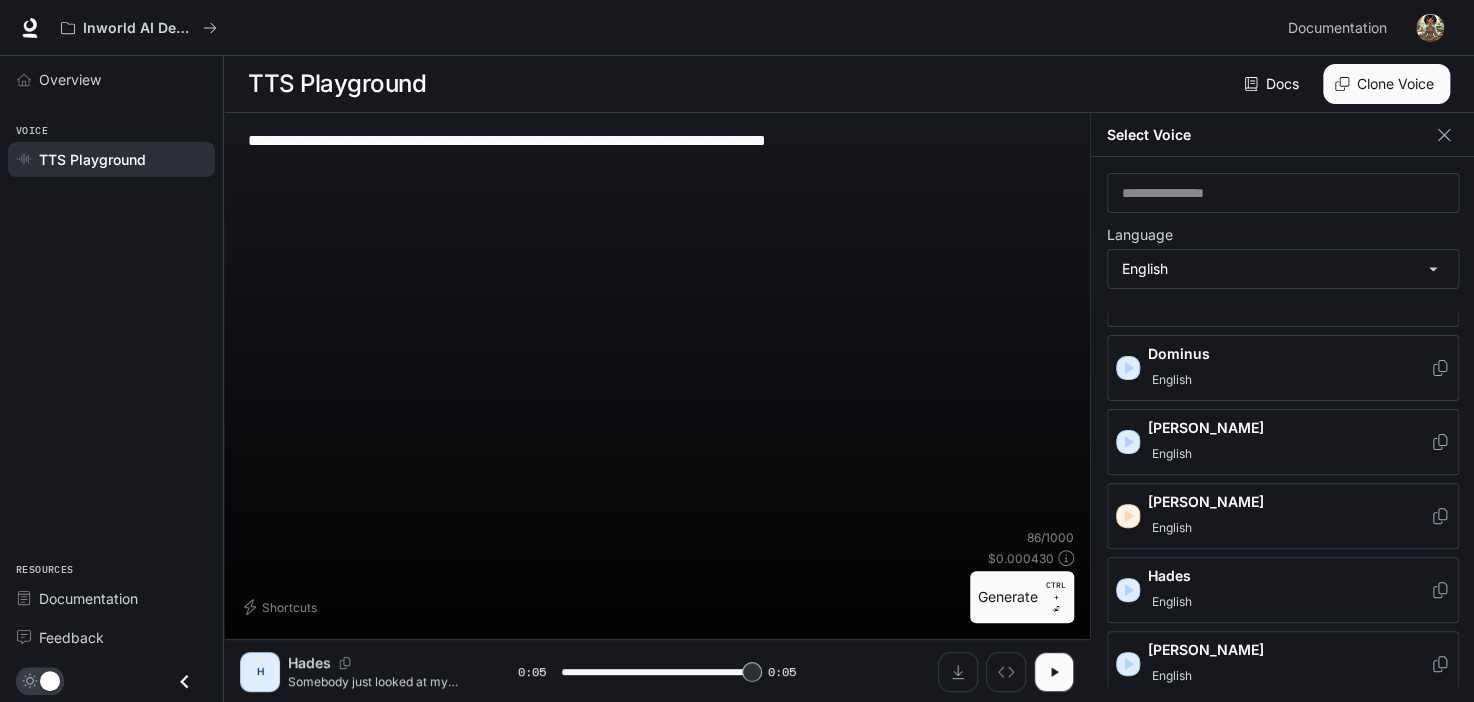 type on "*" 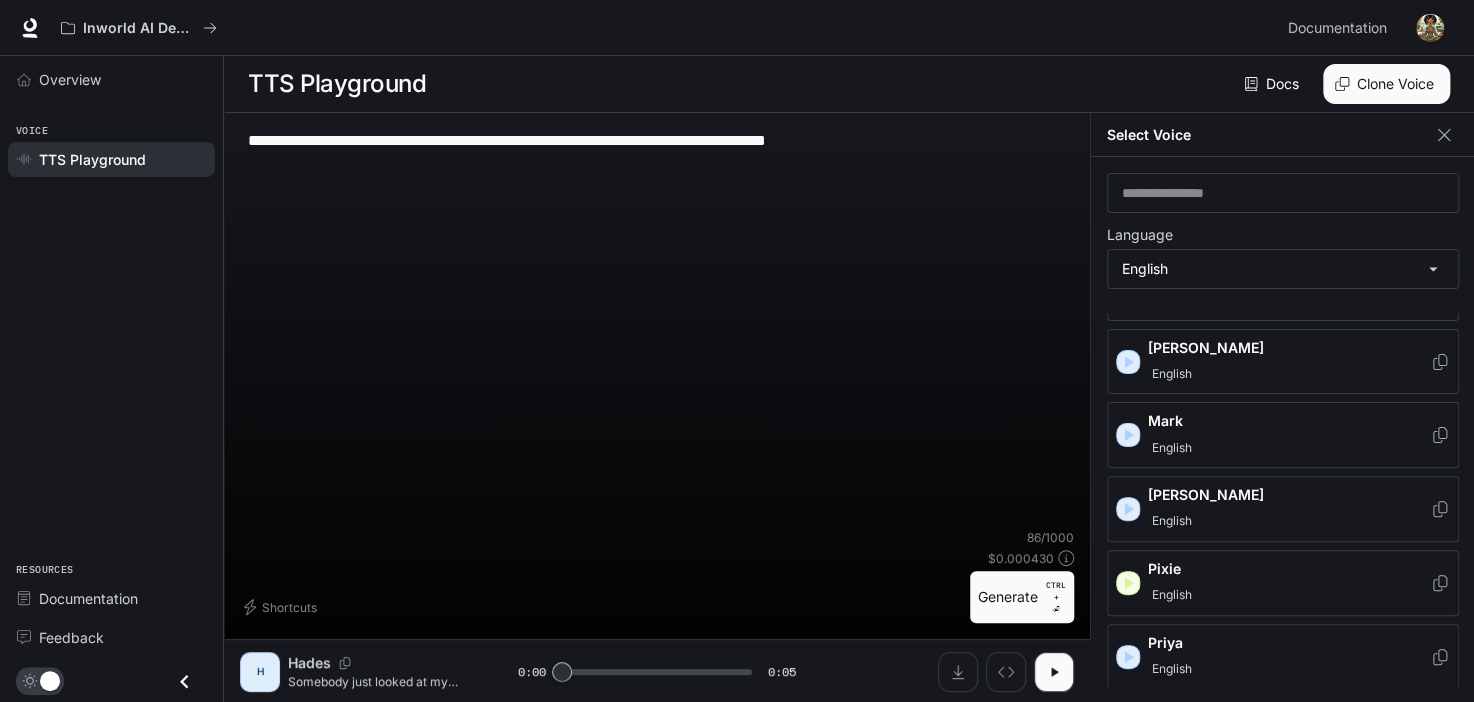 scroll, scrollTop: 725, scrollLeft: 0, axis: vertical 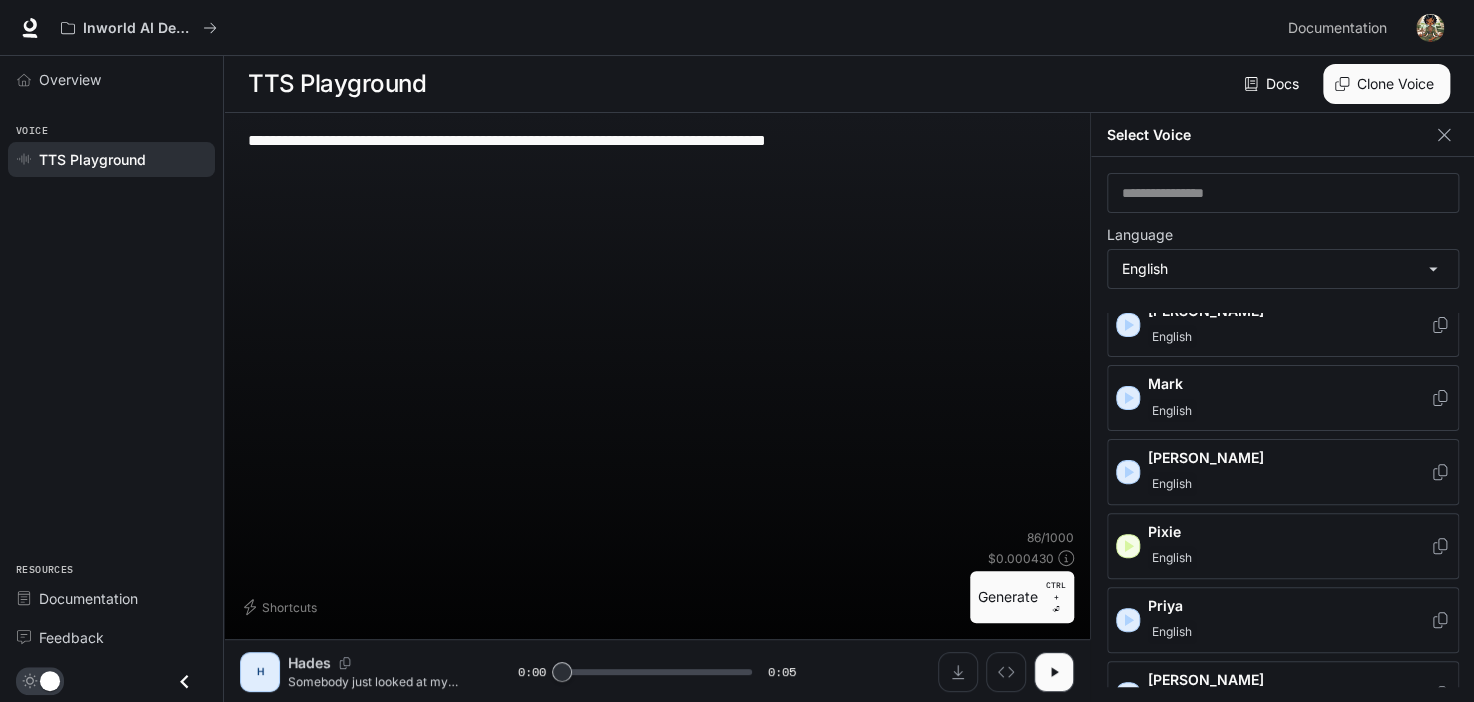 click on "**********" at bounding box center (657, 329) 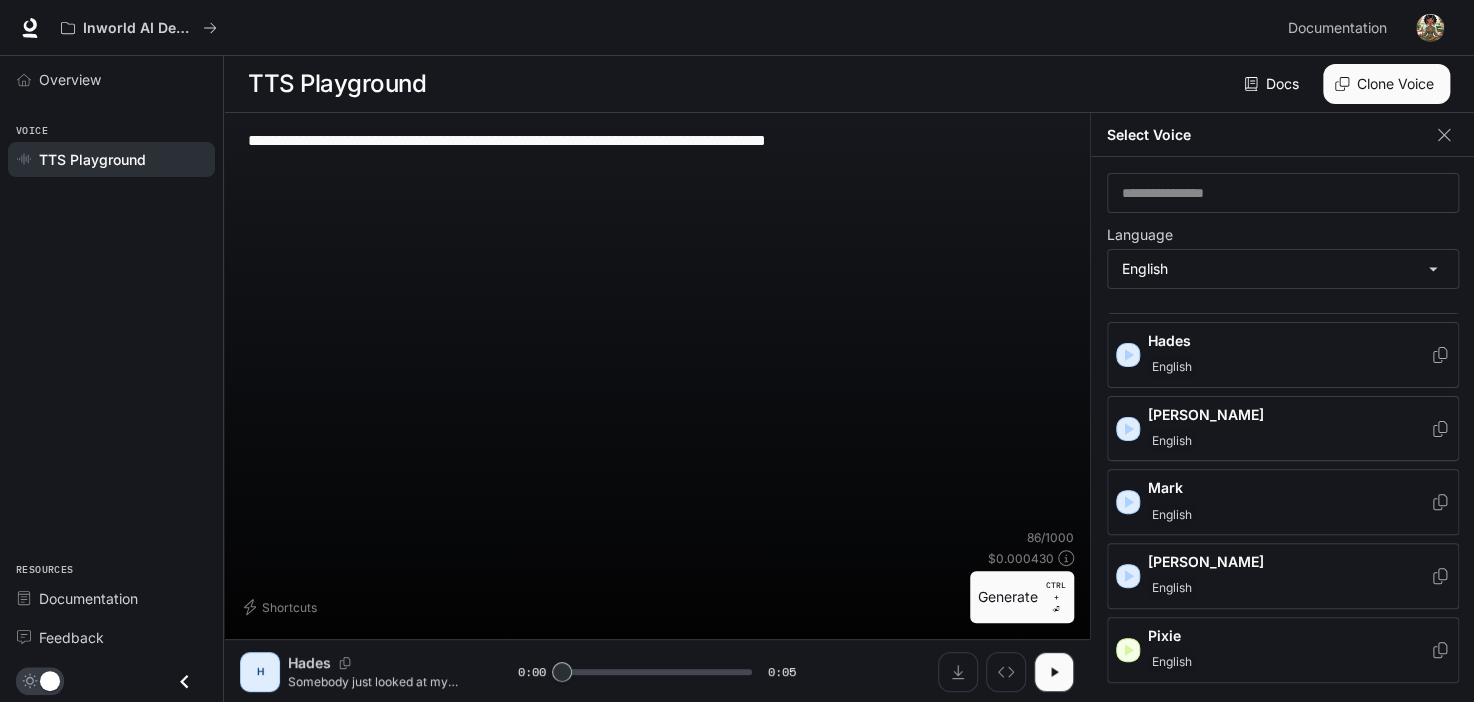 scroll, scrollTop: 609, scrollLeft: 0, axis: vertical 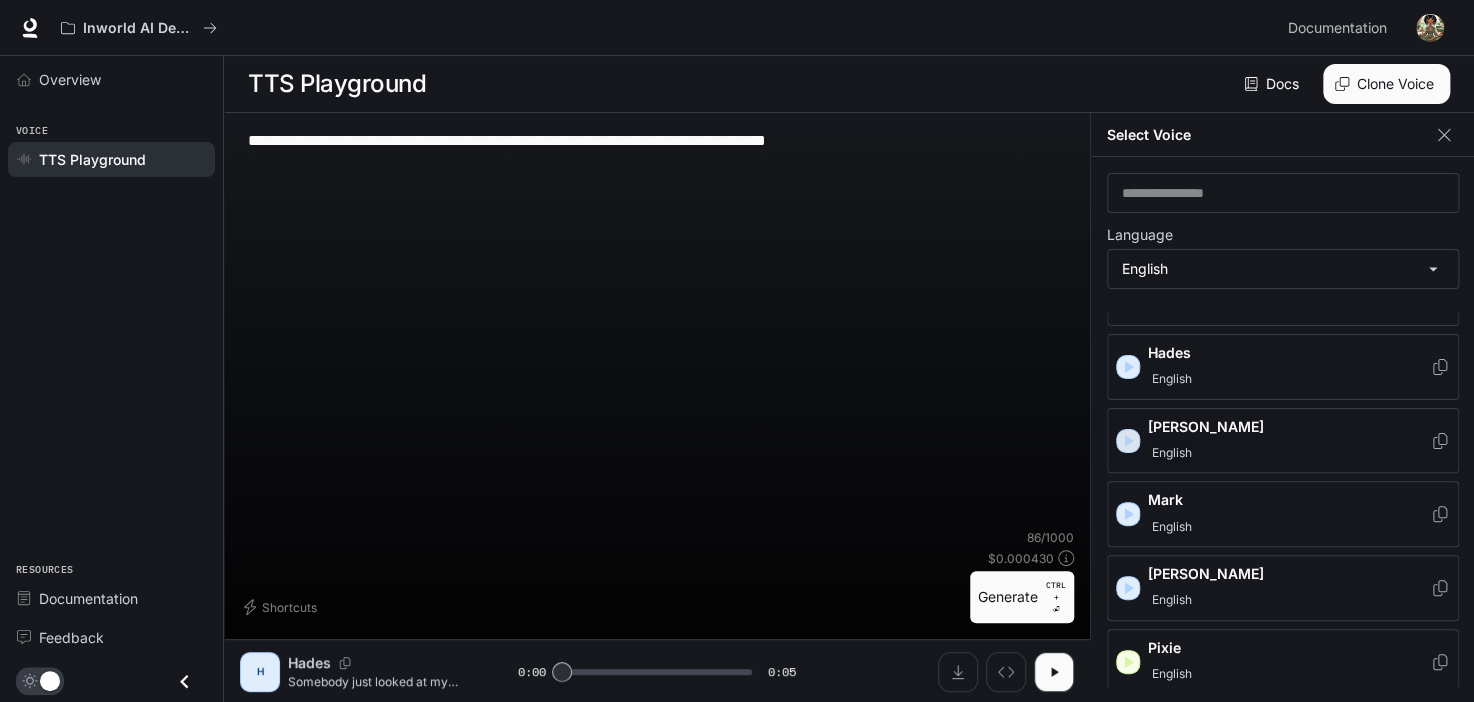 click 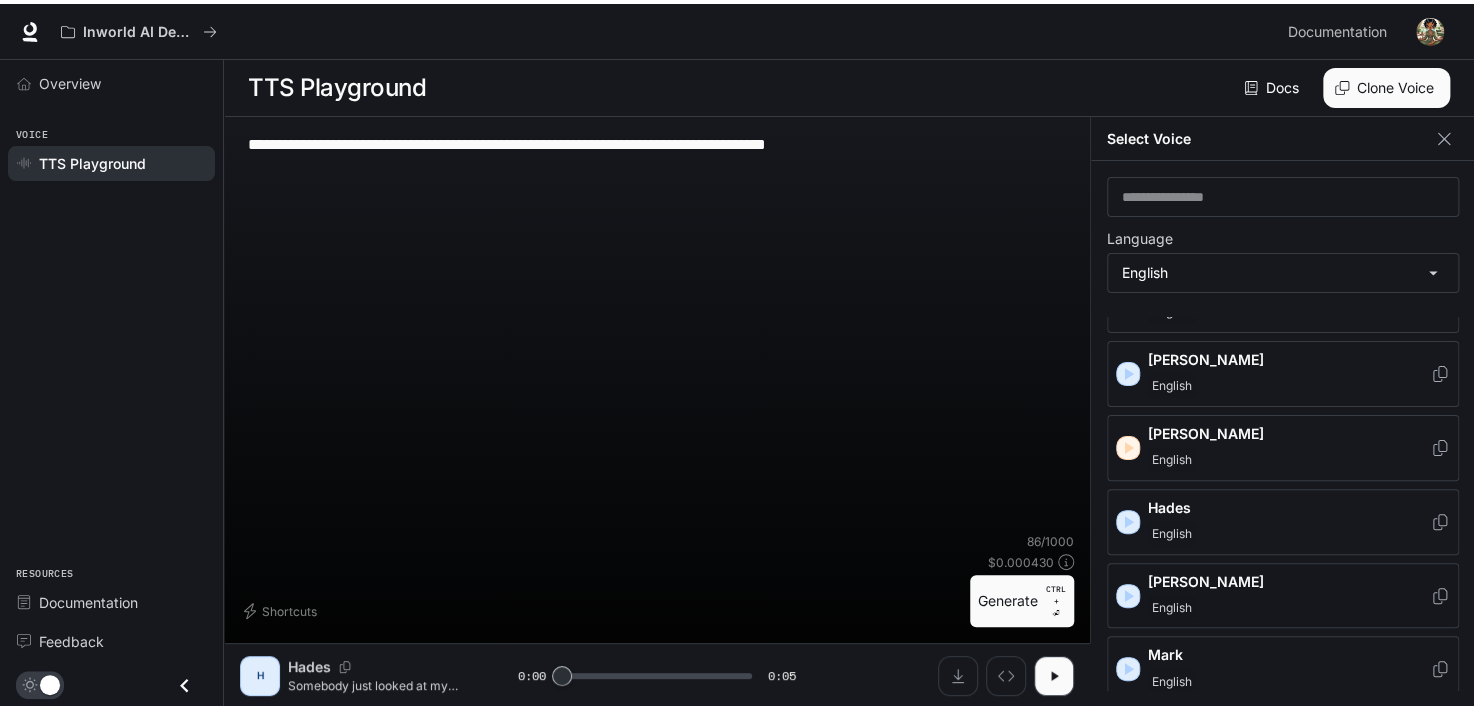 scroll, scrollTop: 452, scrollLeft: 0, axis: vertical 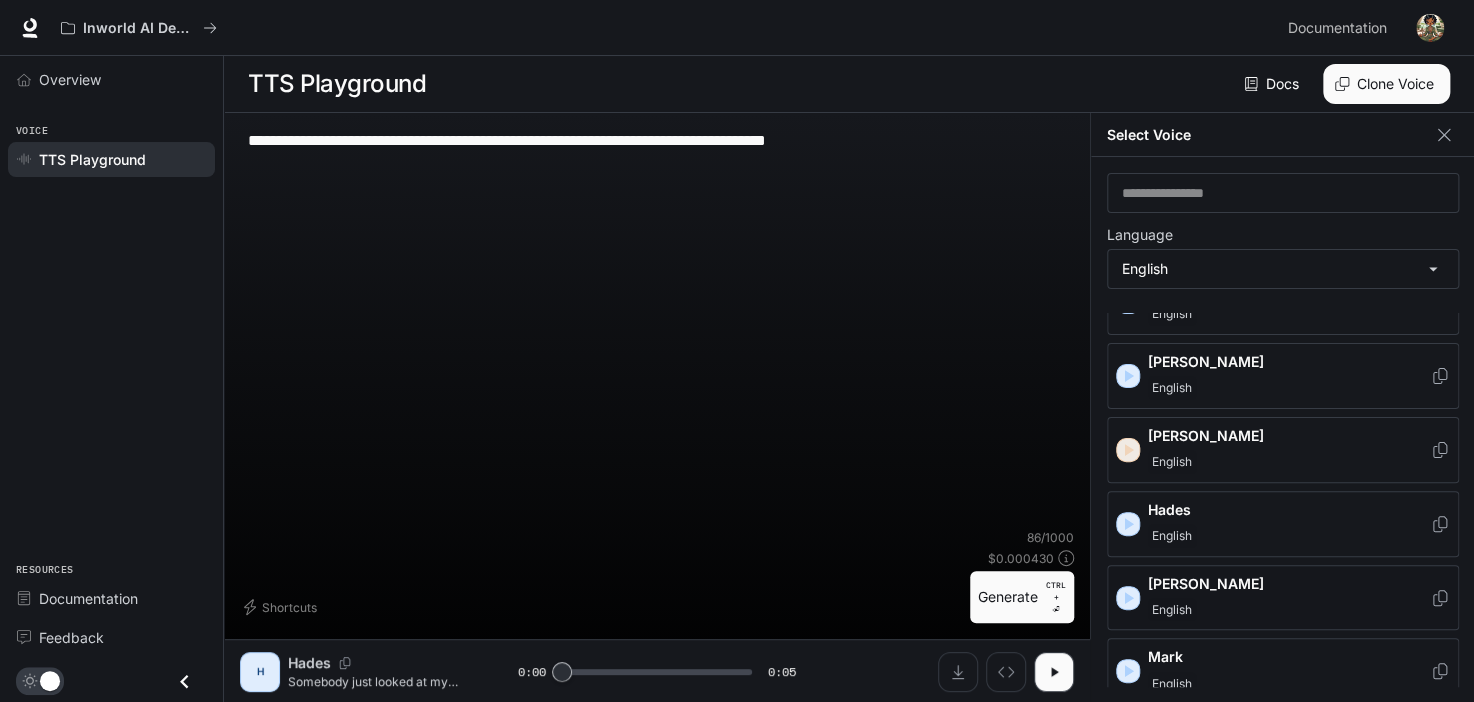 click 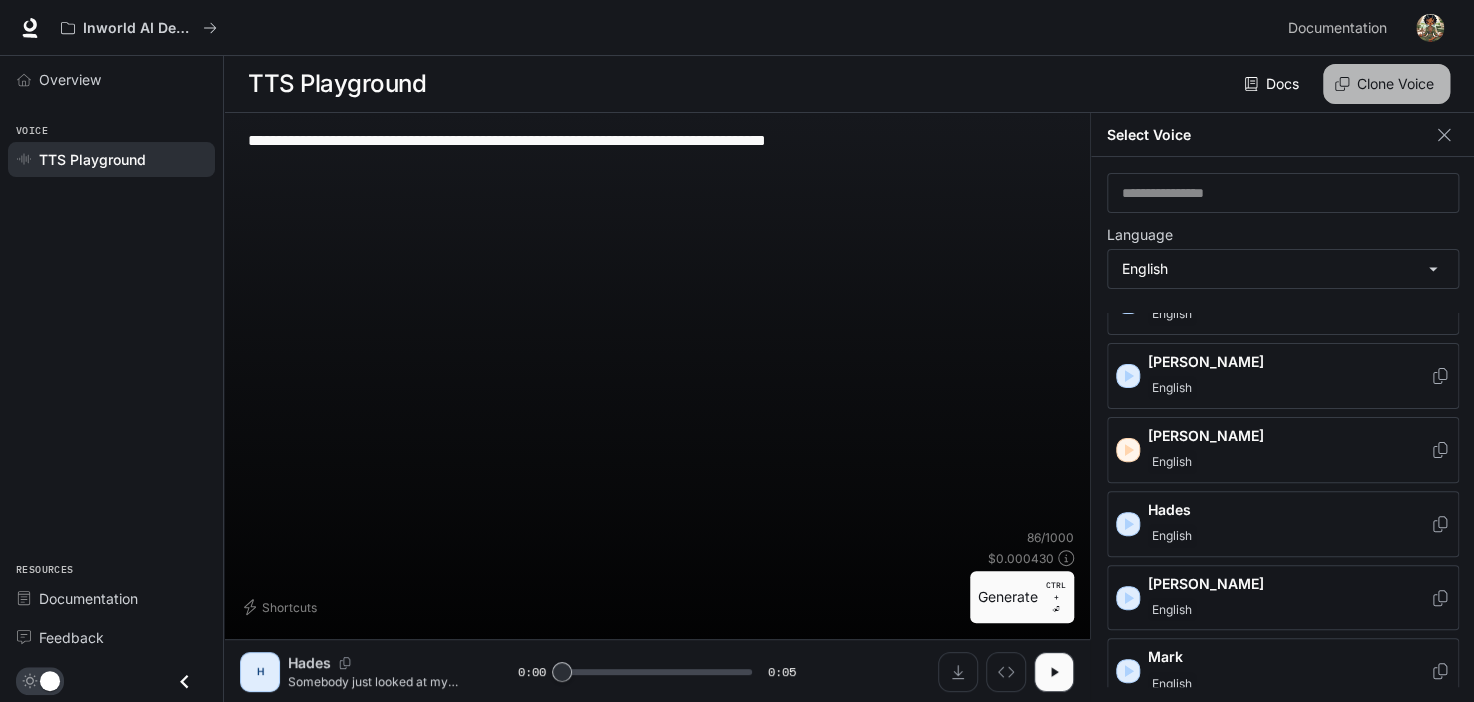 click on "Clone Voice" at bounding box center [1386, 84] 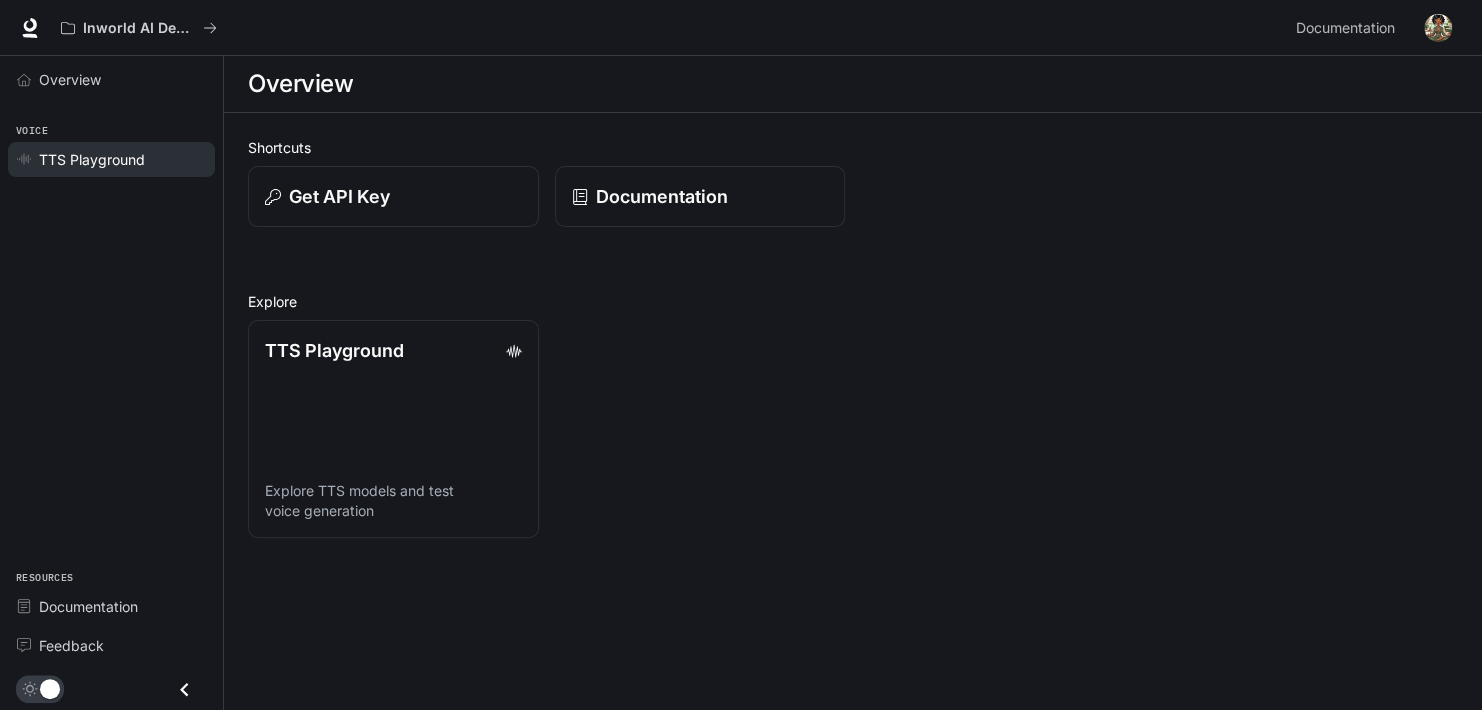 click on "TTS Playground" at bounding box center [92, 159] 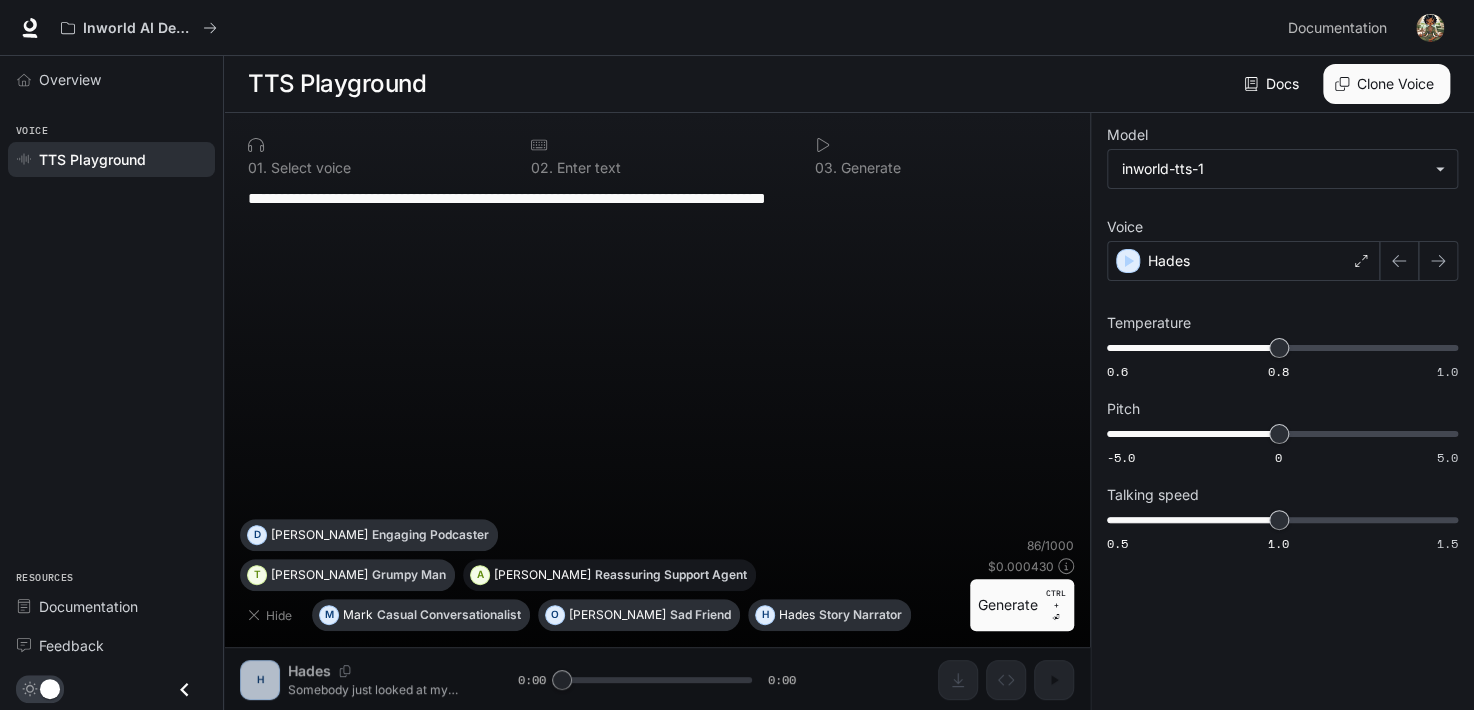 click on "Reassuring Support Agent" at bounding box center [671, 575] 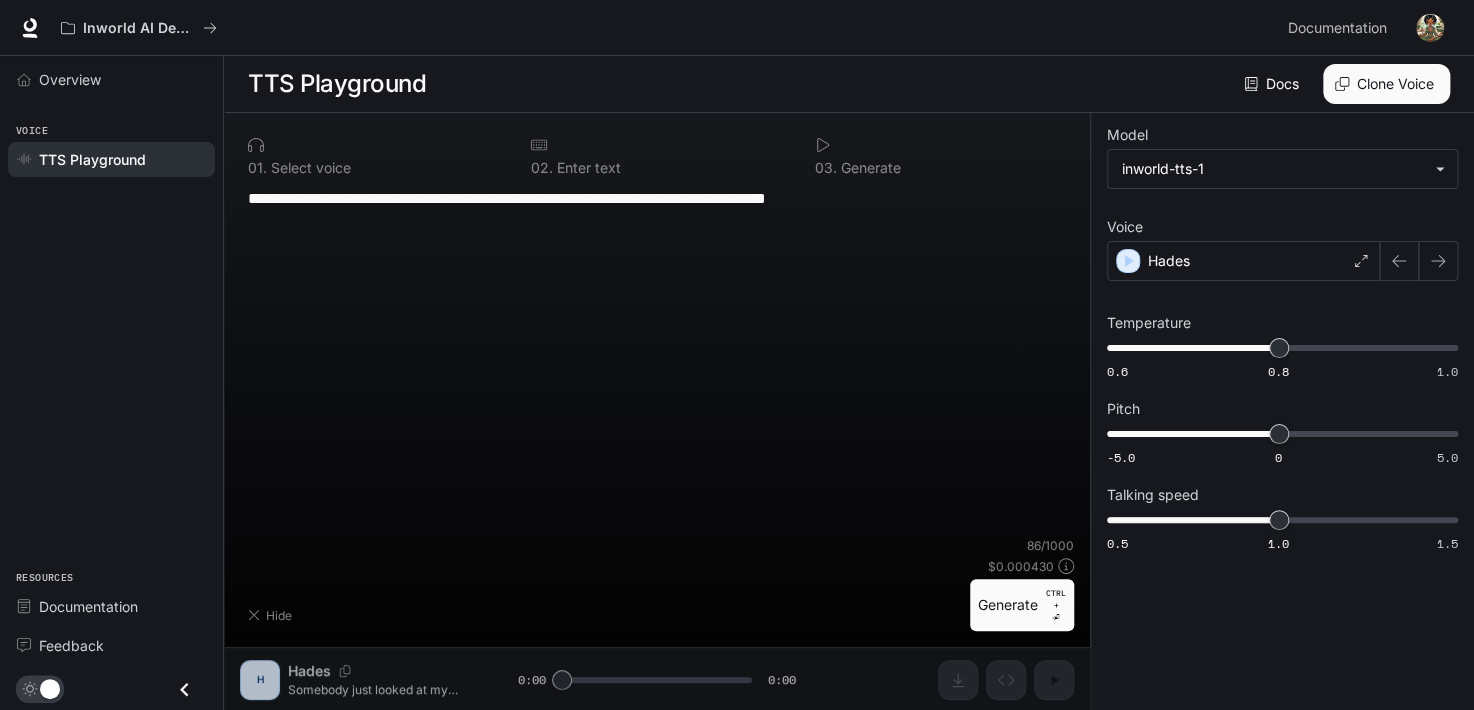 type on "**********" 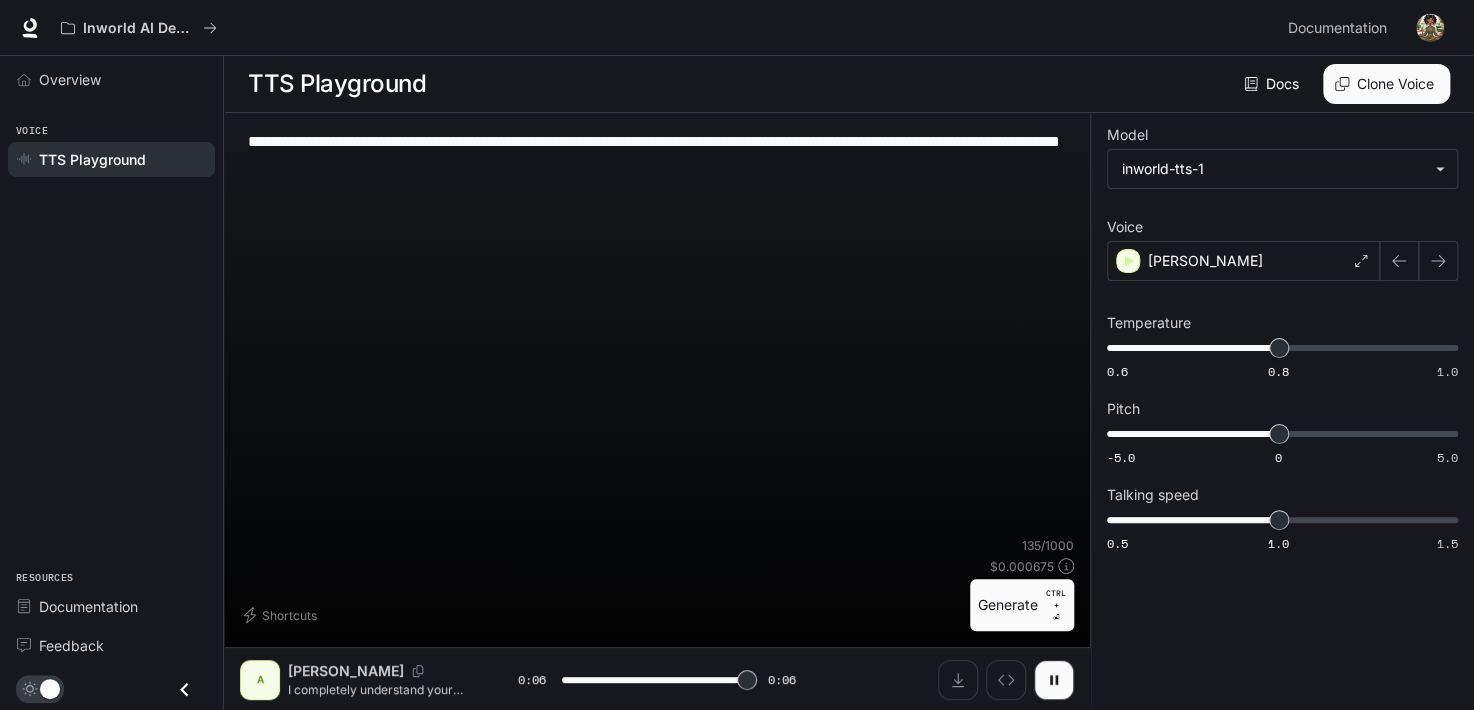 type on "*" 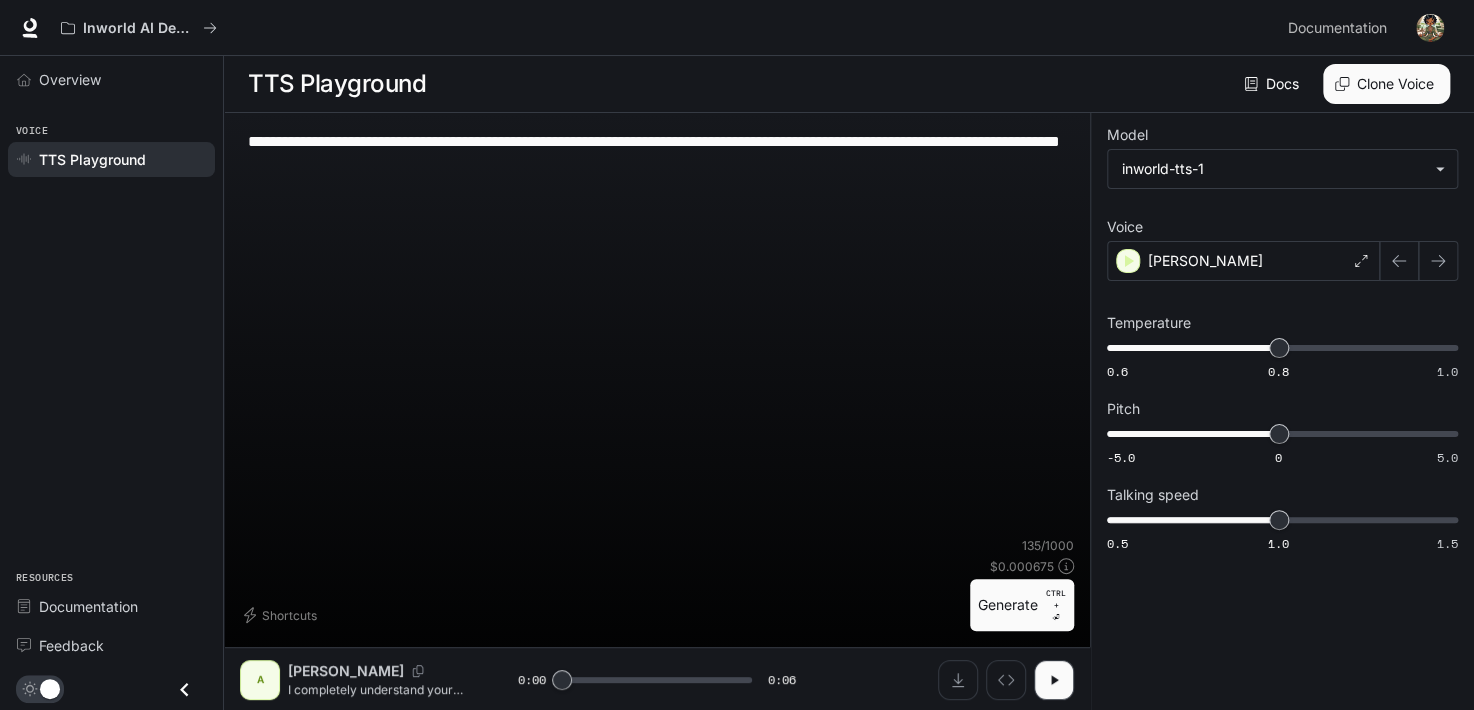 click on "**********" at bounding box center [657, 153] 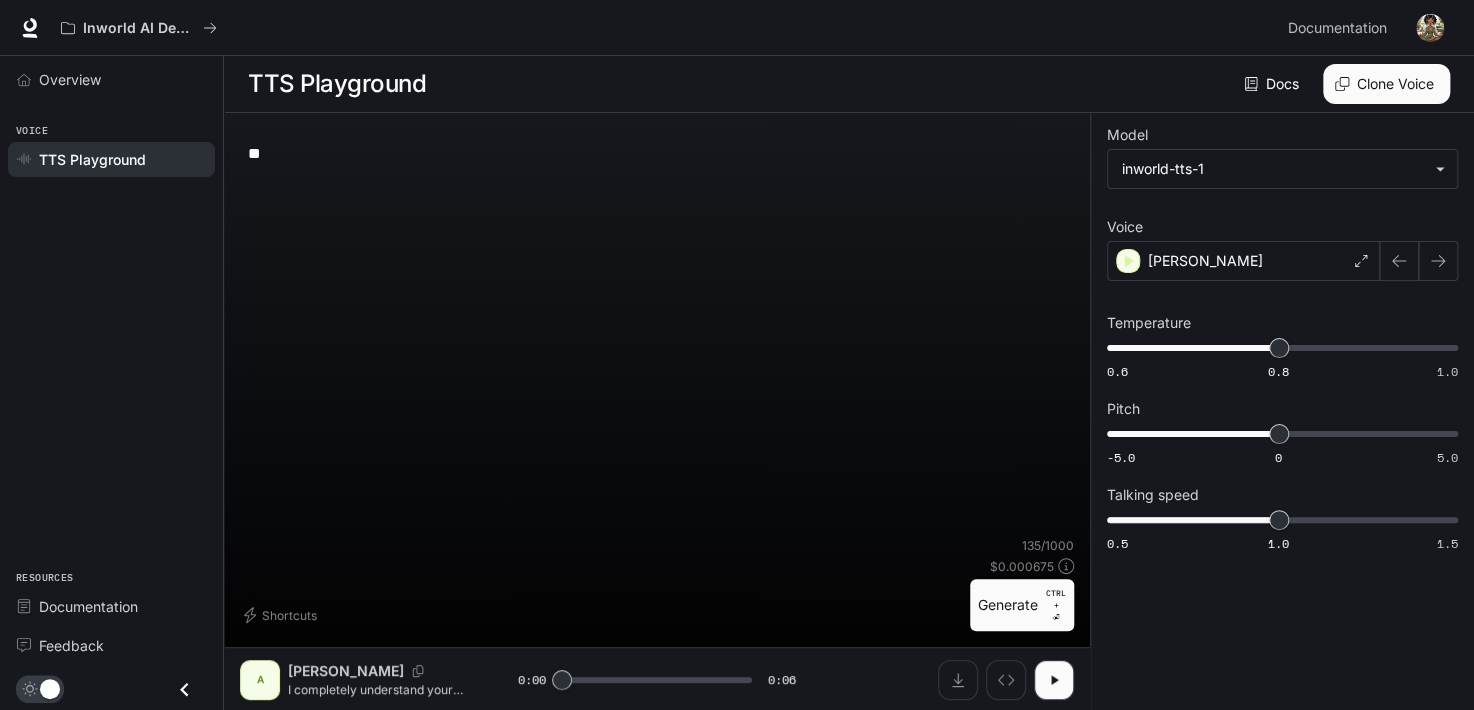 type on "*" 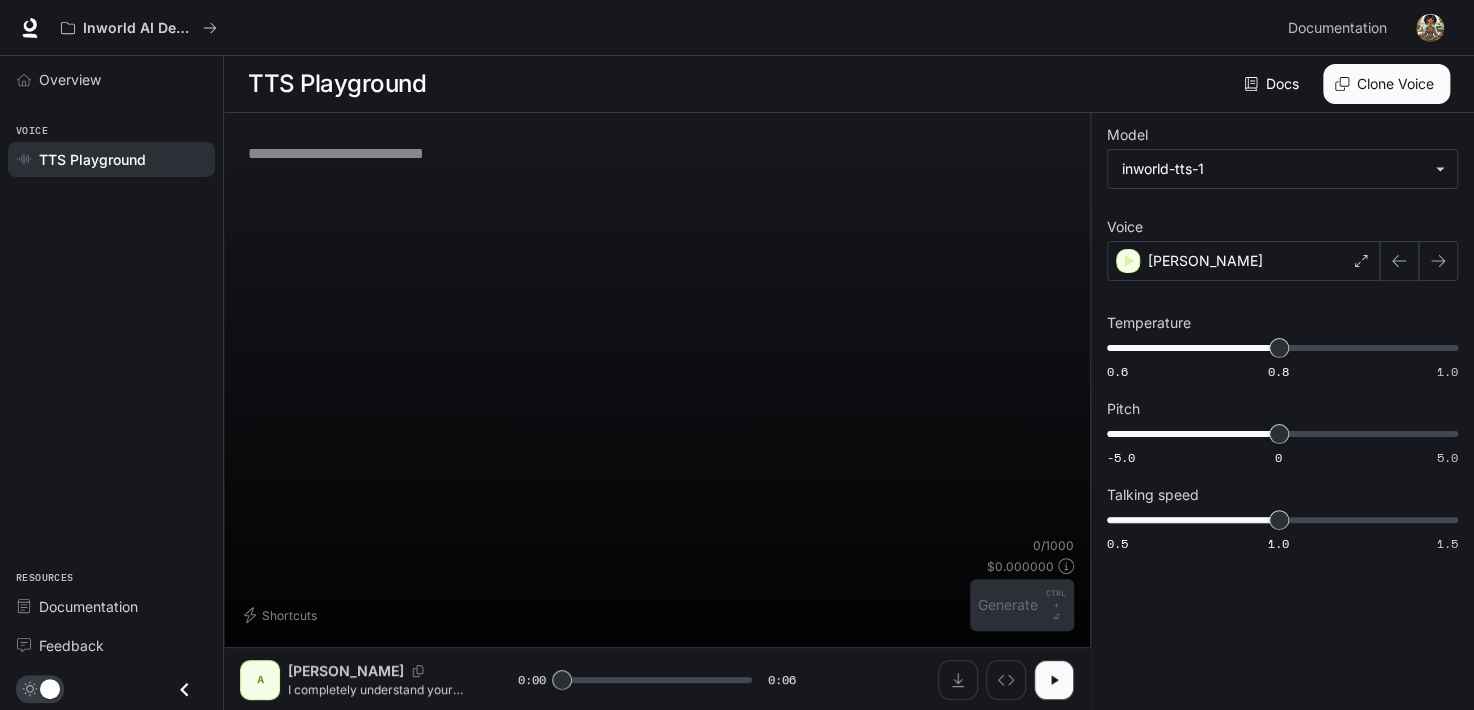 drag, startPoint x: 327, startPoint y: 129, endPoint x: 752, endPoint y: 246, distance: 440.8106 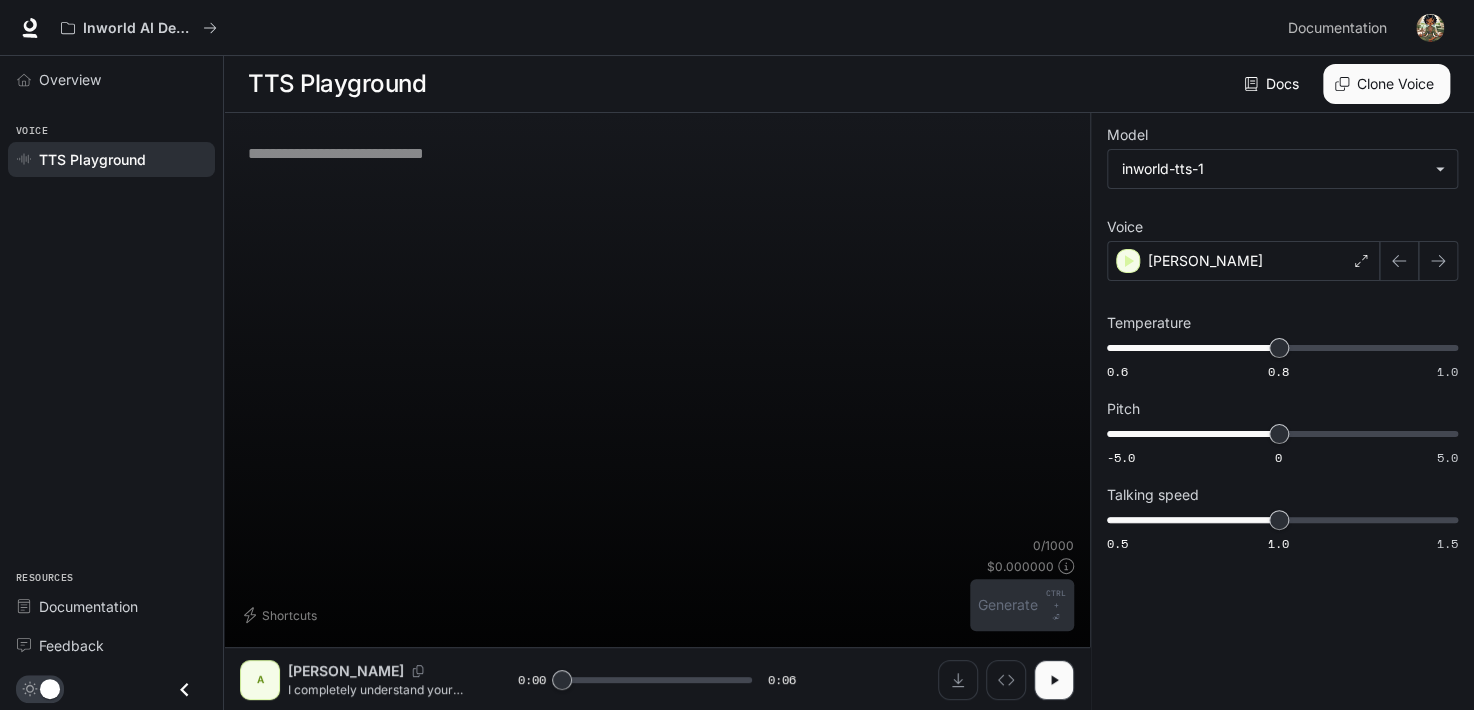 paste on "**********" 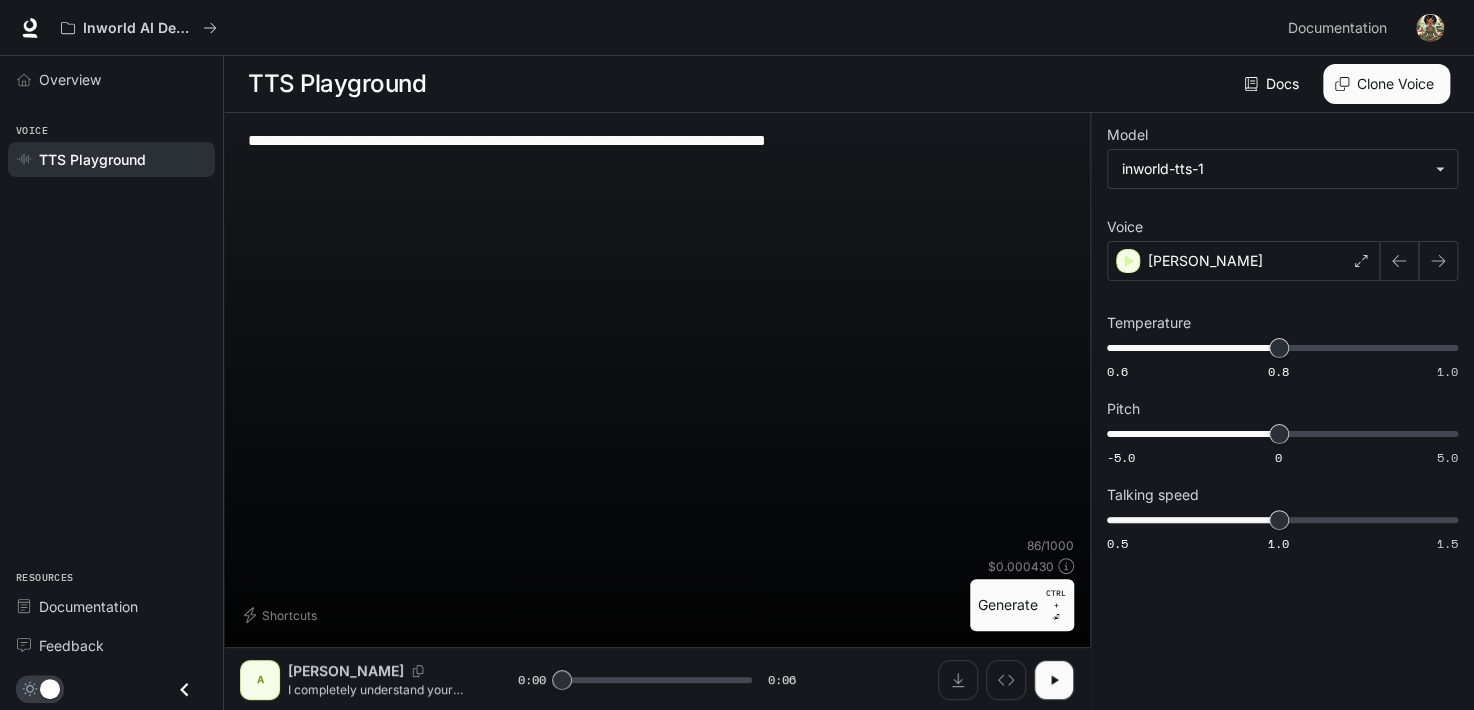 type on "**********" 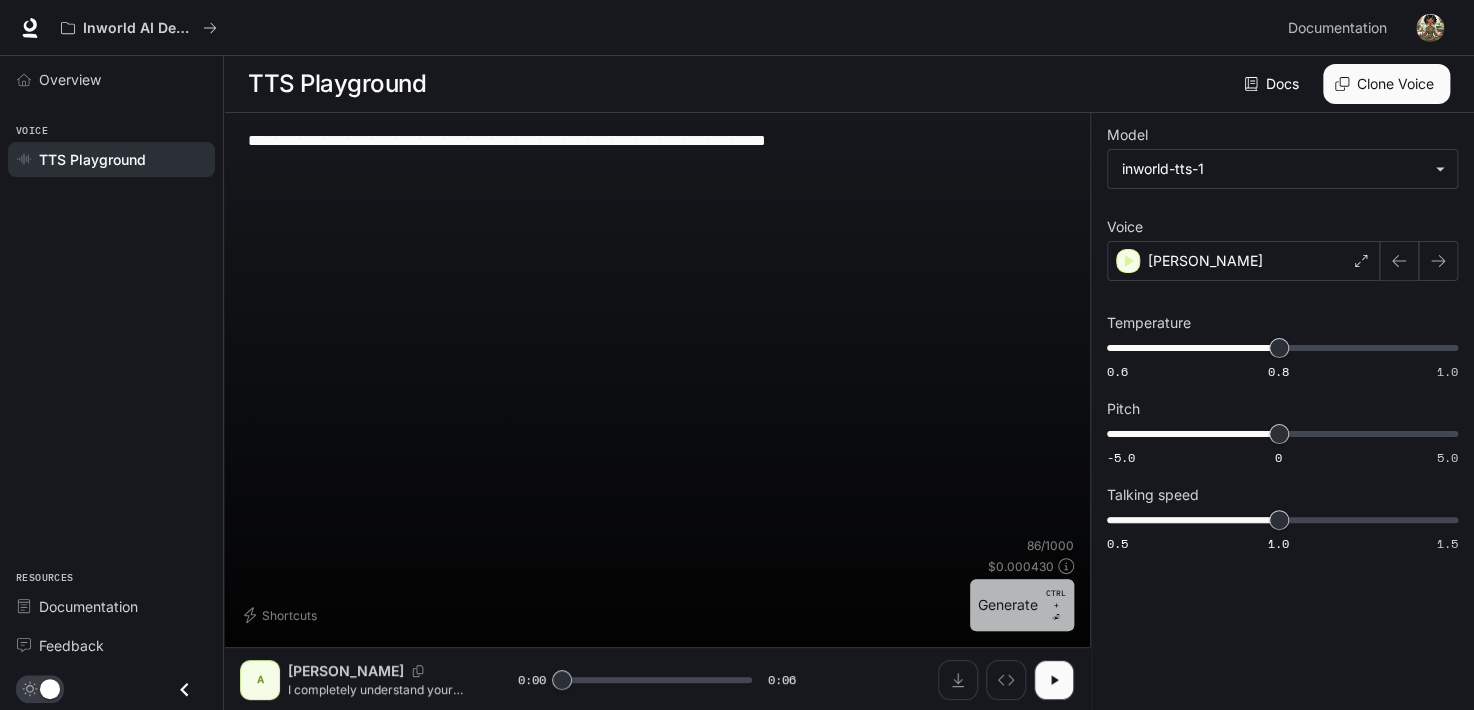 click on "Generate CTRL +  ⏎" at bounding box center [1022, 605] 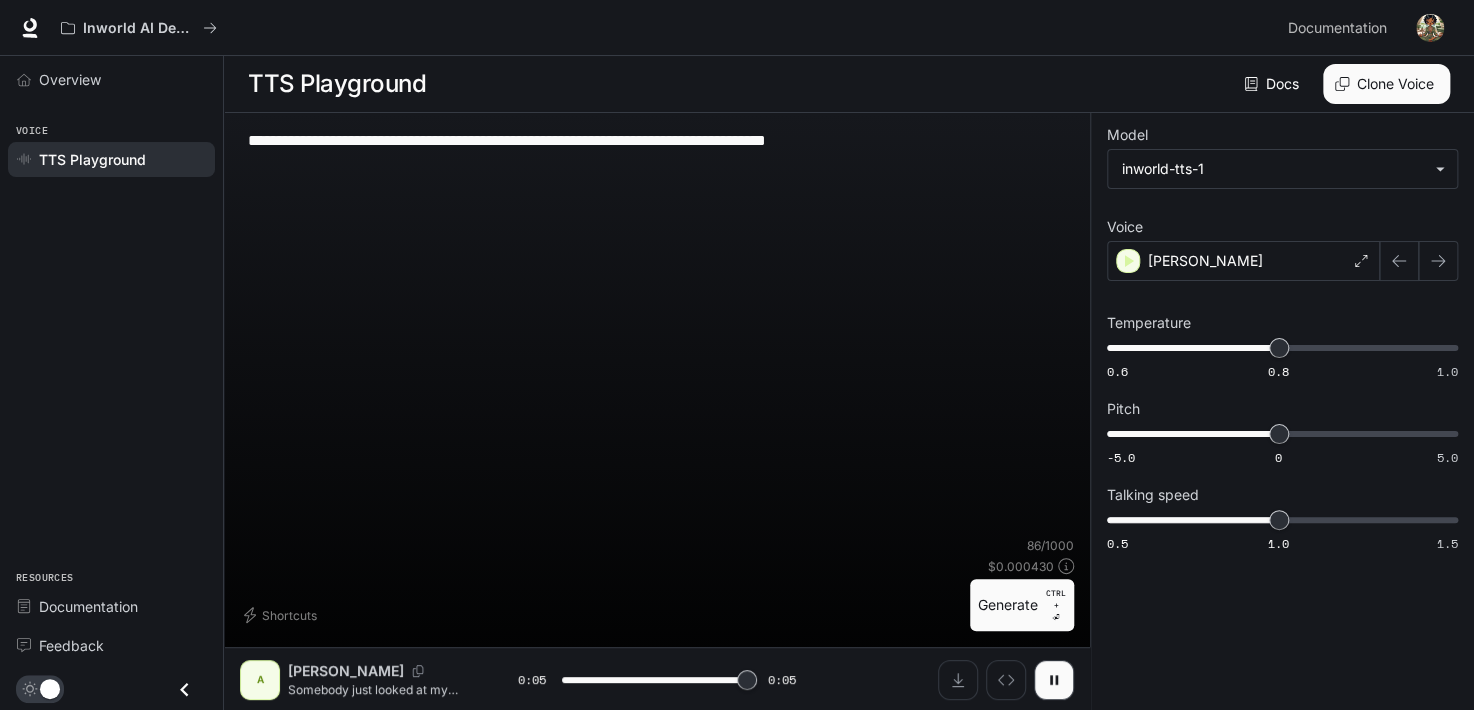 type on "*" 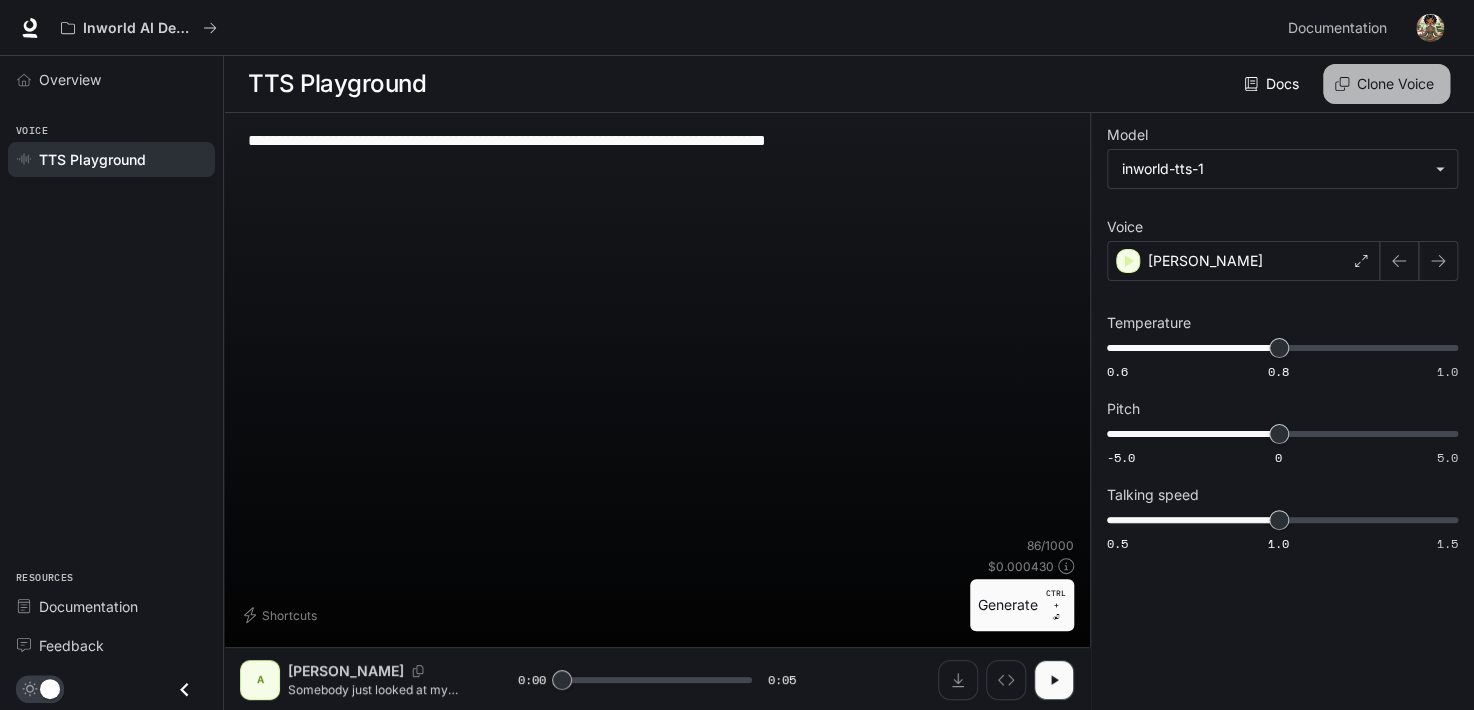 click on "Clone Voice" at bounding box center [1386, 84] 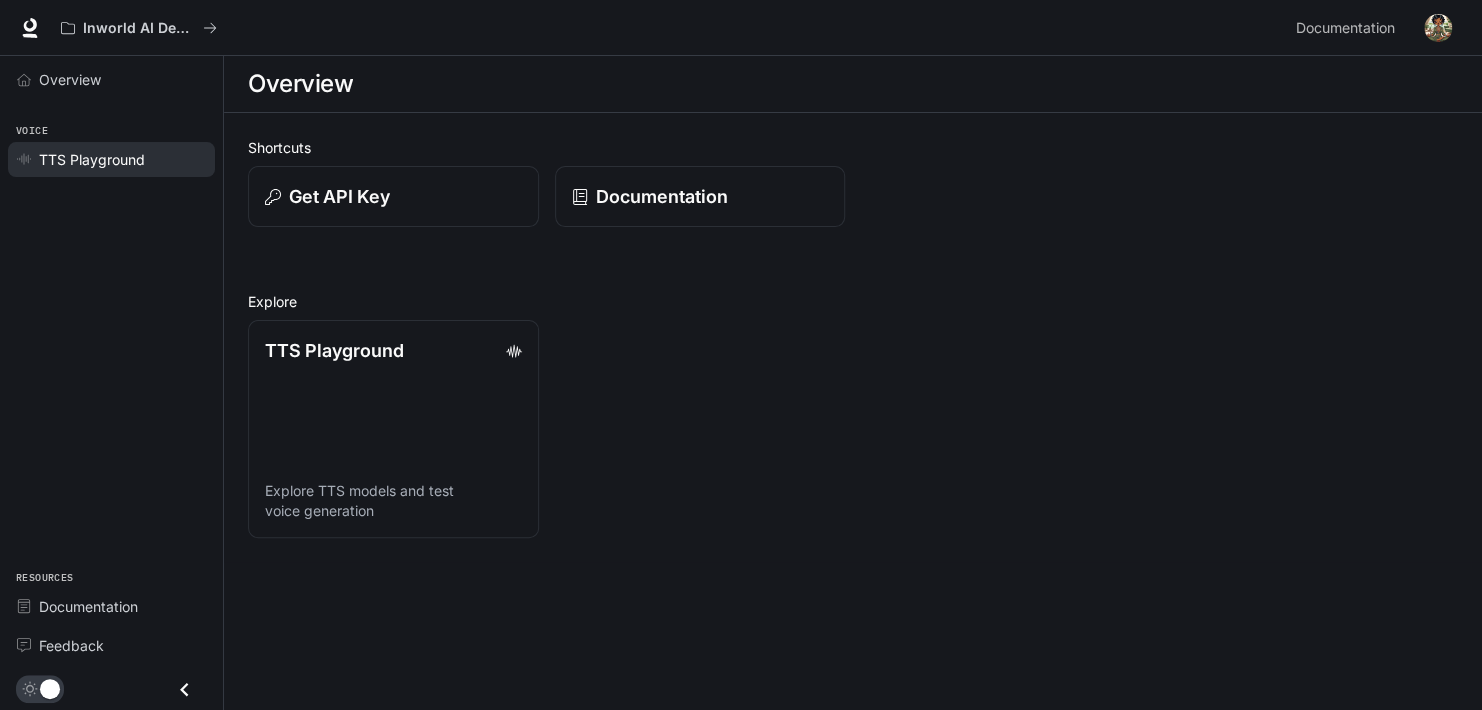 click on "TTS Playground" at bounding box center [92, 159] 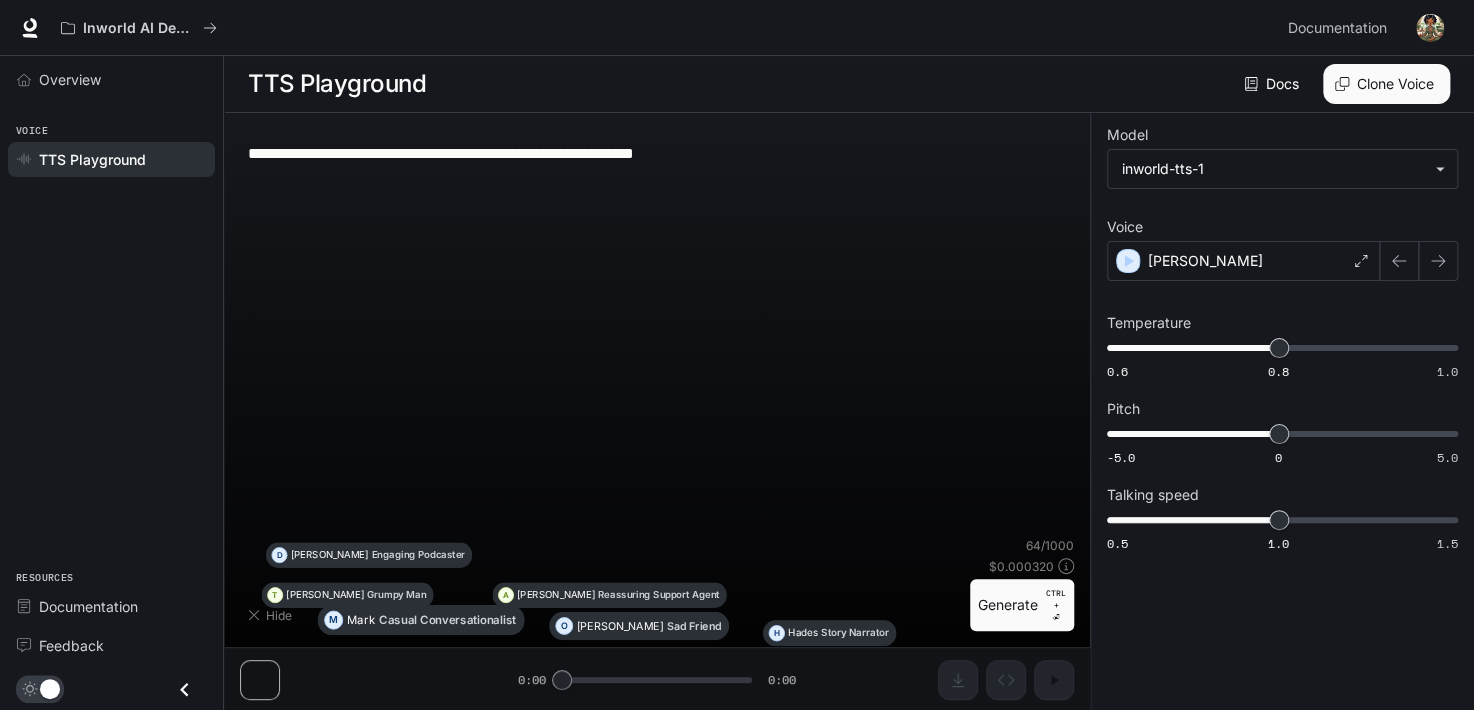 type on "**********" 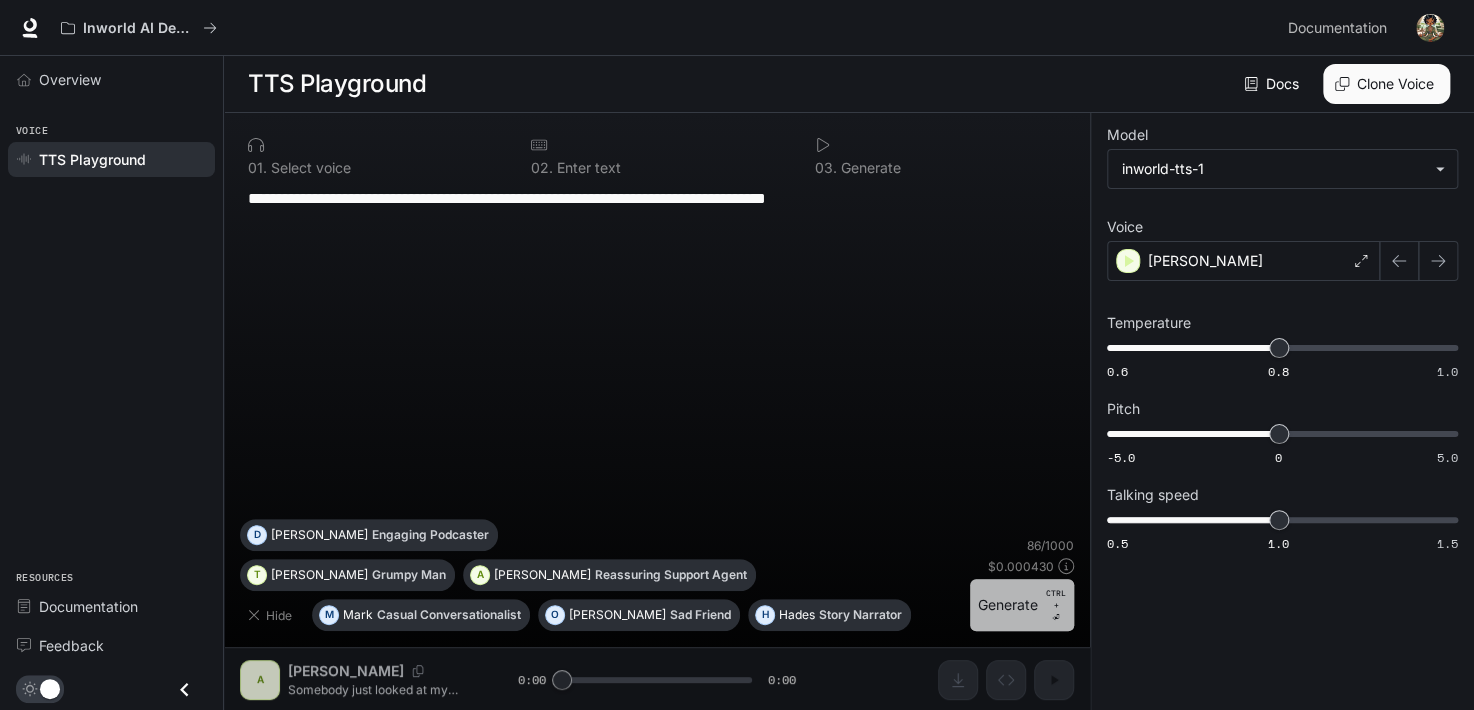 click on "Generate CTRL +  ⏎" at bounding box center [1022, 605] 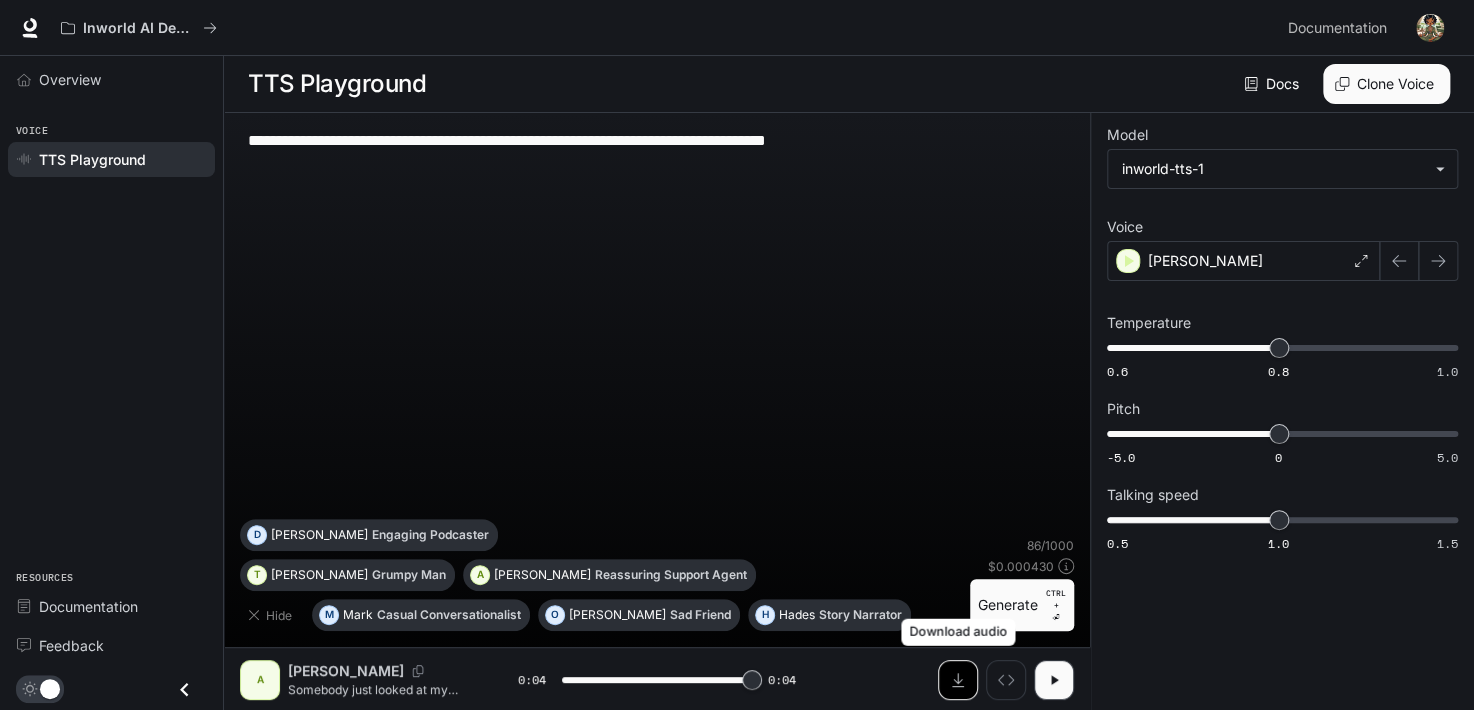 type on "*" 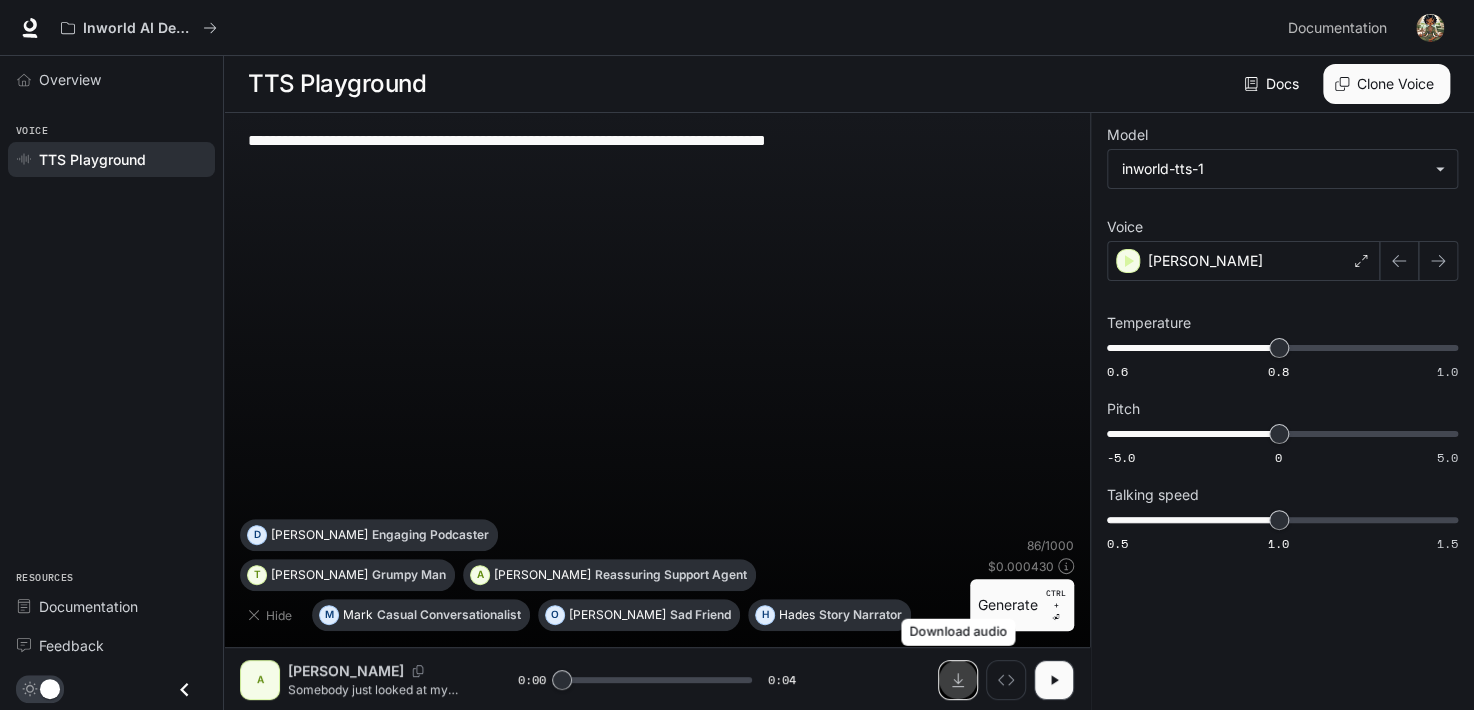 click 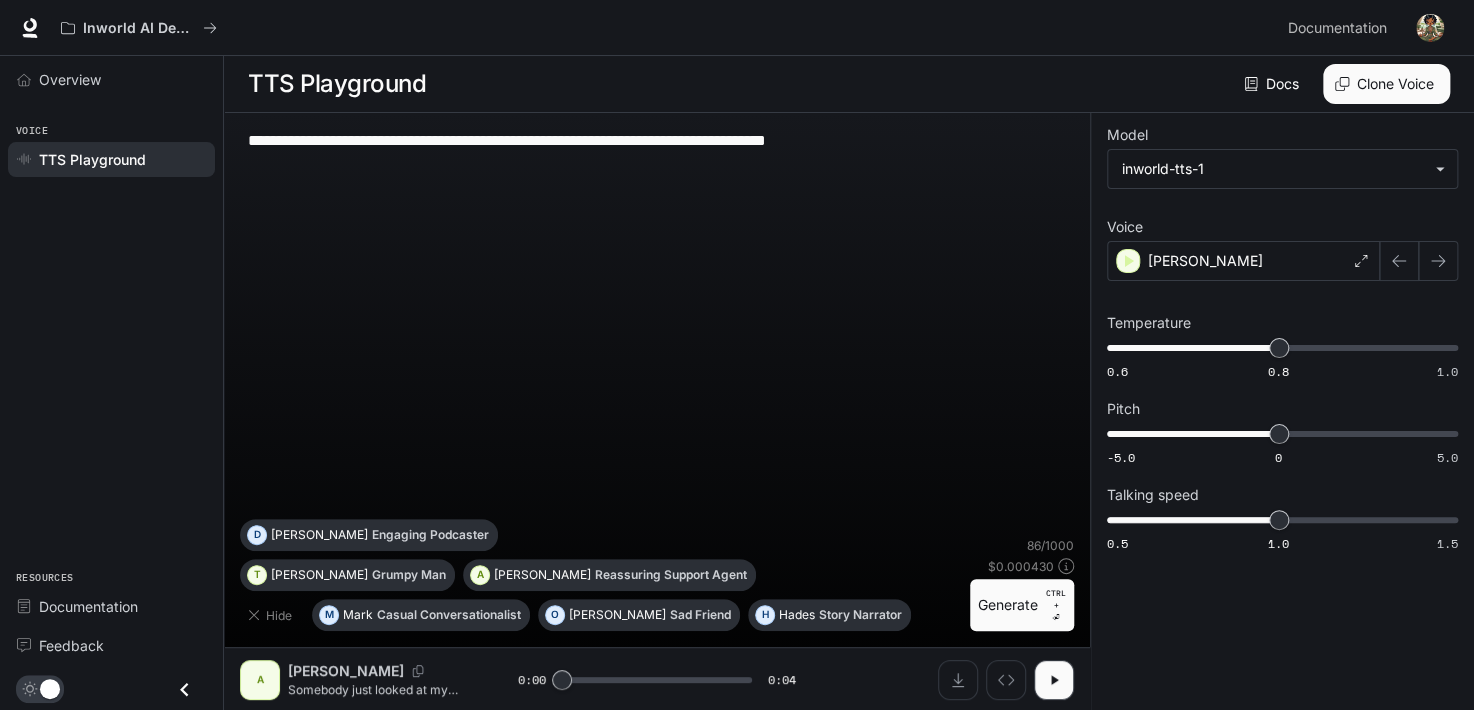click on "**********" at bounding box center (657, 324) 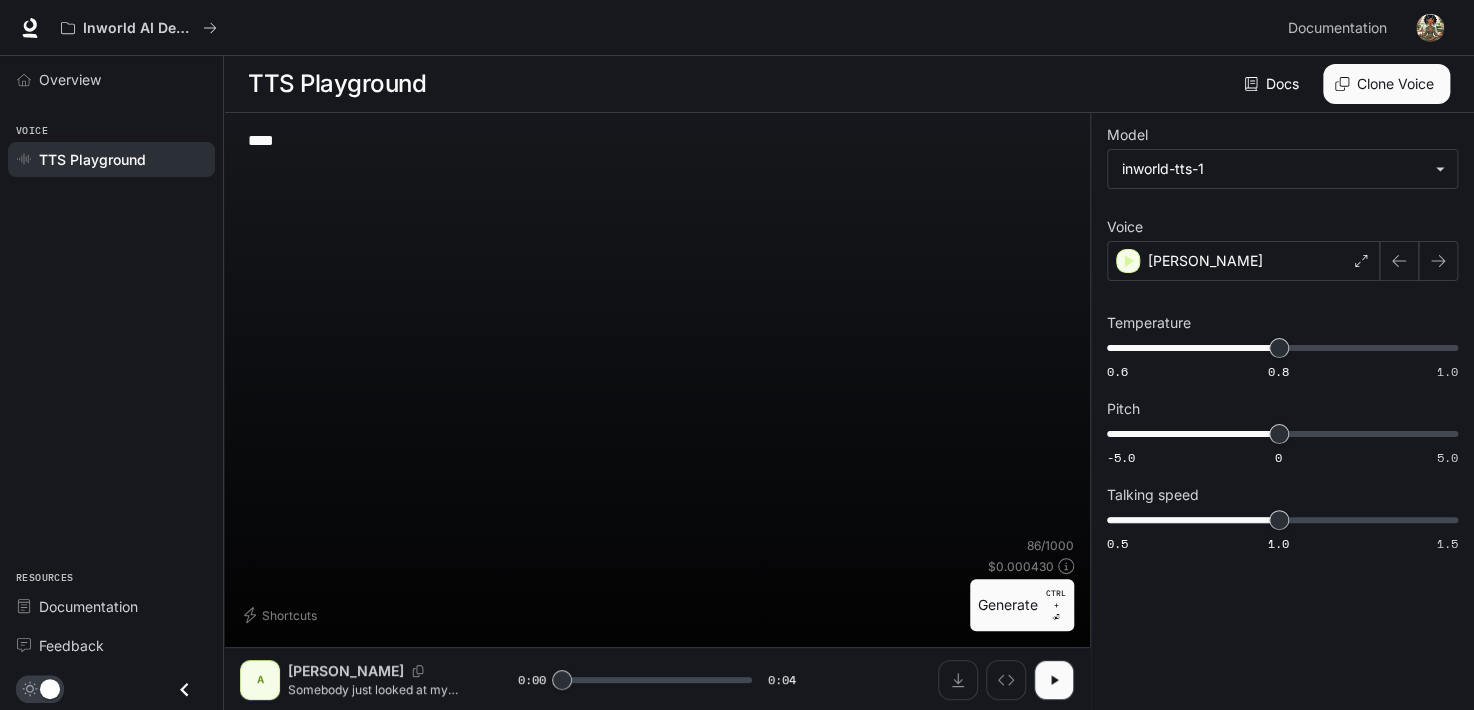 type on "*" 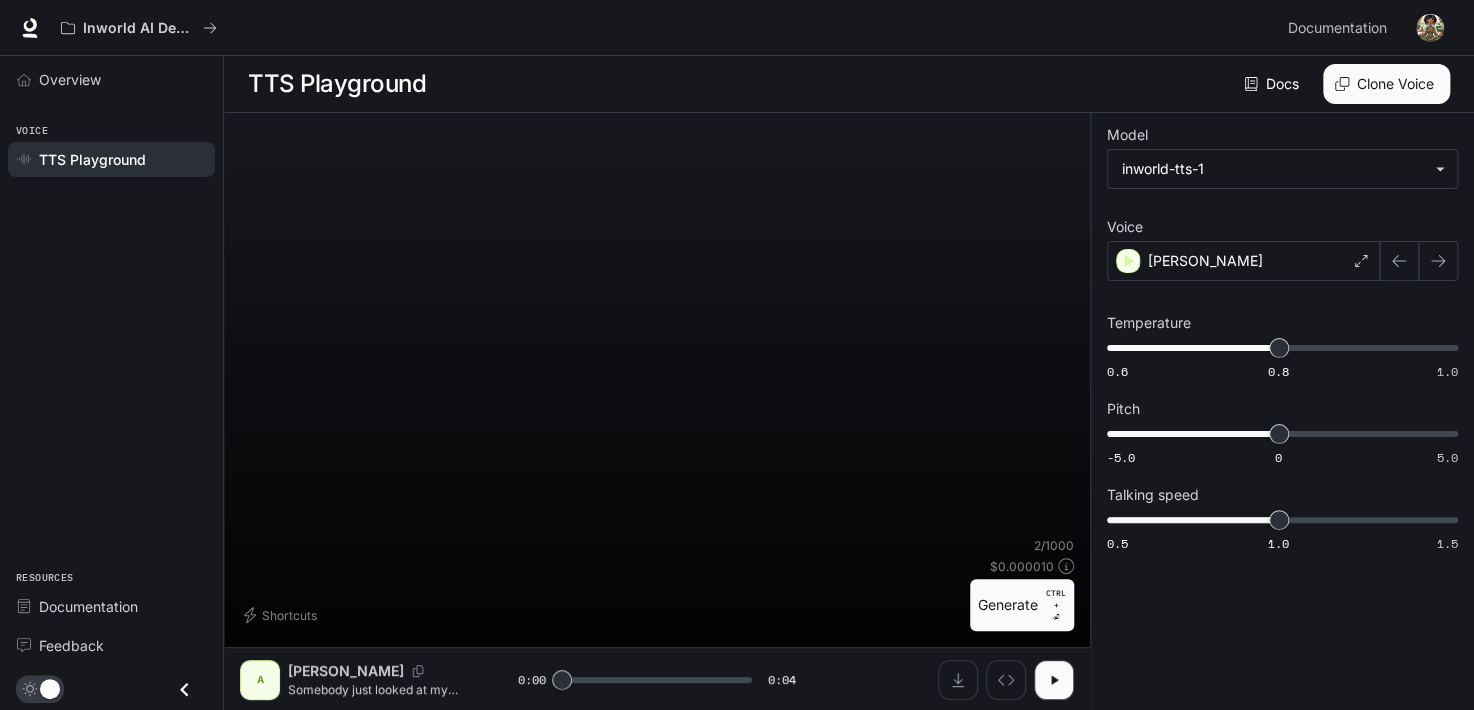 type 